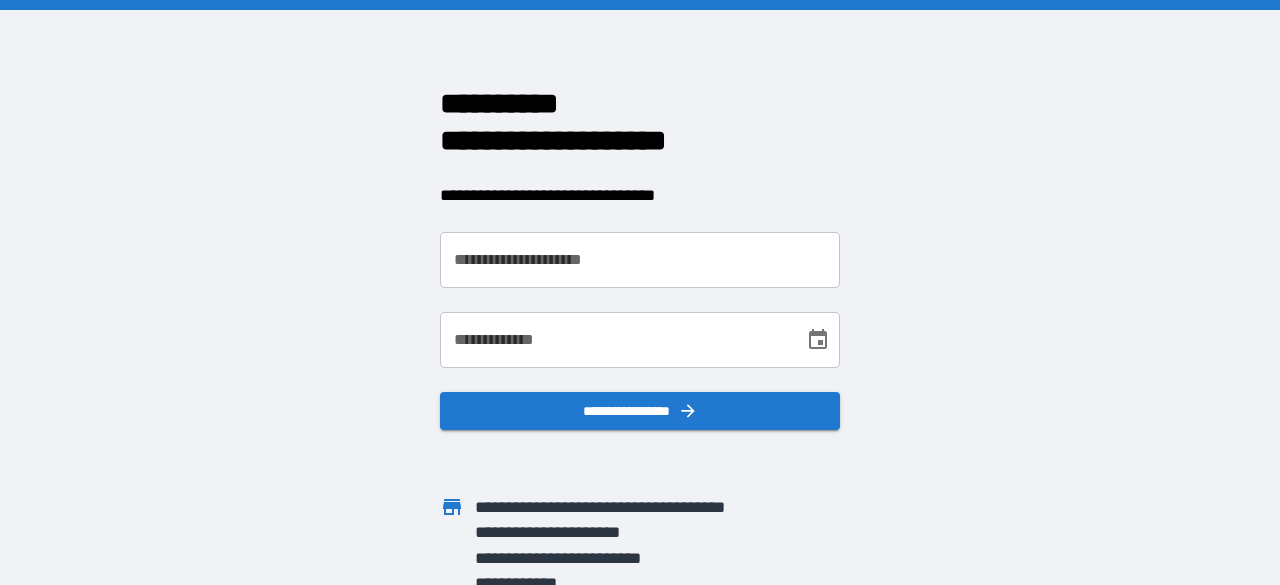scroll, scrollTop: 0, scrollLeft: 0, axis: both 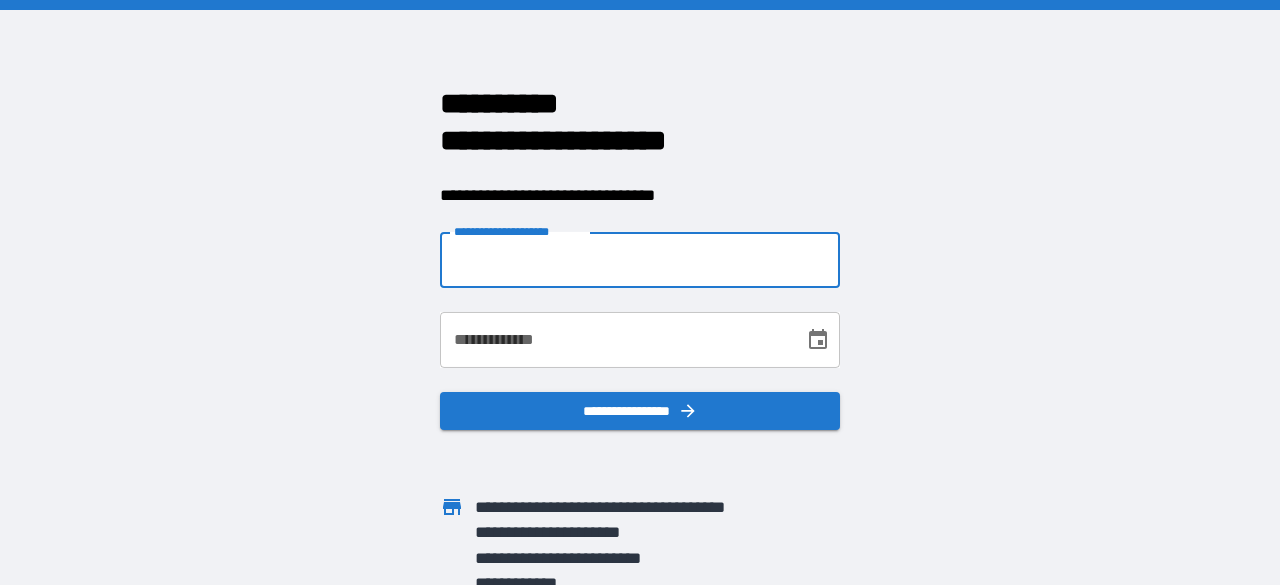click on "**********" at bounding box center [640, 260] 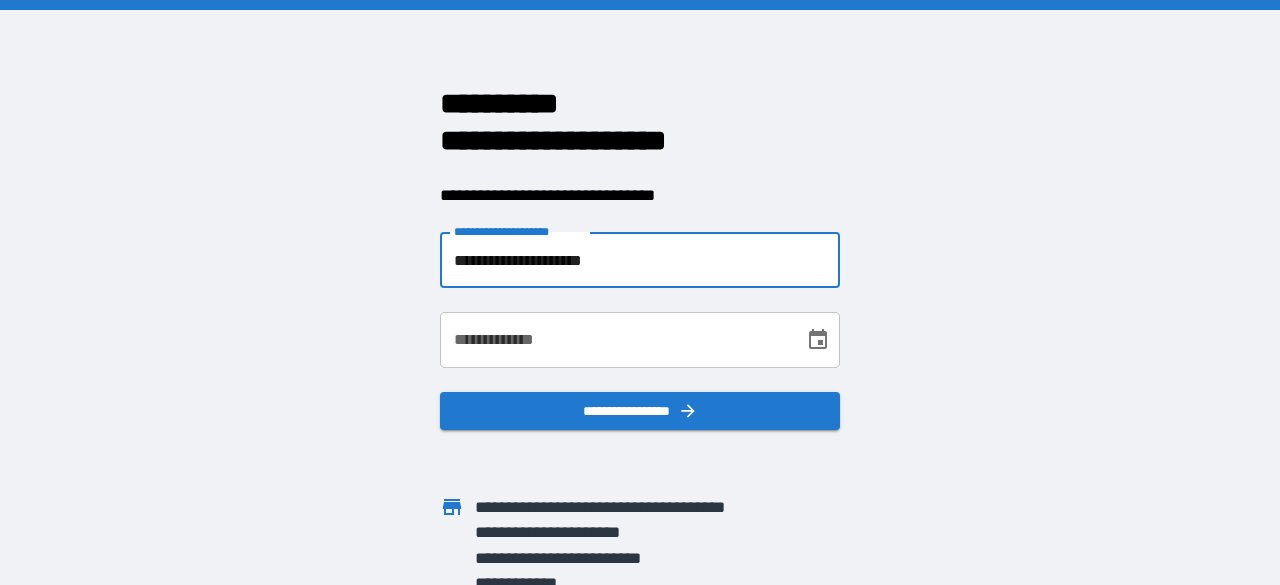type on "**********" 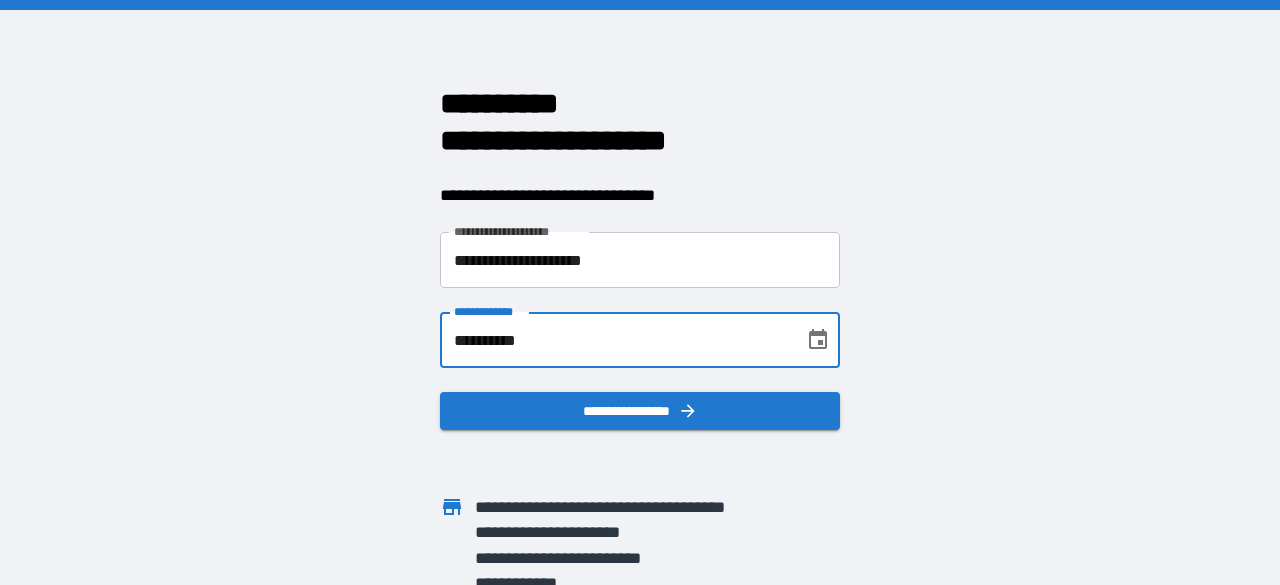 type on "**********" 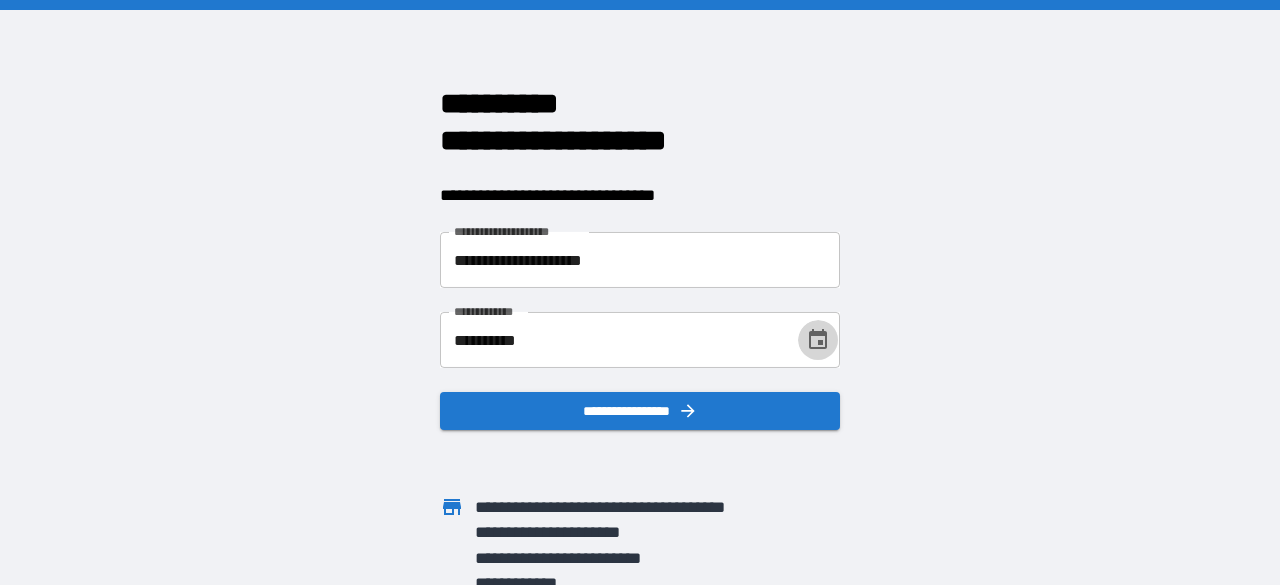 type 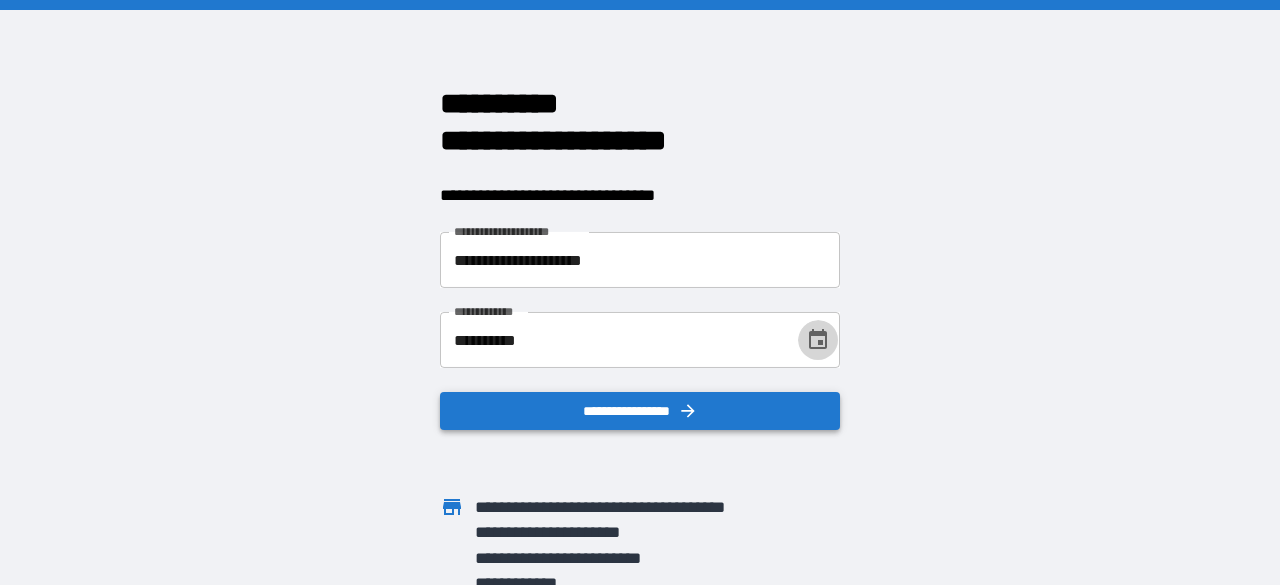 click on "**********" at bounding box center (640, 411) 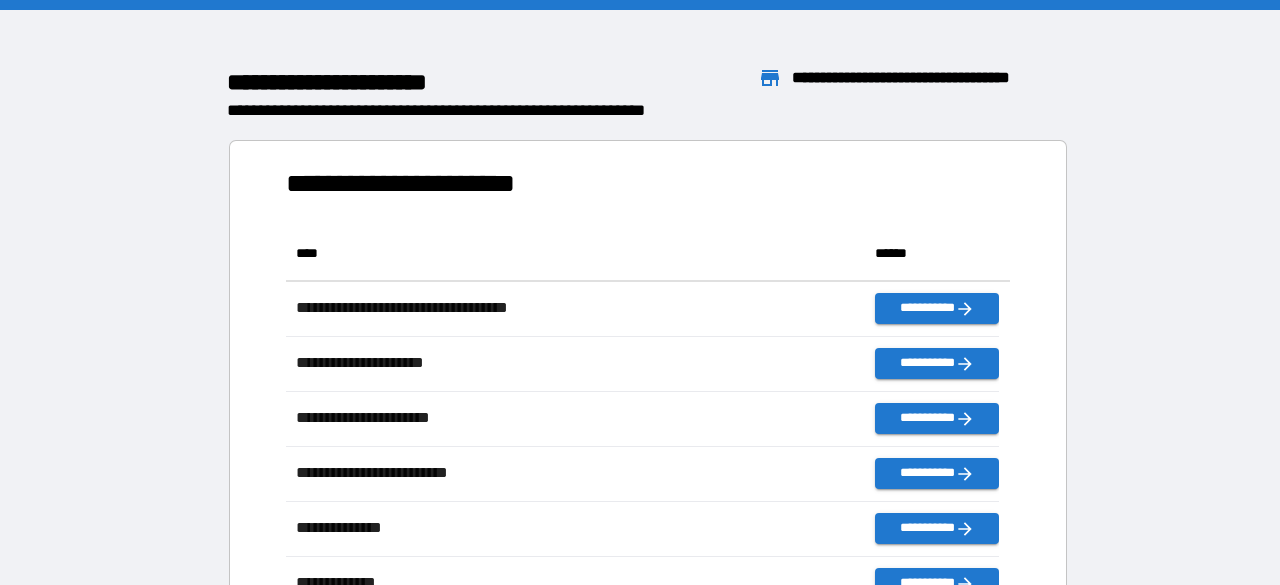 scroll, scrollTop: 16, scrollLeft: 16, axis: both 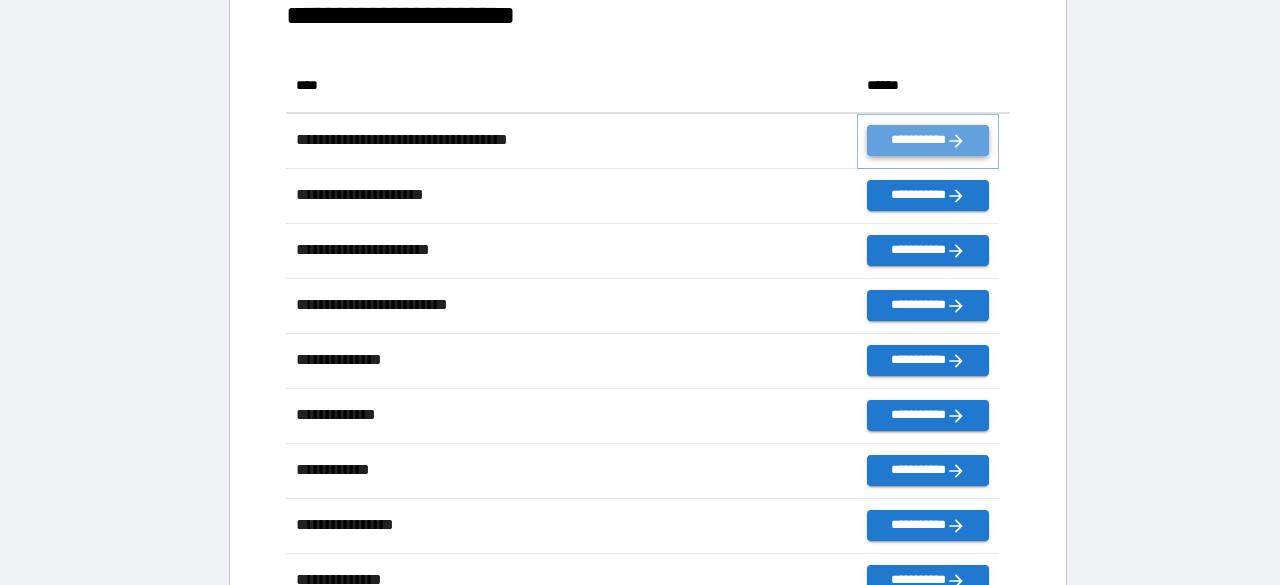 click on "**********" at bounding box center (928, 140) 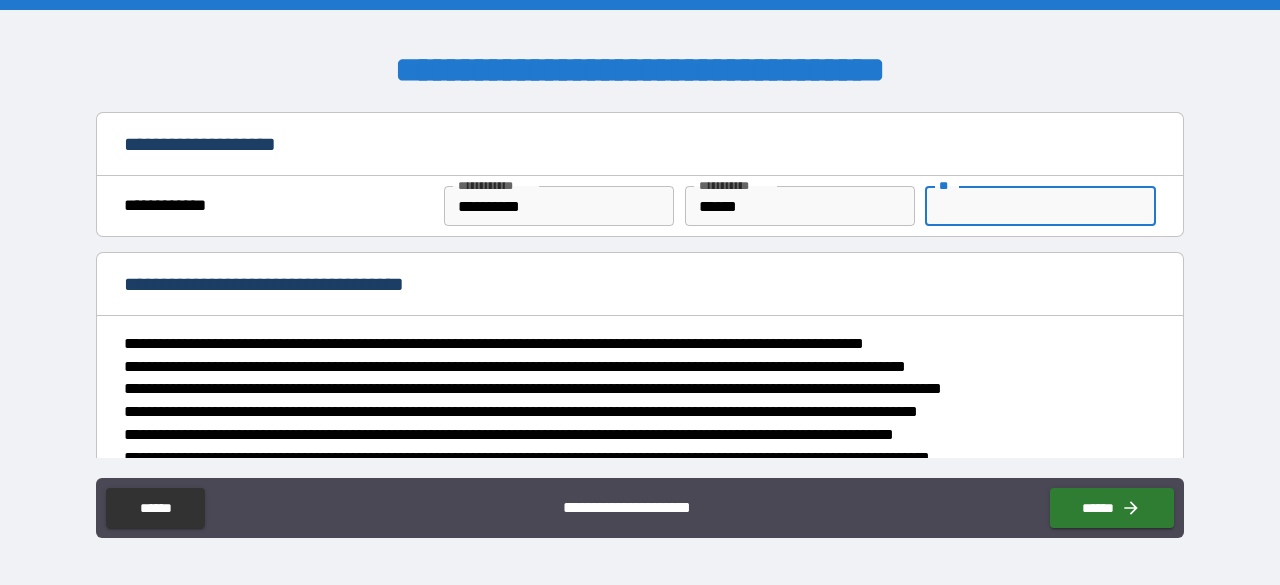 click on "**" at bounding box center [1040, 206] 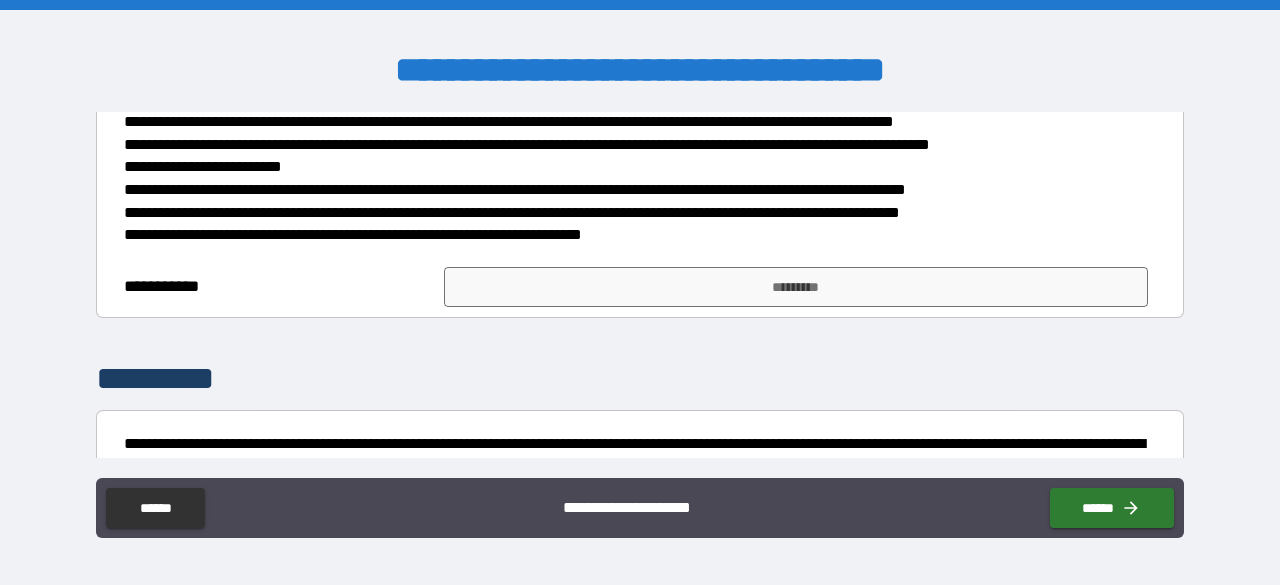 scroll, scrollTop: 321, scrollLeft: 0, axis: vertical 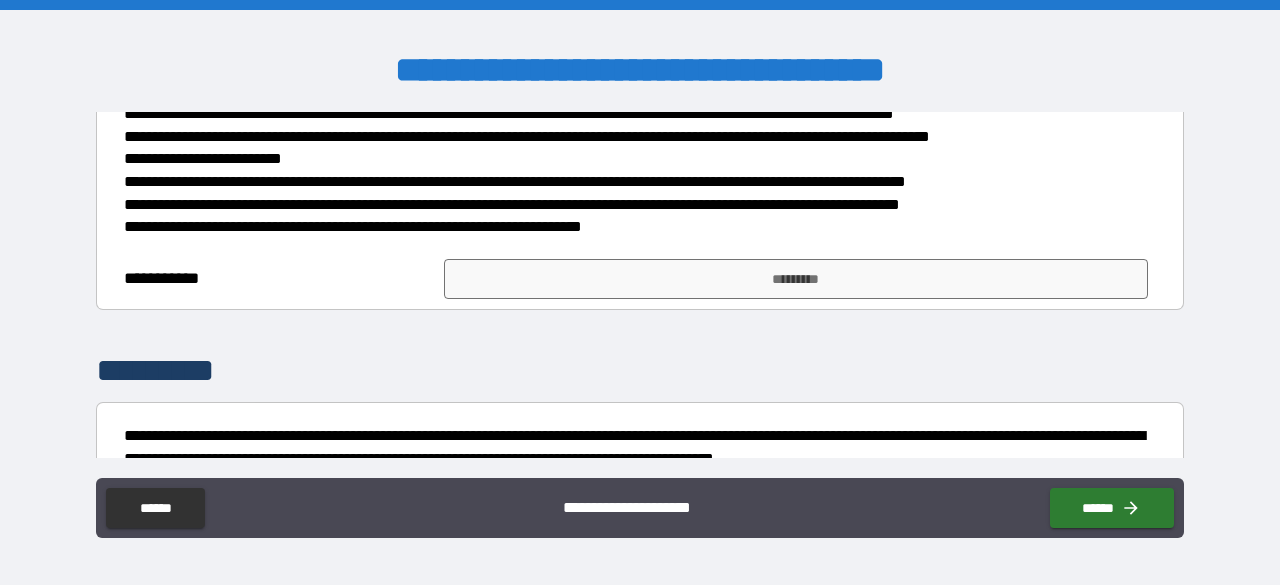 drag, startPoint x: 662, startPoint y: 247, endPoint x: 666, endPoint y: 262, distance: 15.524175 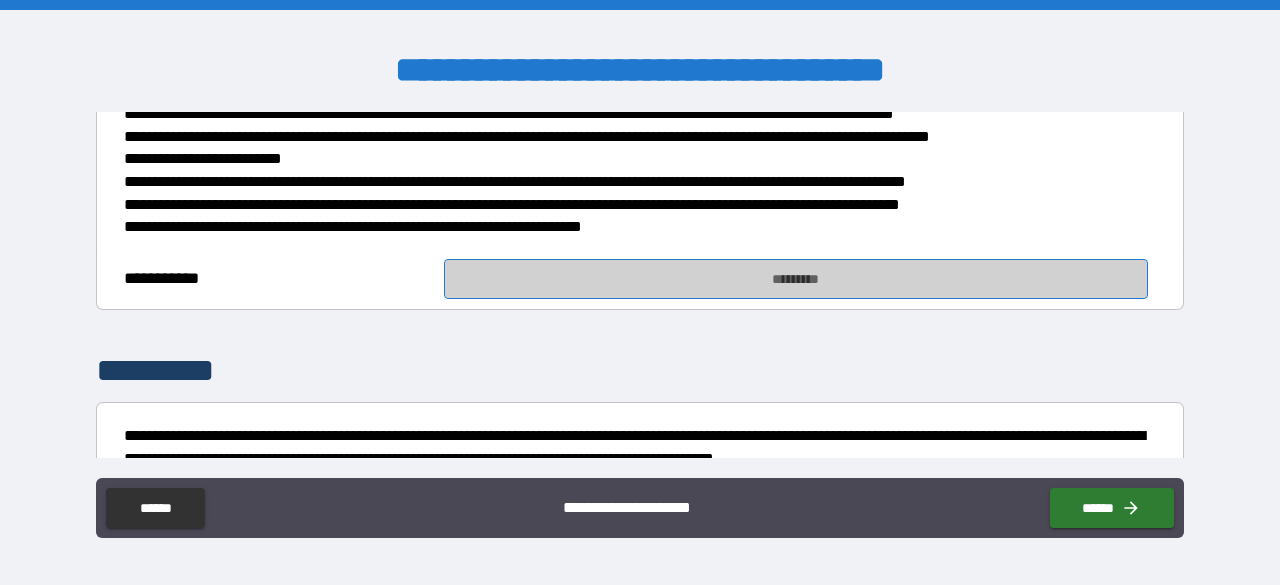 click on "*********" at bounding box center [796, 279] 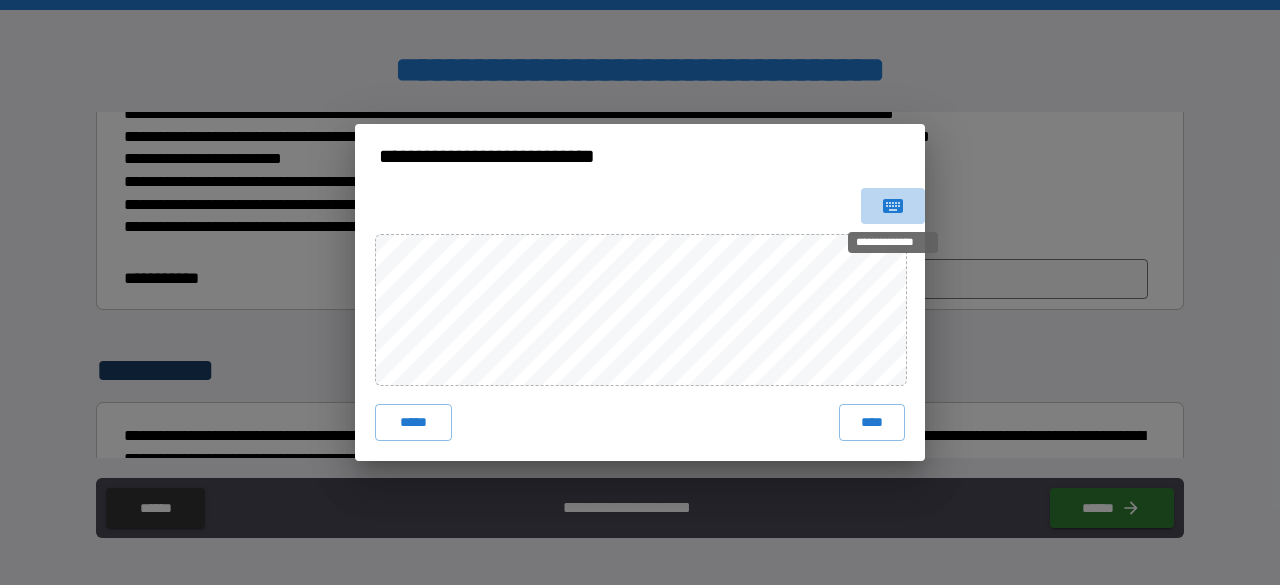 click 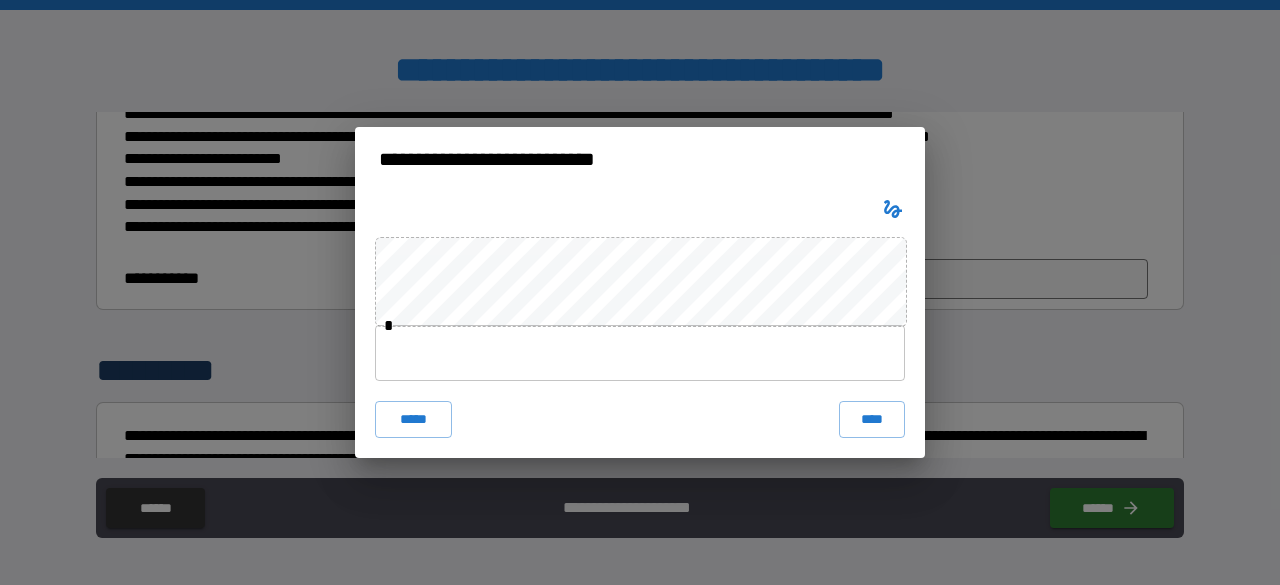click at bounding box center [640, 353] 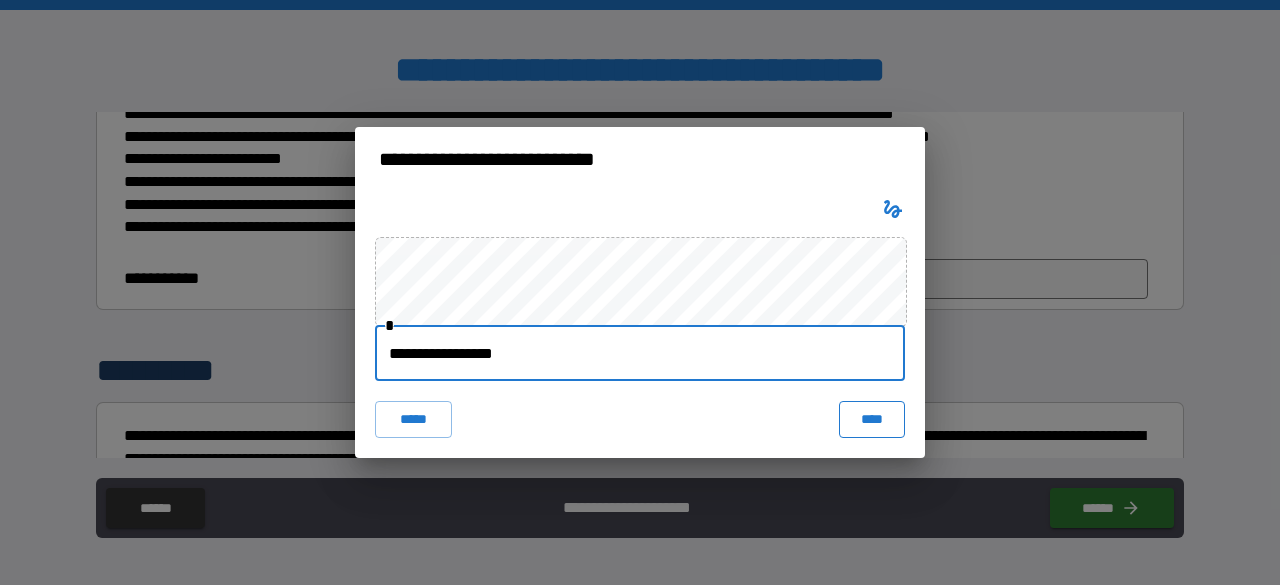 type on "**********" 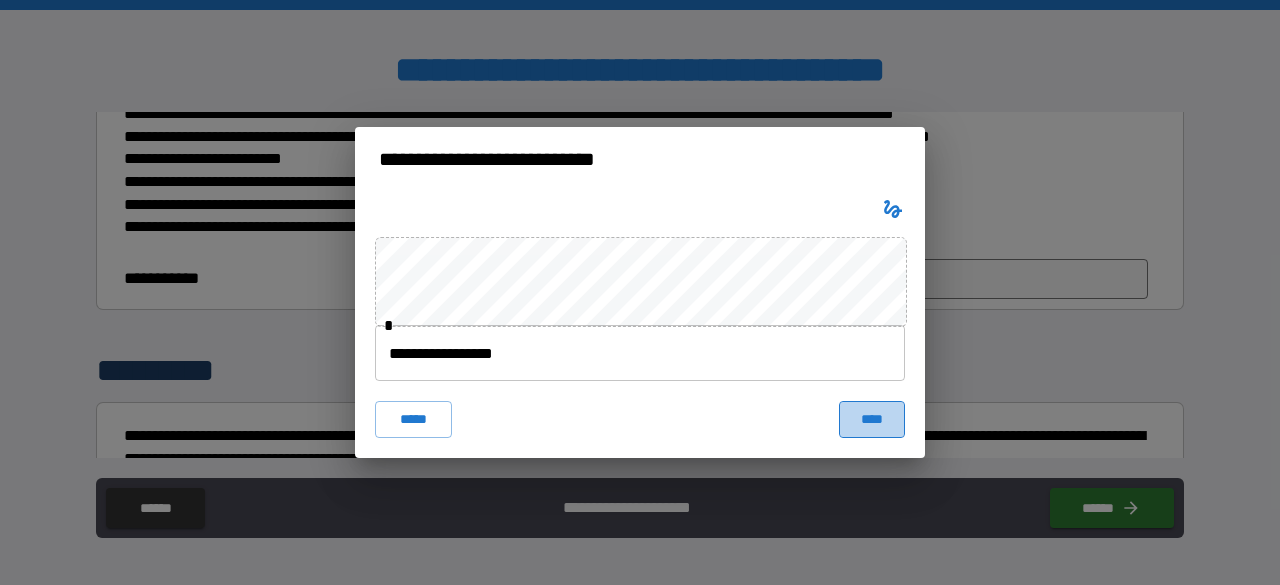 click on "****" at bounding box center (872, 419) 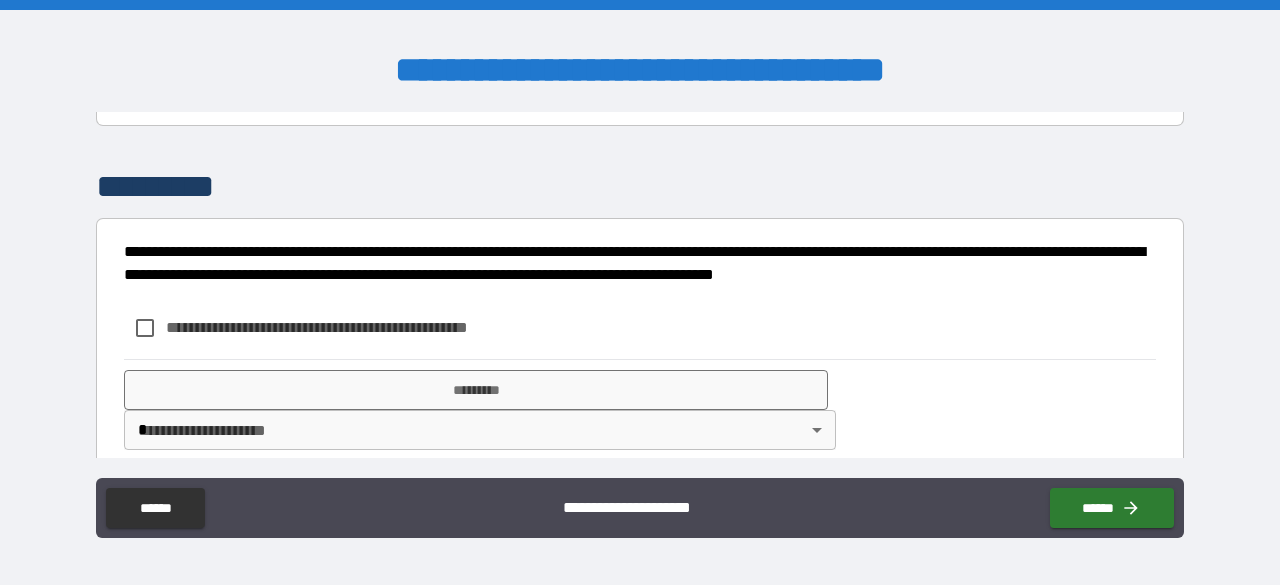 scroll, scrollTop: 543, scrollLeft: 0, axis: vertical 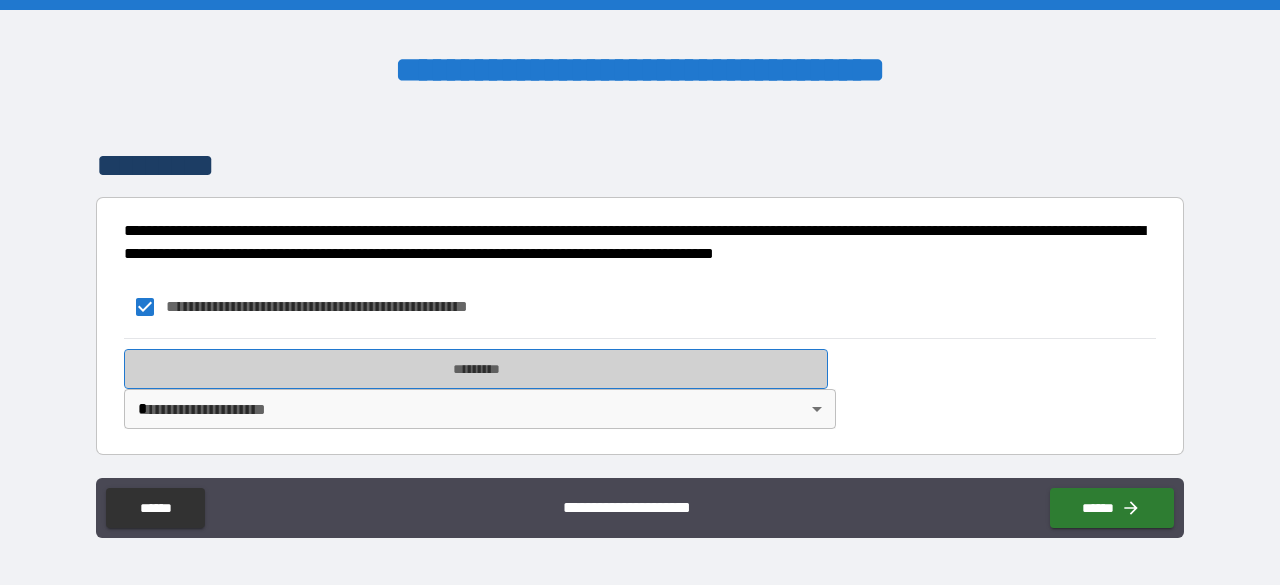 click on "*********" at bounding box center [476, 369] 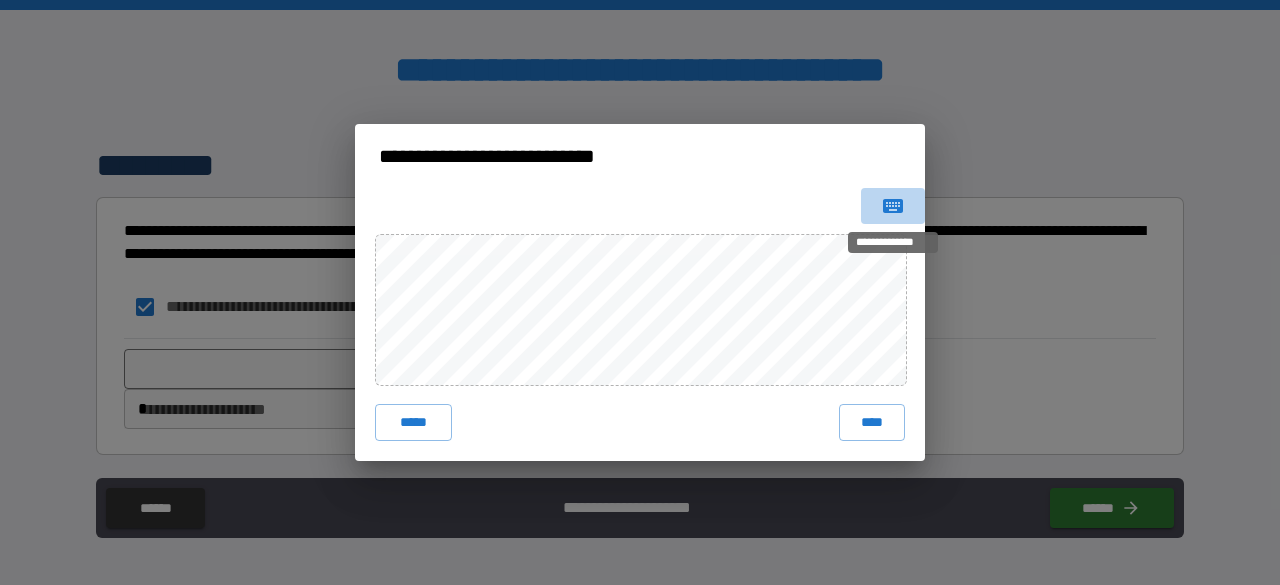 click 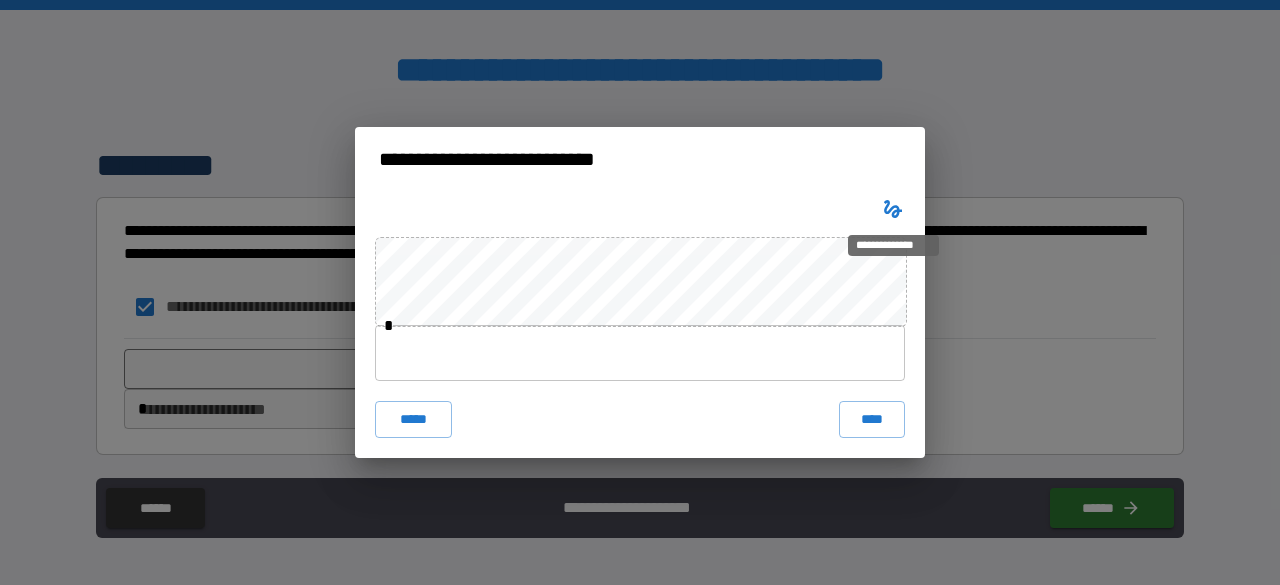 type 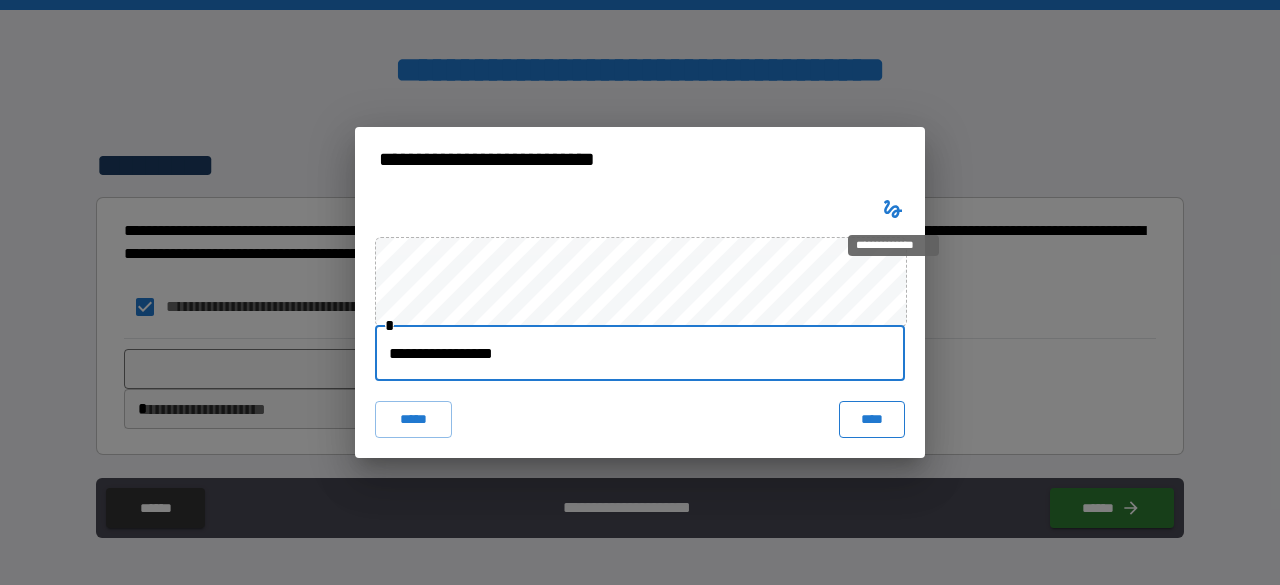 type on "**********" 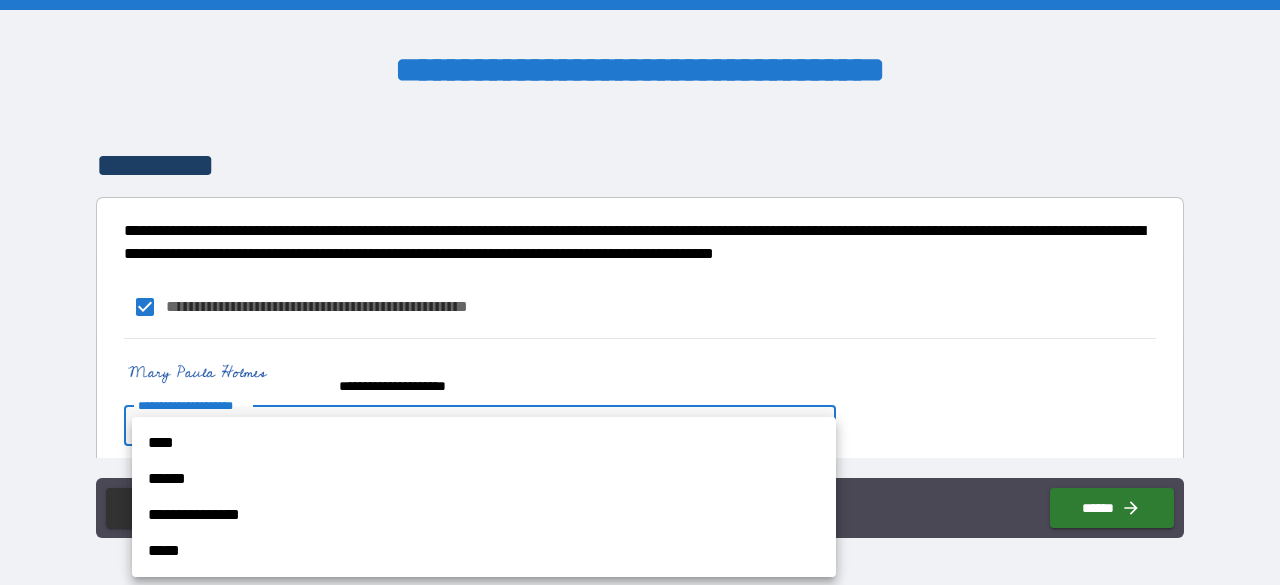click on "**********" at bounding box center [640, 292] 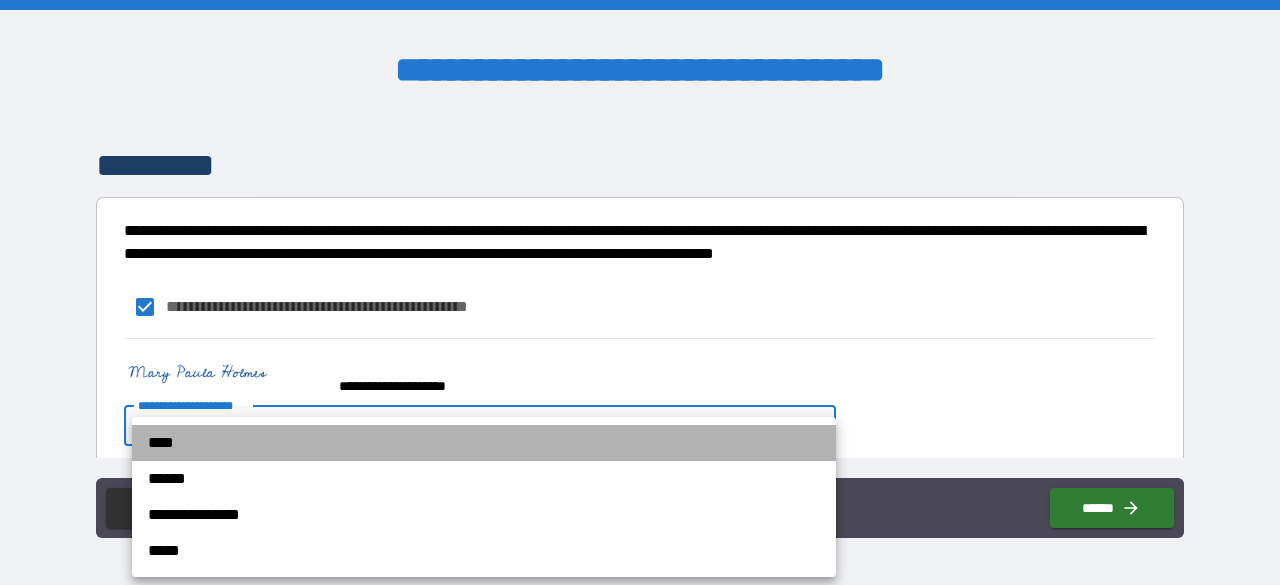 click on "****" at bounding box center [484, 443] 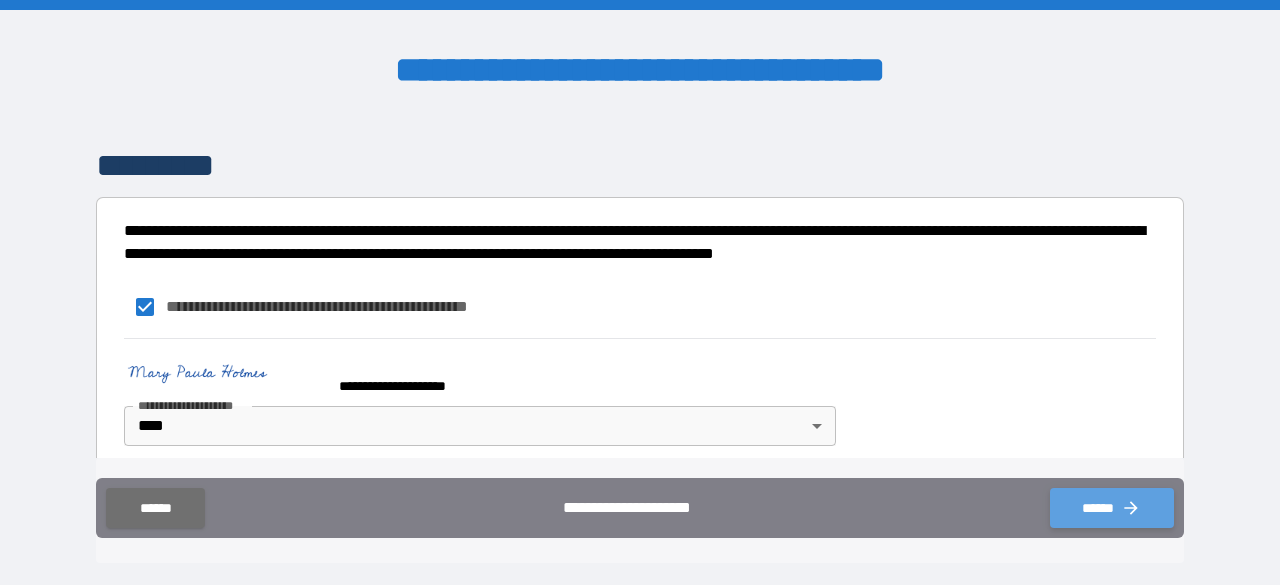 click on "******" at bounding box center (1112, 508) 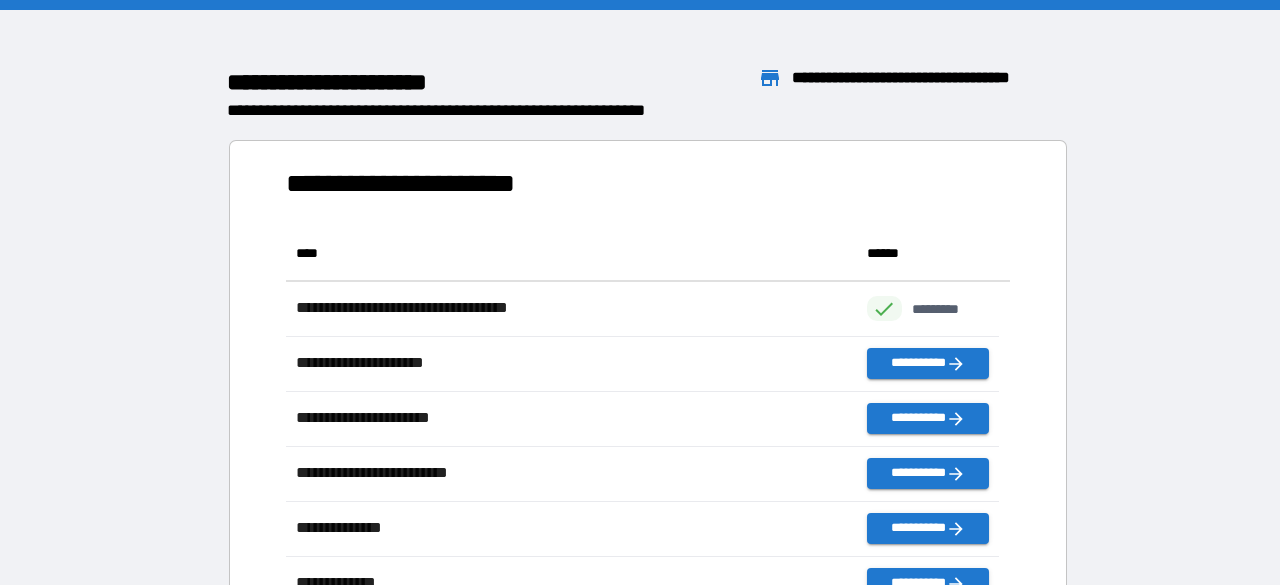 scroll, scrollTop: 16, scrollLeft: 16, axis: both 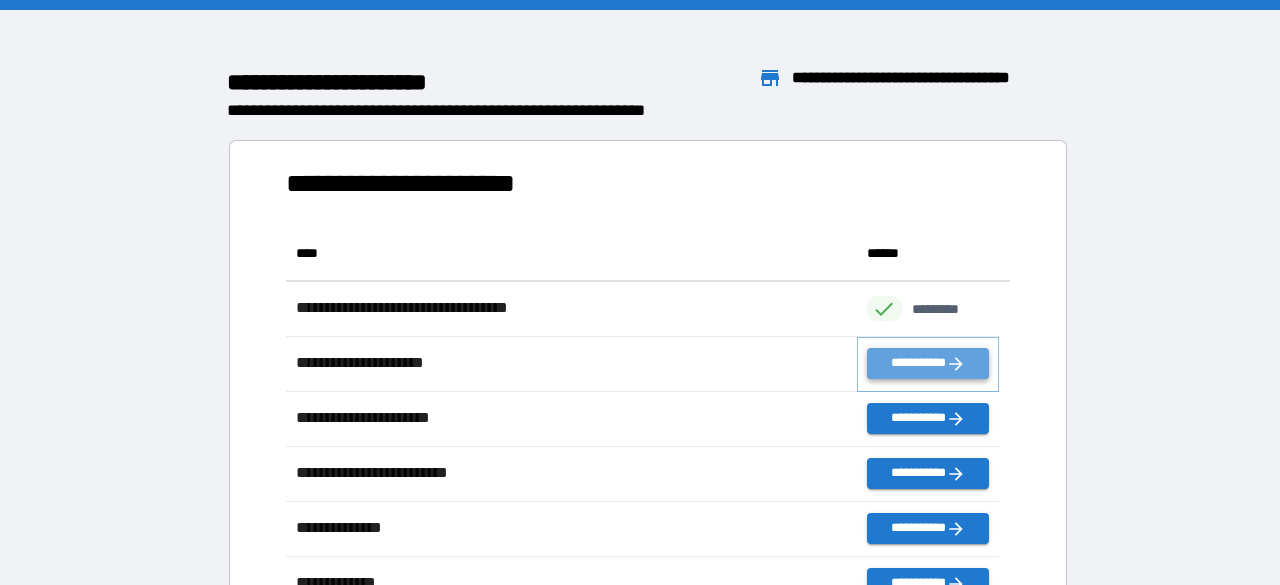 click 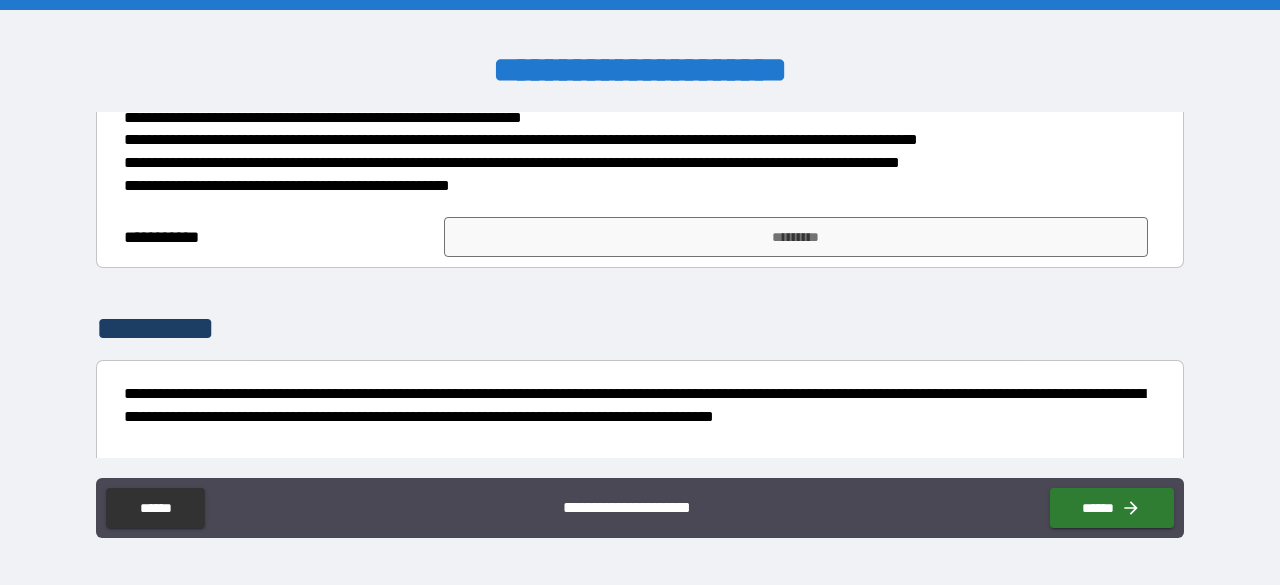 scroll, scrollTop: 348, scrollLeft: 0, axis: vertical 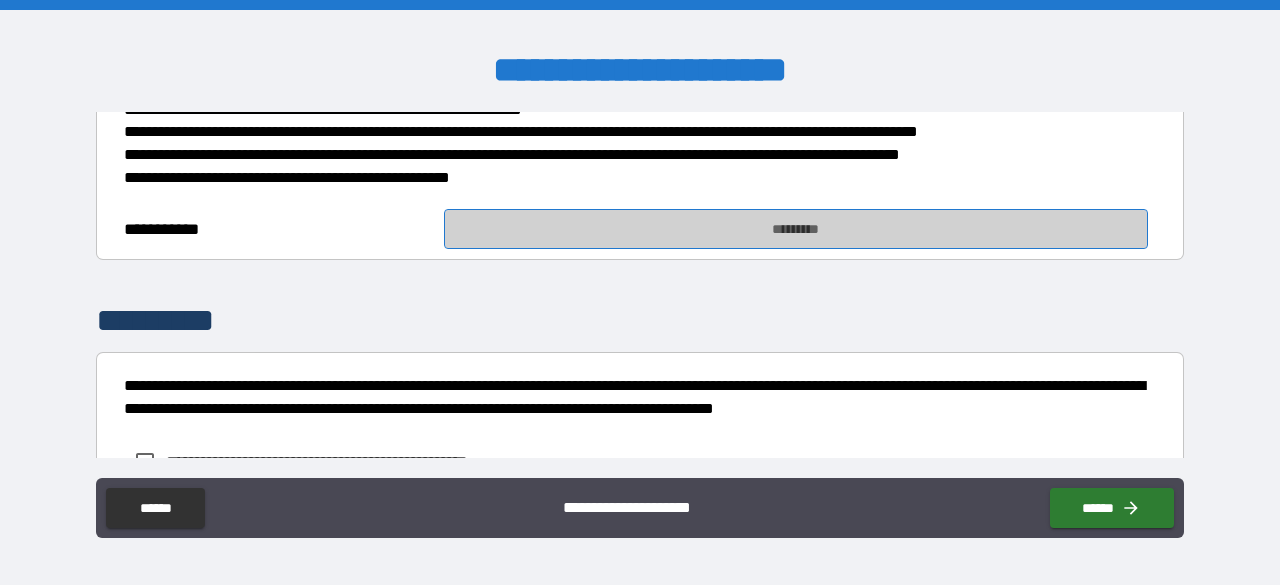 click on "*********" at bounding box center [796, 229] 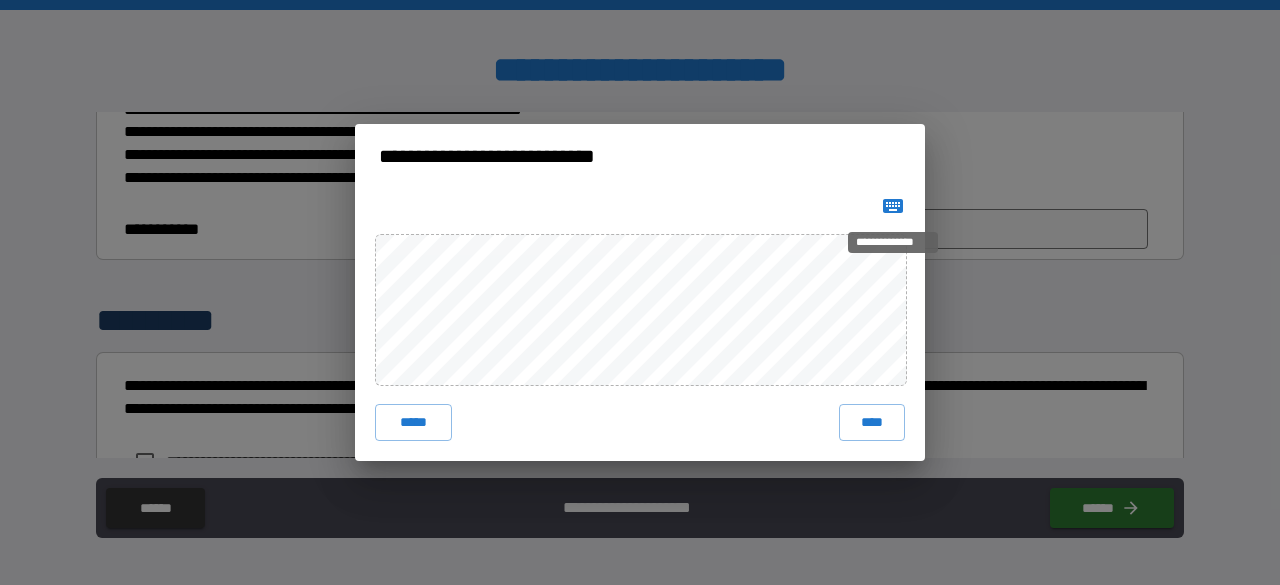 click 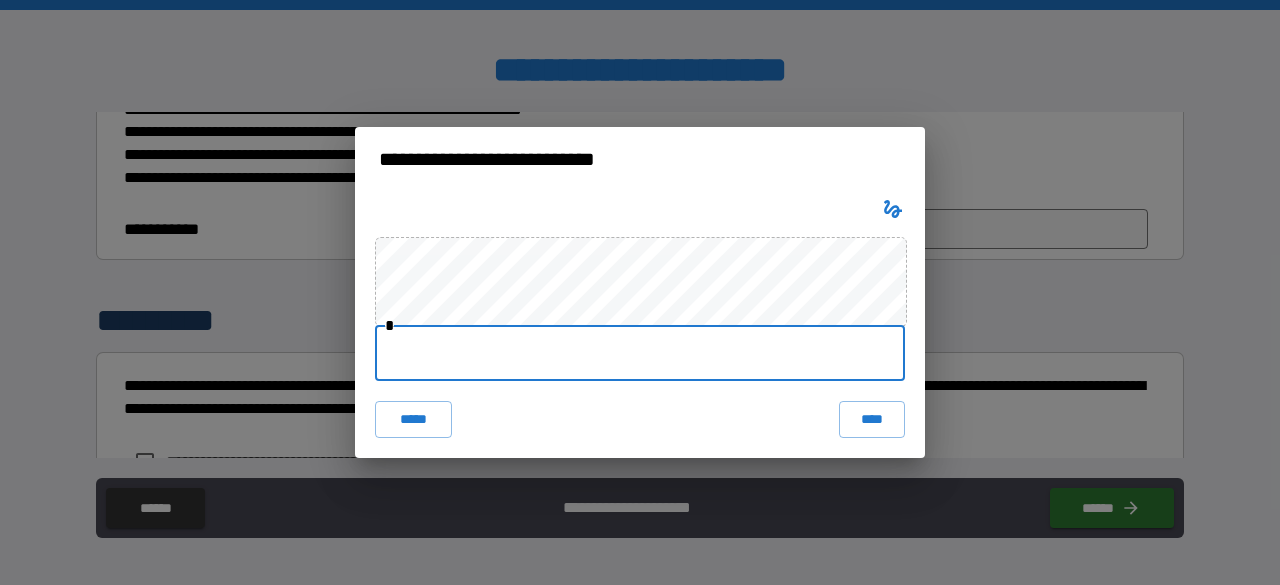 click at bounding box center [640, 353] 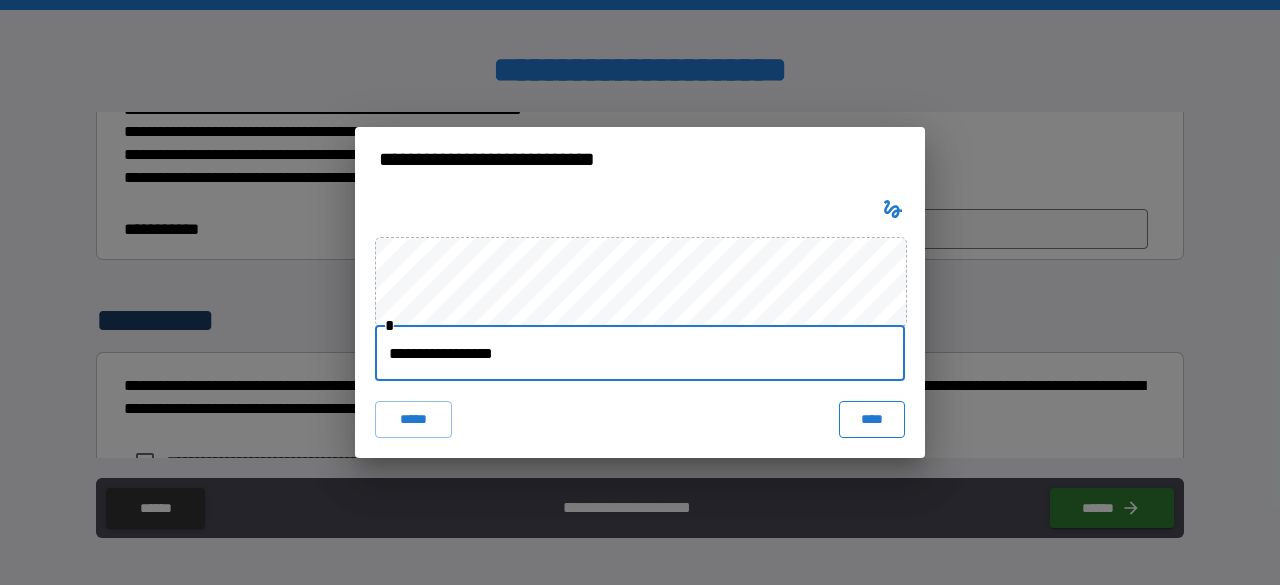 type on "**********" 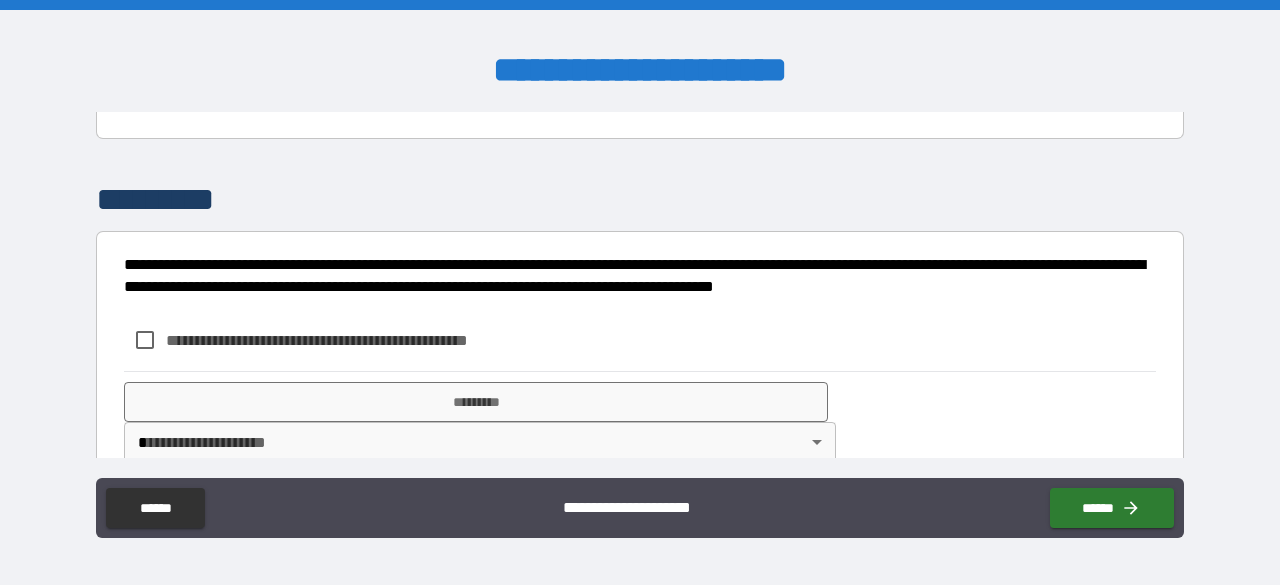 scroll, scrollTop: 522, scrollLeft: 0, axis: vertical 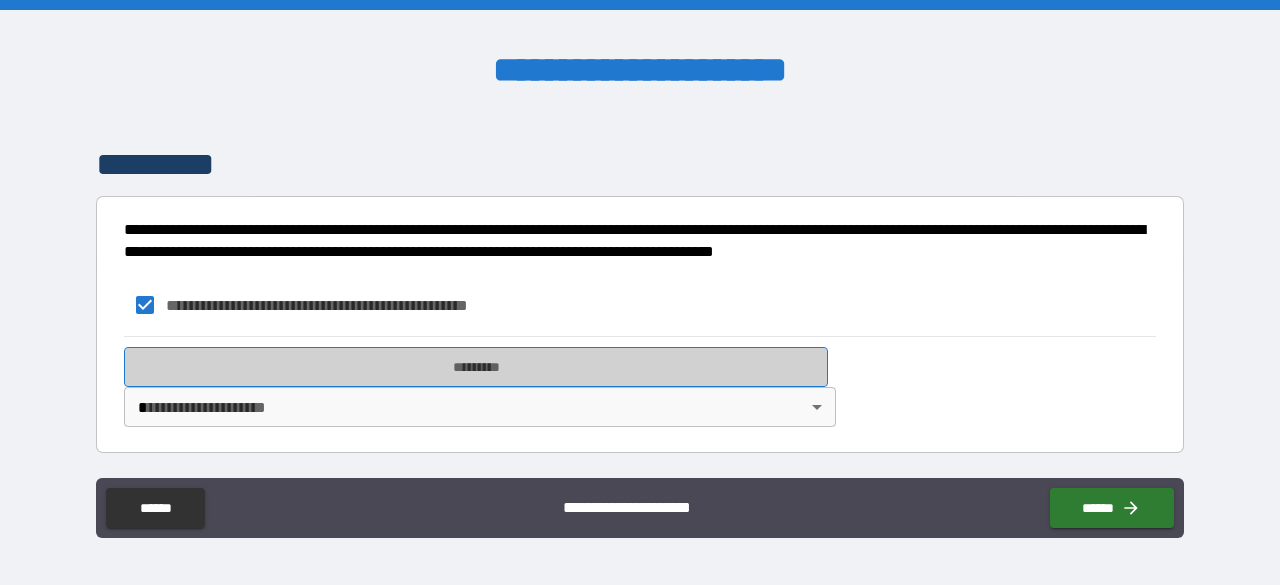 click on "*********" at bounding box center (476, 367) 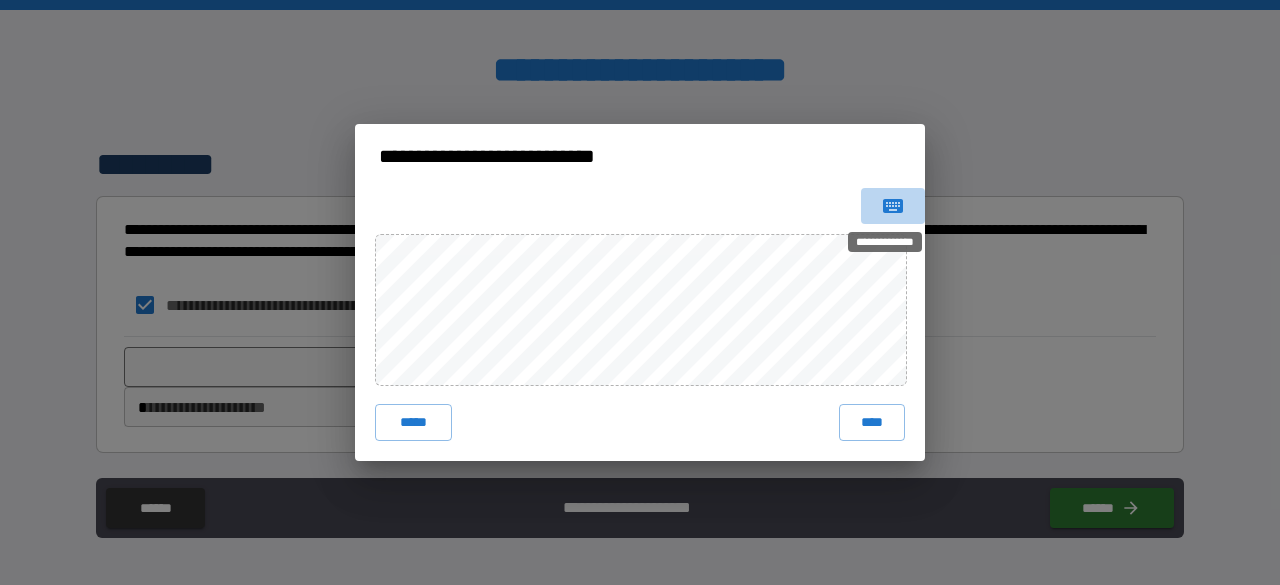 click 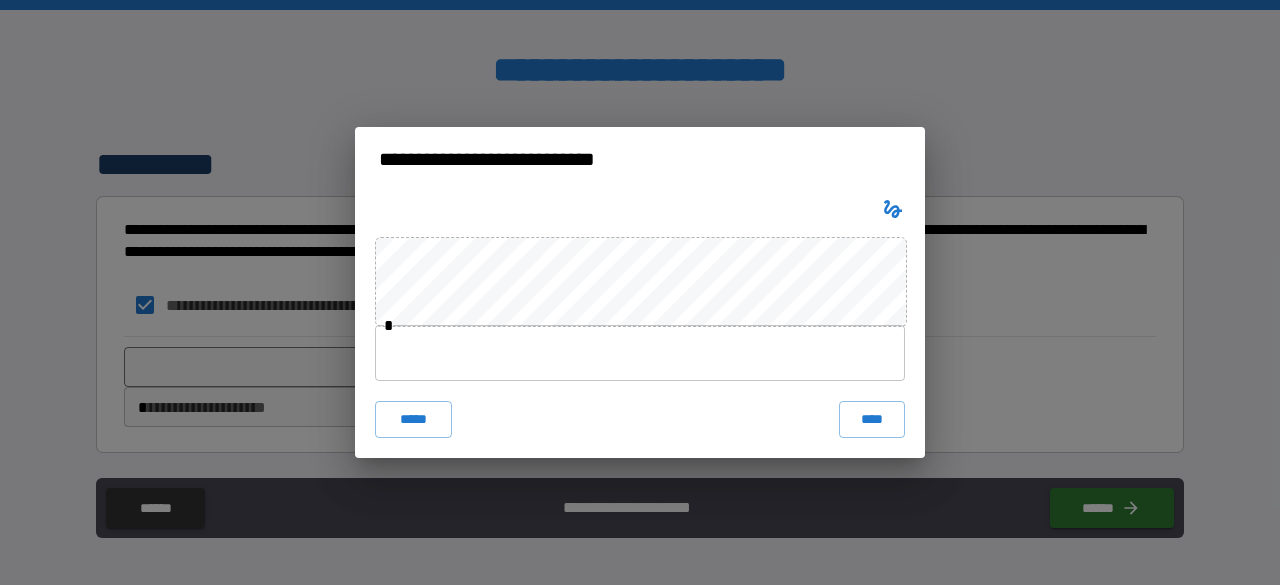 type 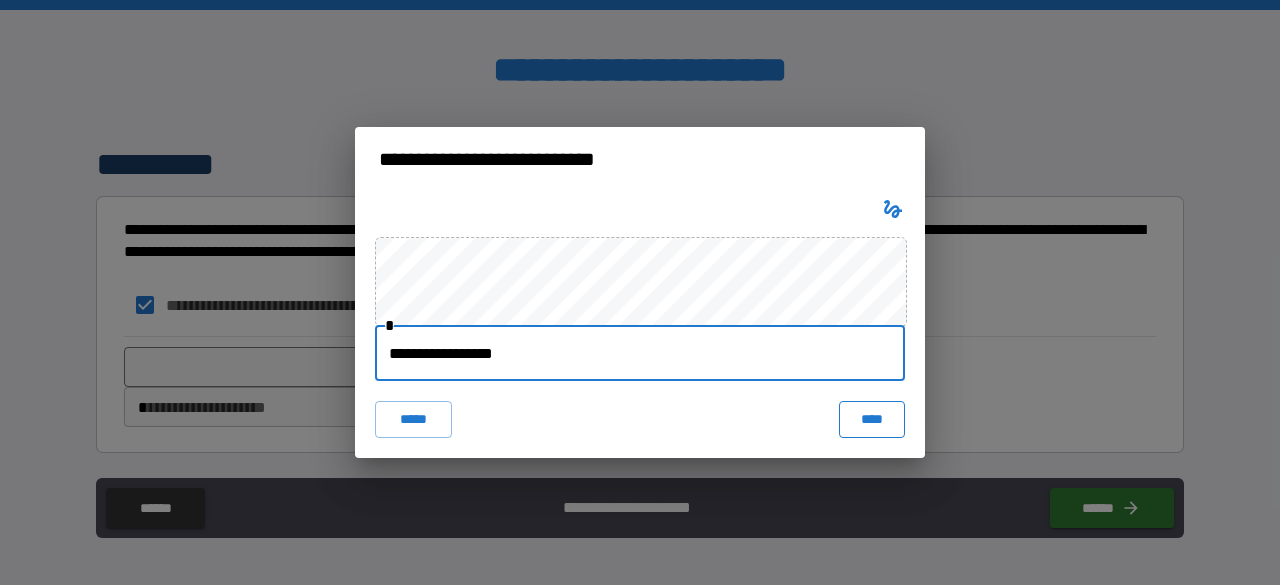 type on "**********" 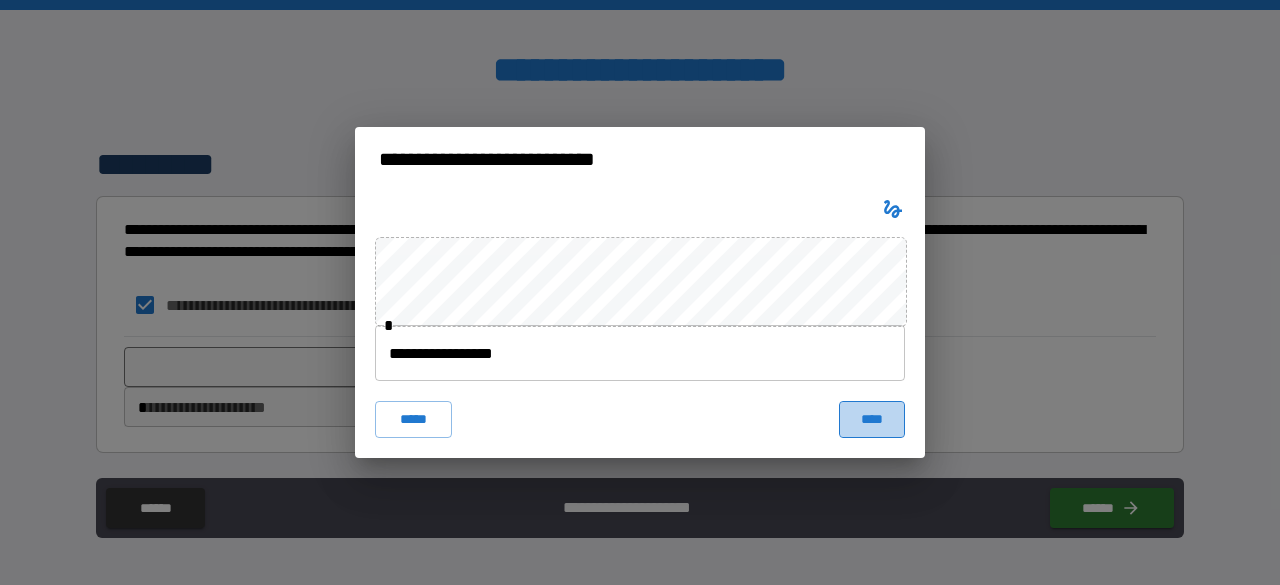 click on "****" at bounding box center [872, 419] 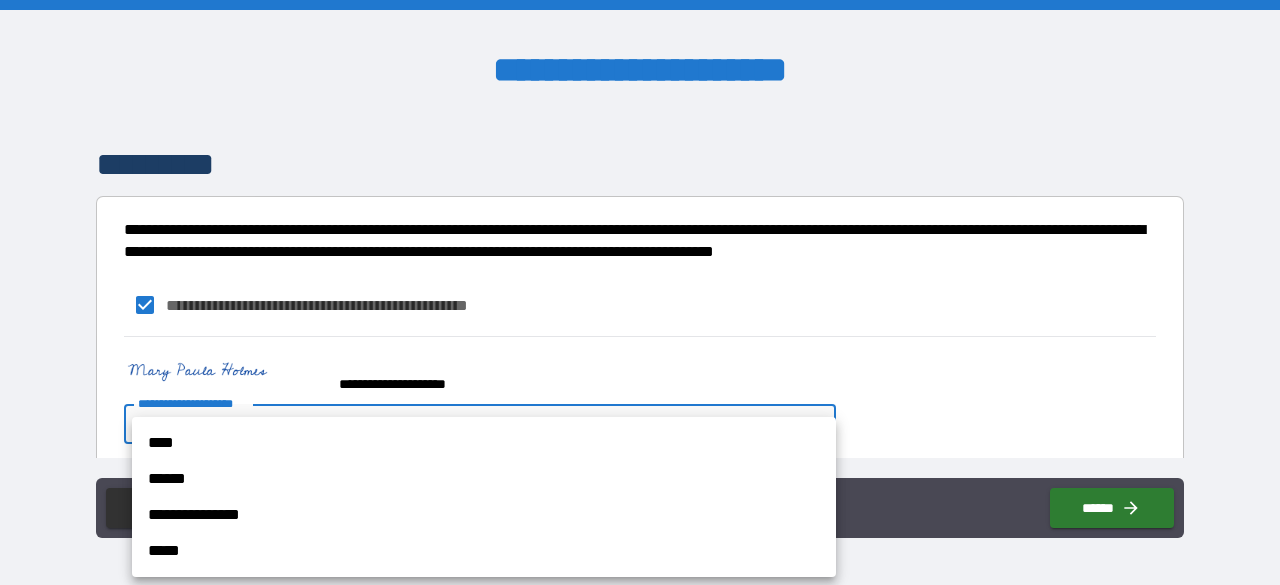 click on "**********" at bounding box center [640, 292] 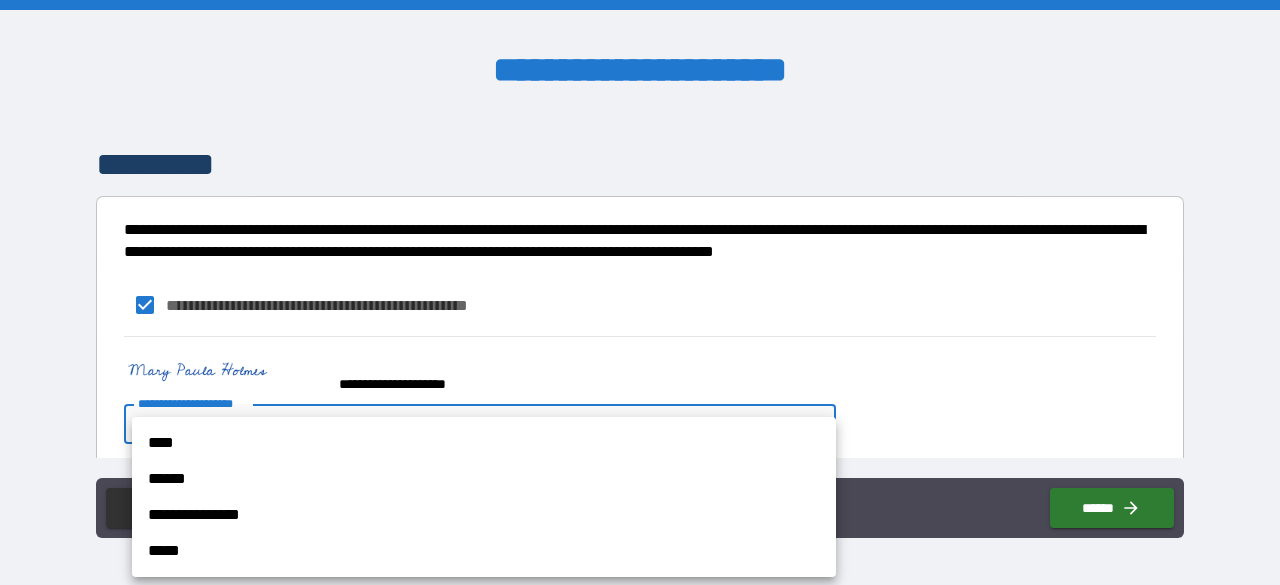 click on "****" at bounding box center [484, 443] 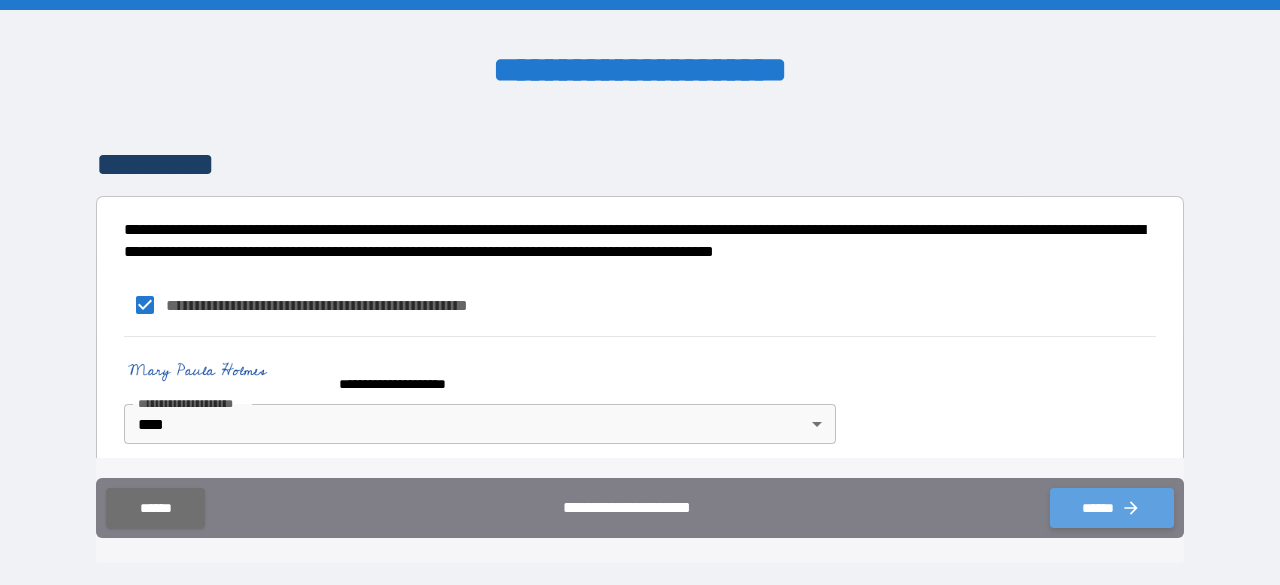 click on "******" at bounding box center (1112, 508) 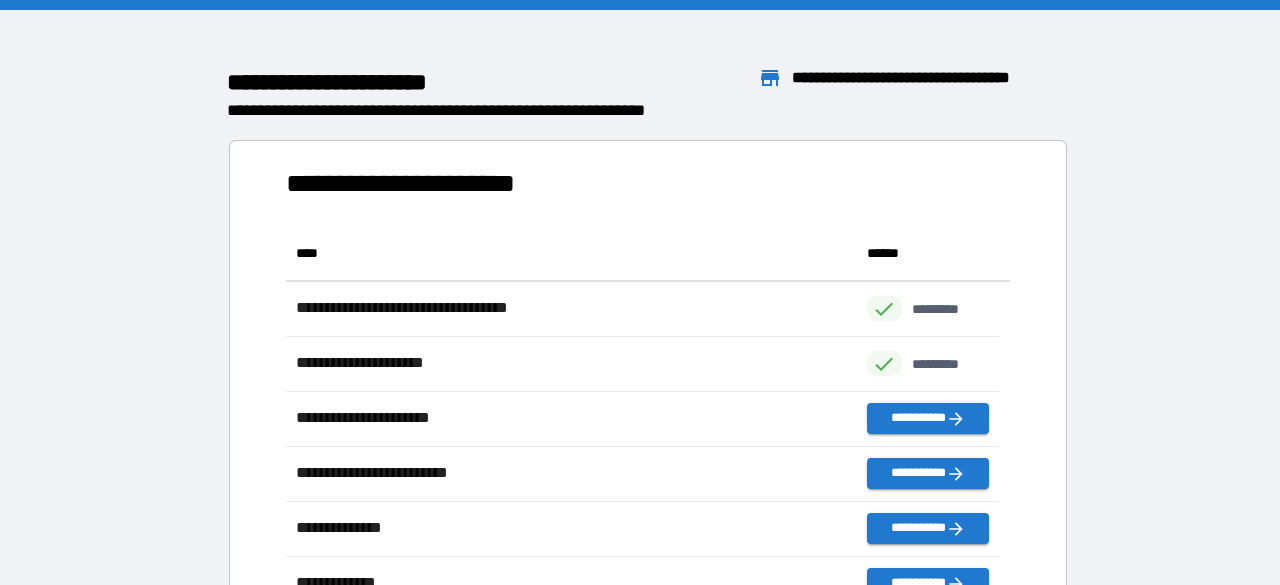 scroll, scrollTop: 16, scrollLeft: 16, axis: both 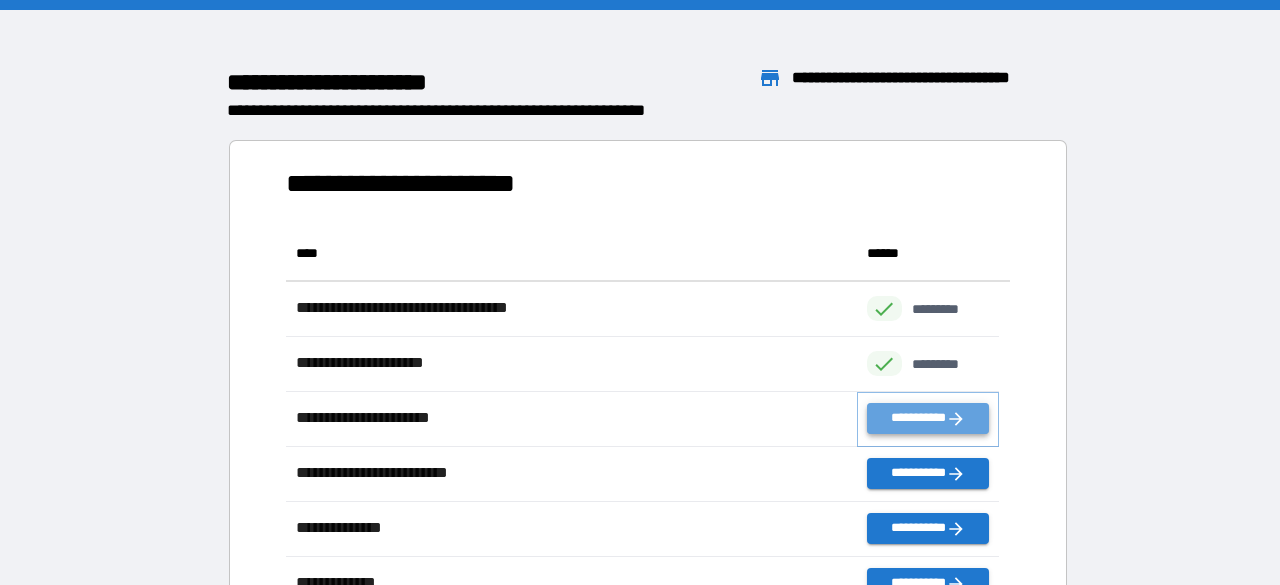 click on "**********" at bounding box center (928, 418) 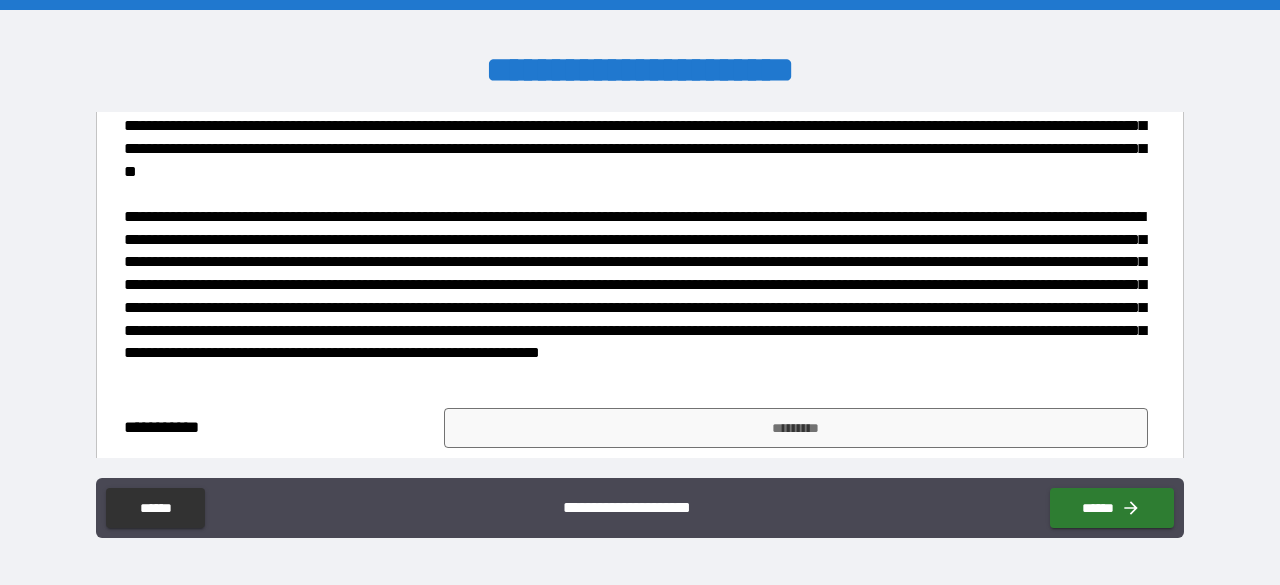 scroll, scrollTop: 875, scrollLeft: 0, axis: vertical 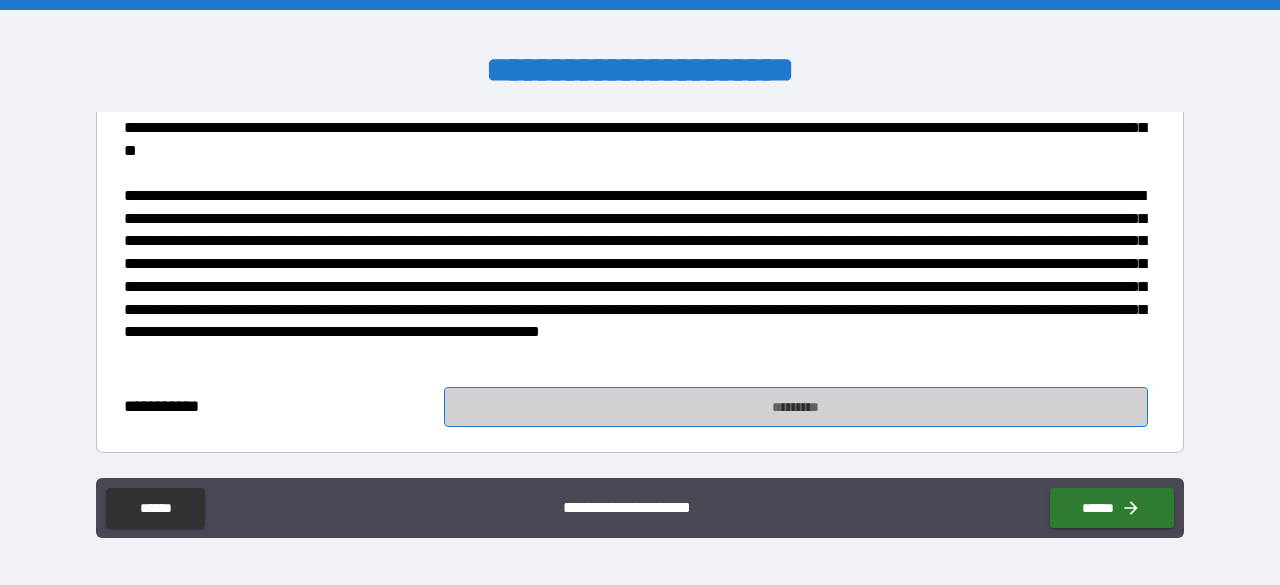 click on "*********" at bounding box center (796, 407) 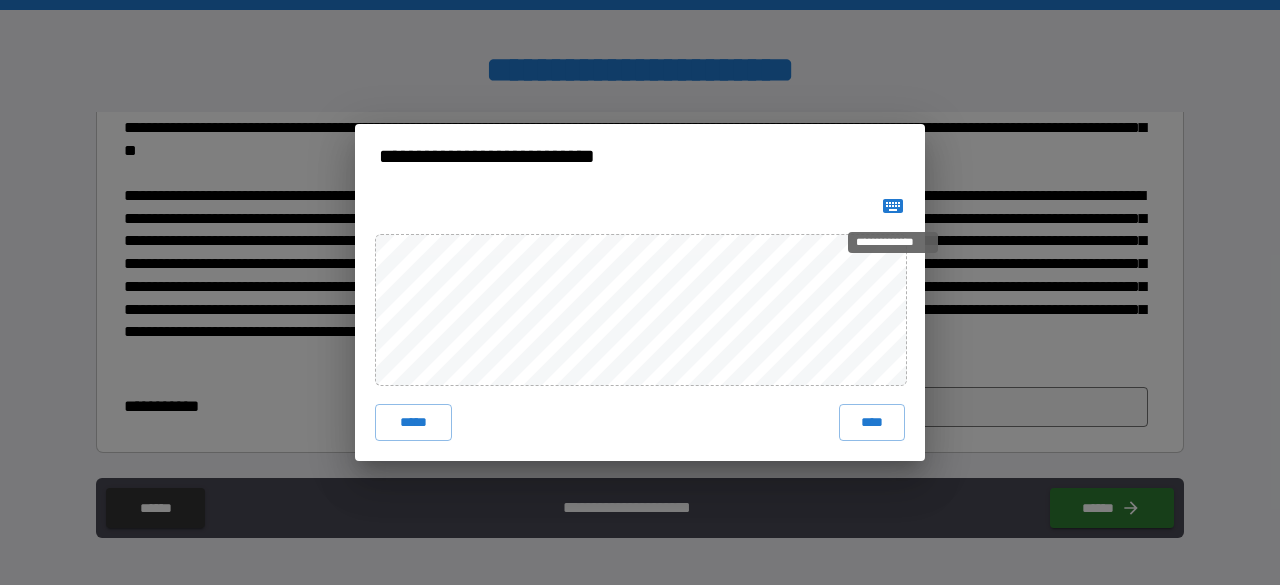 click 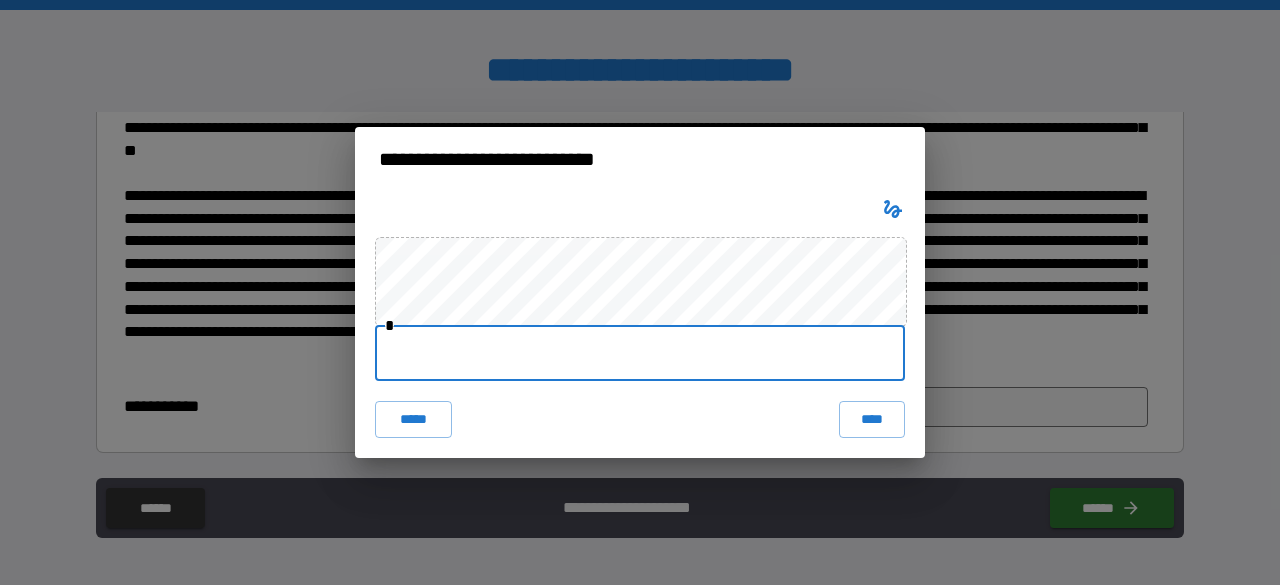 click at bounding box center [640, 353] 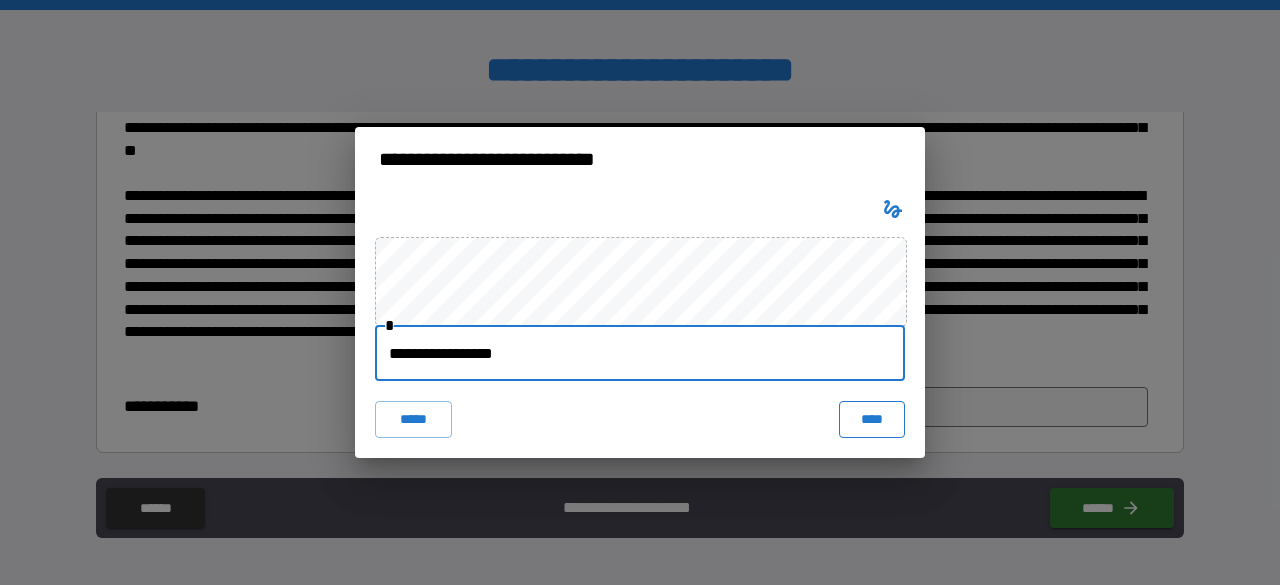 type on "**********" 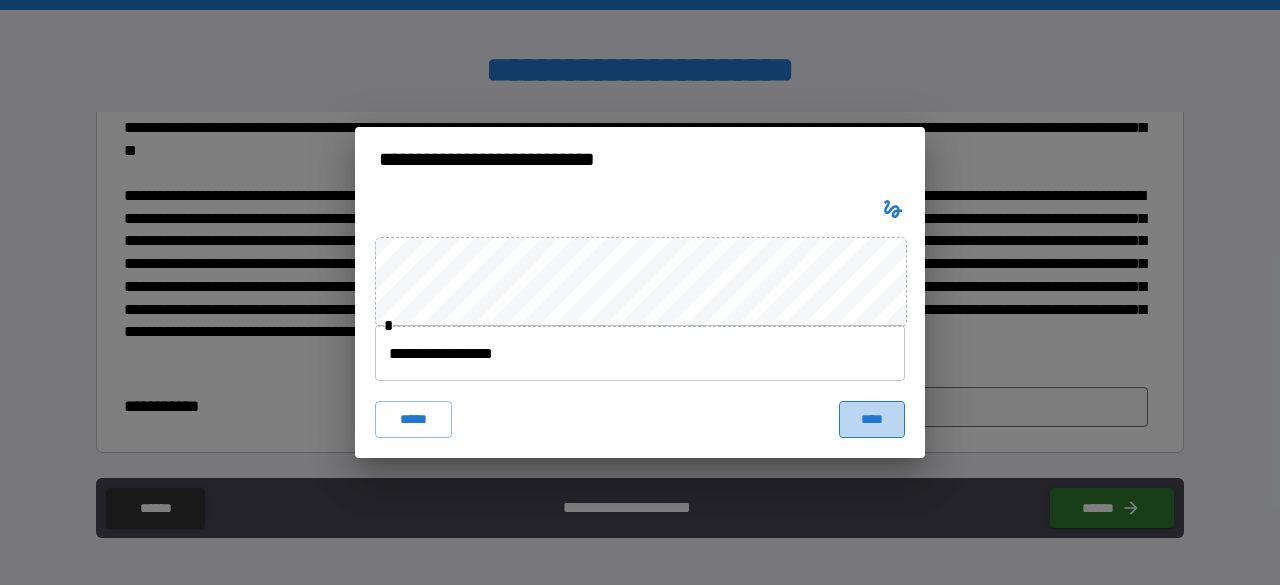 click on "****" at bounding box center [872, 419] 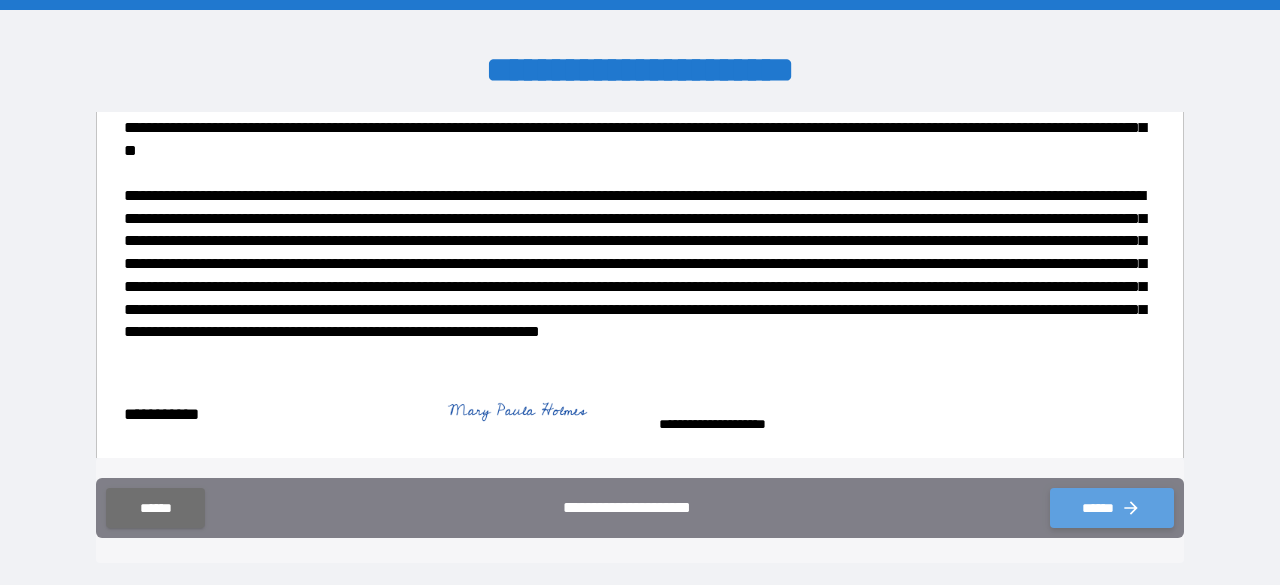 click on "******" at bounding box center [1112, 508] 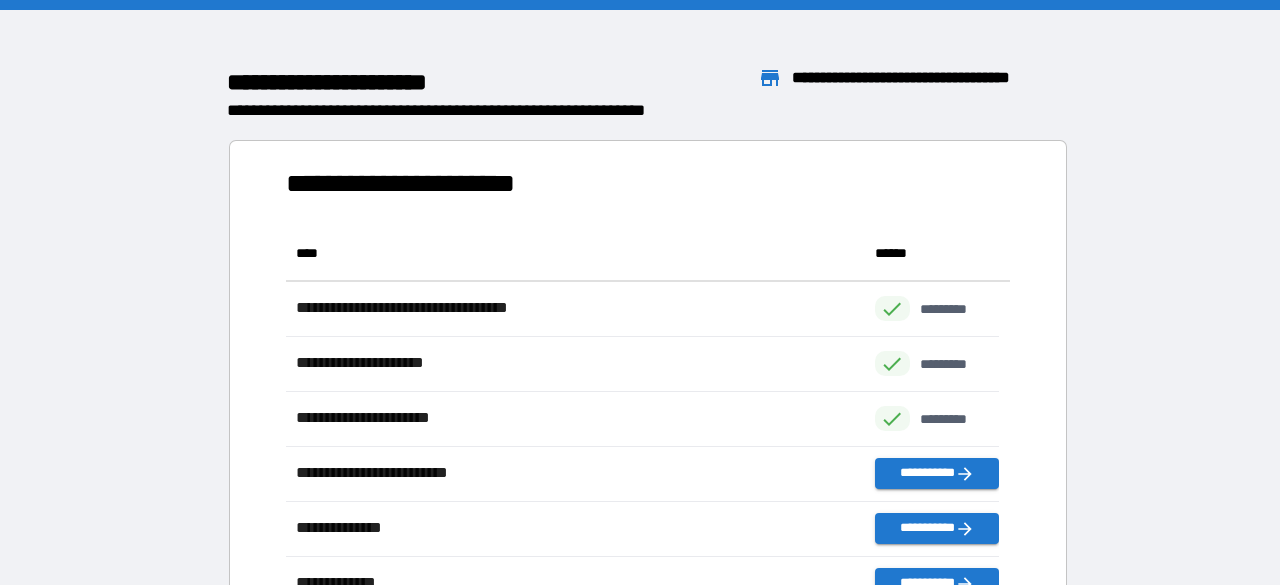 scroll, scrollTop: 536, scrollLeft: 699, axis: both 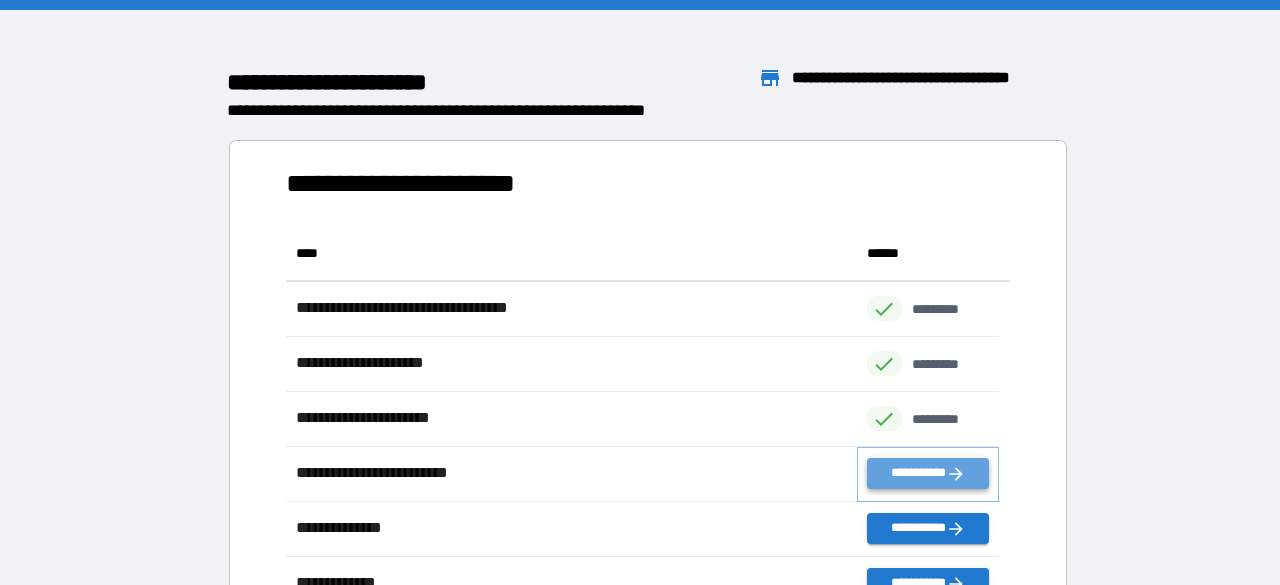 click on "**********" at bounding box center (928, 473) 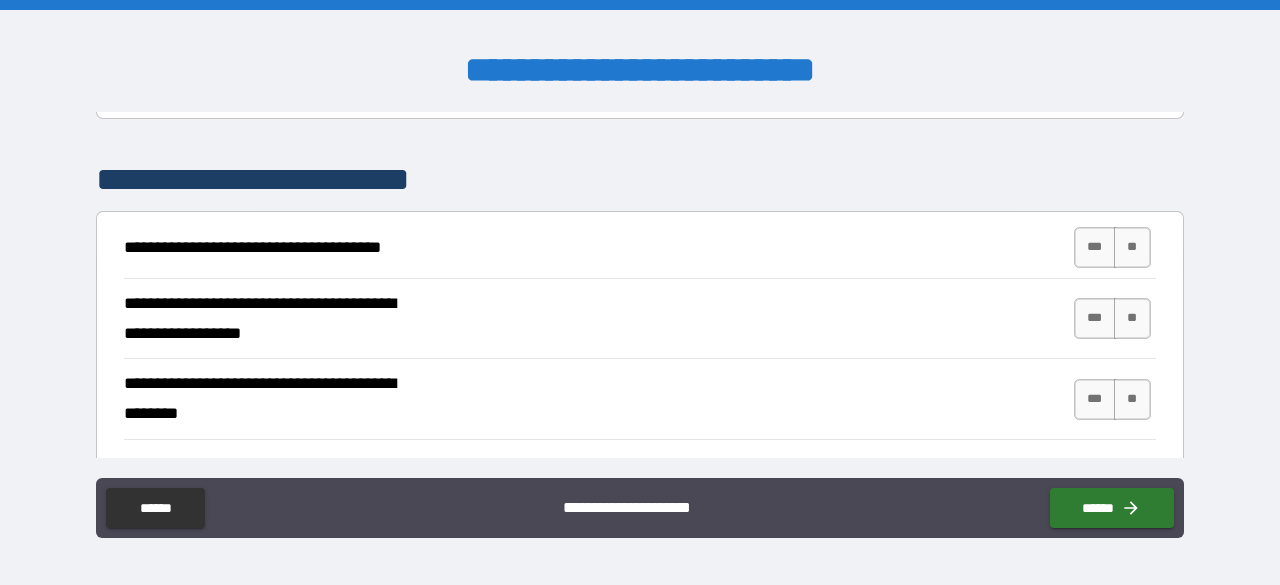 scroll, scrollTop: 359, scrollLeft: 0, axis: vertical 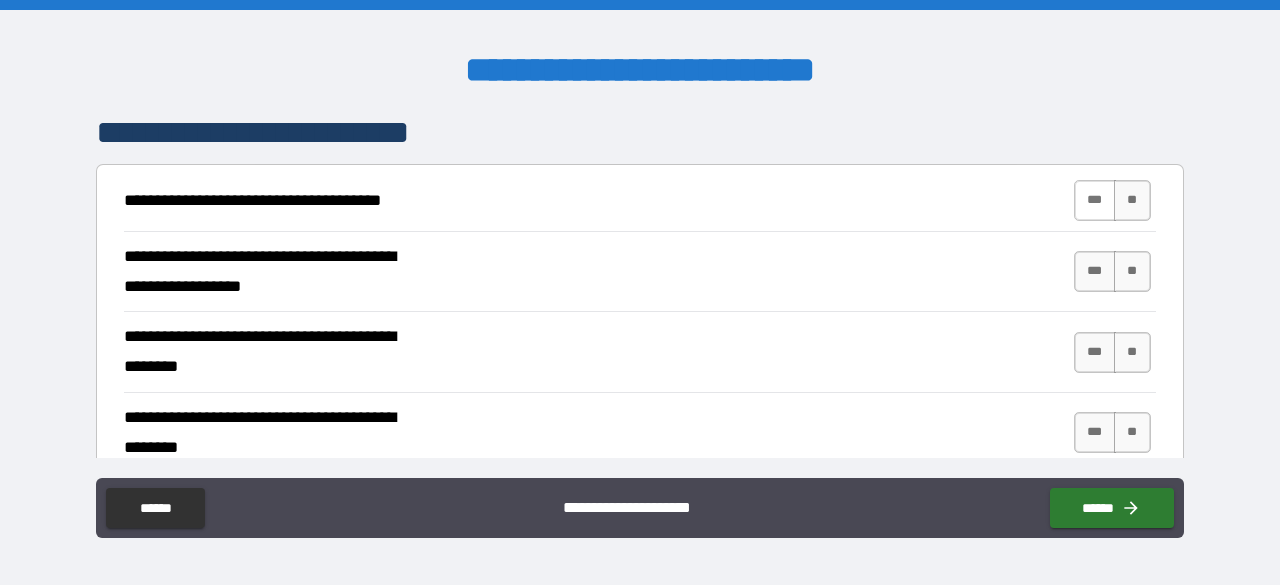 click on "***" at bounding box center (1095, 200) 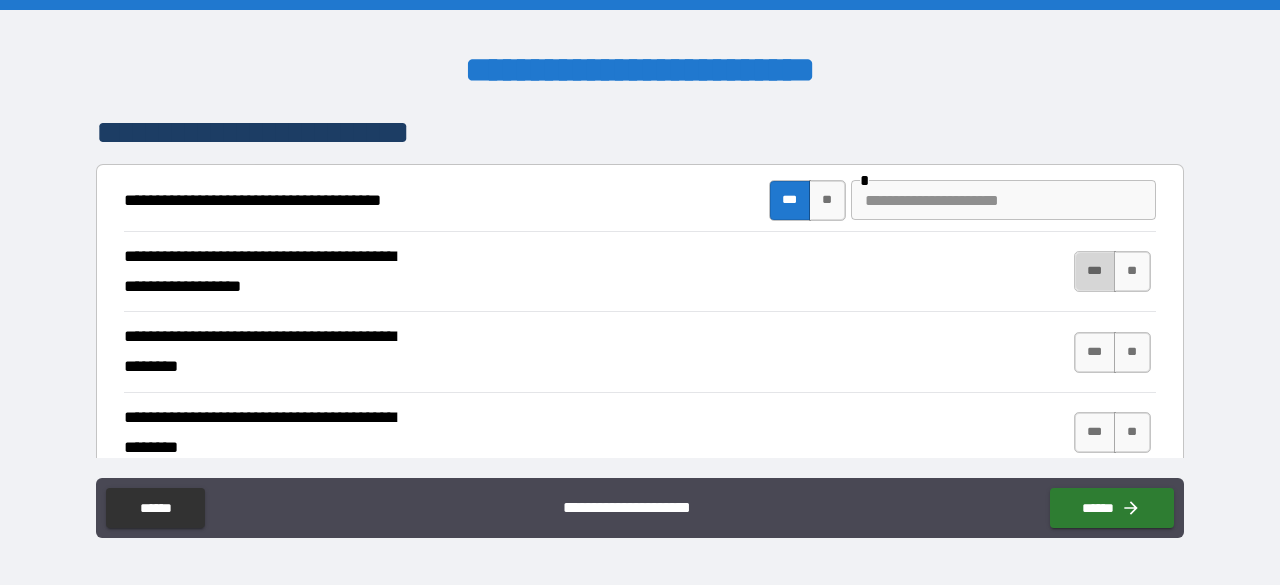 click on "***" at bounding box center (1095, 271) 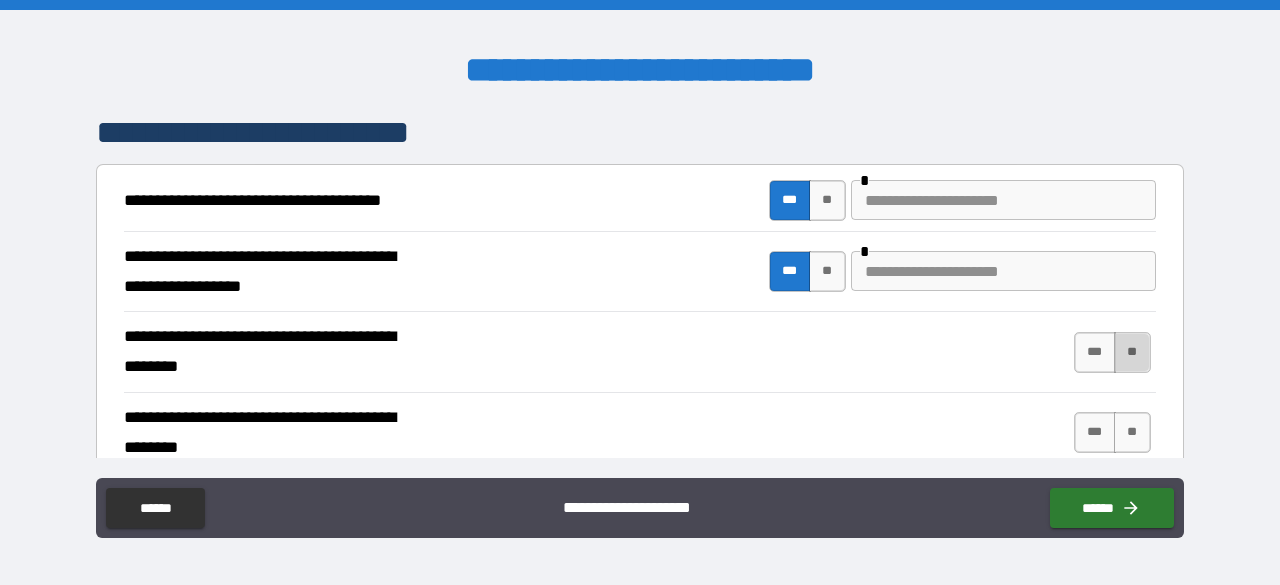 click on "**" at bounding box center (1132, 352) 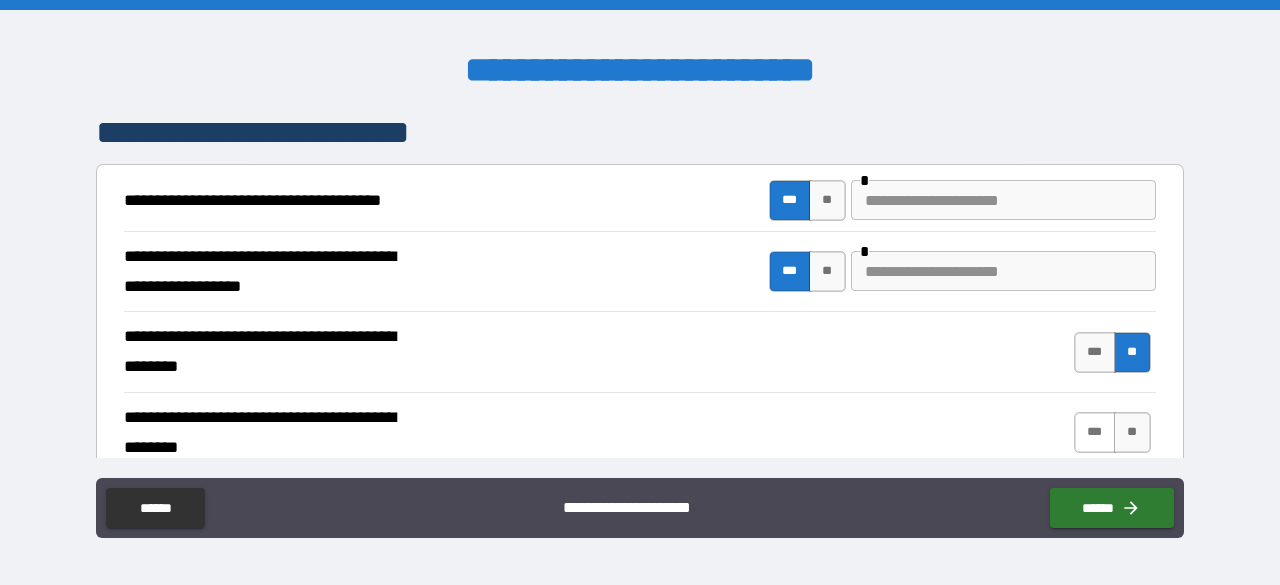click on "***" at bounding box center [1095, 432] 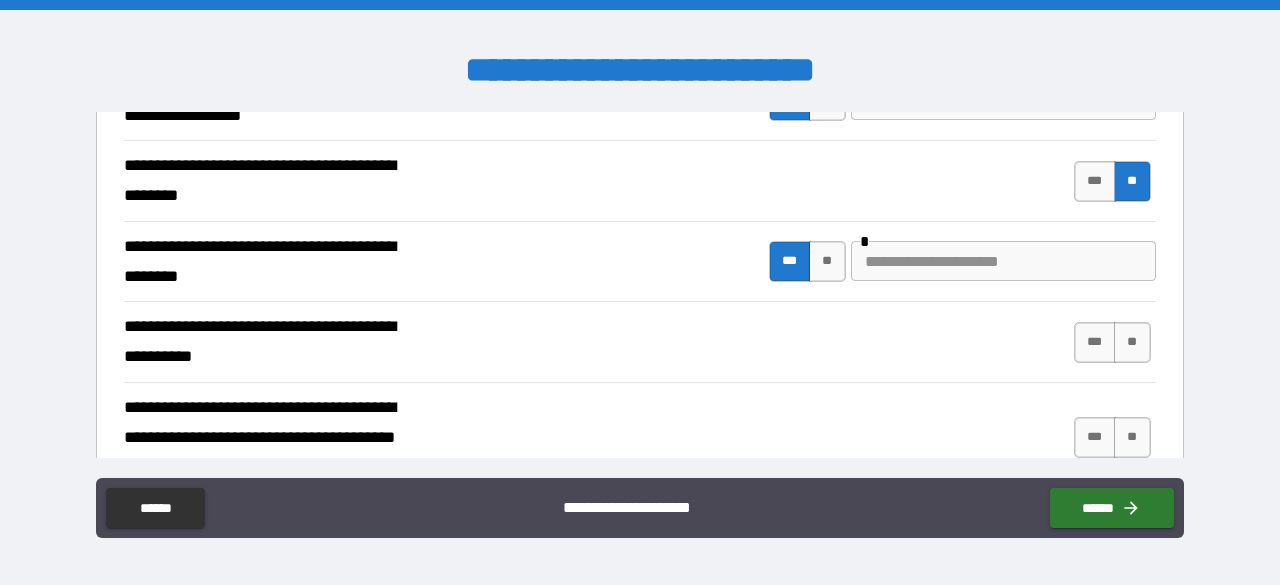 scroll, scrollTop: 624, scrollLeft: 0, axis: vertical 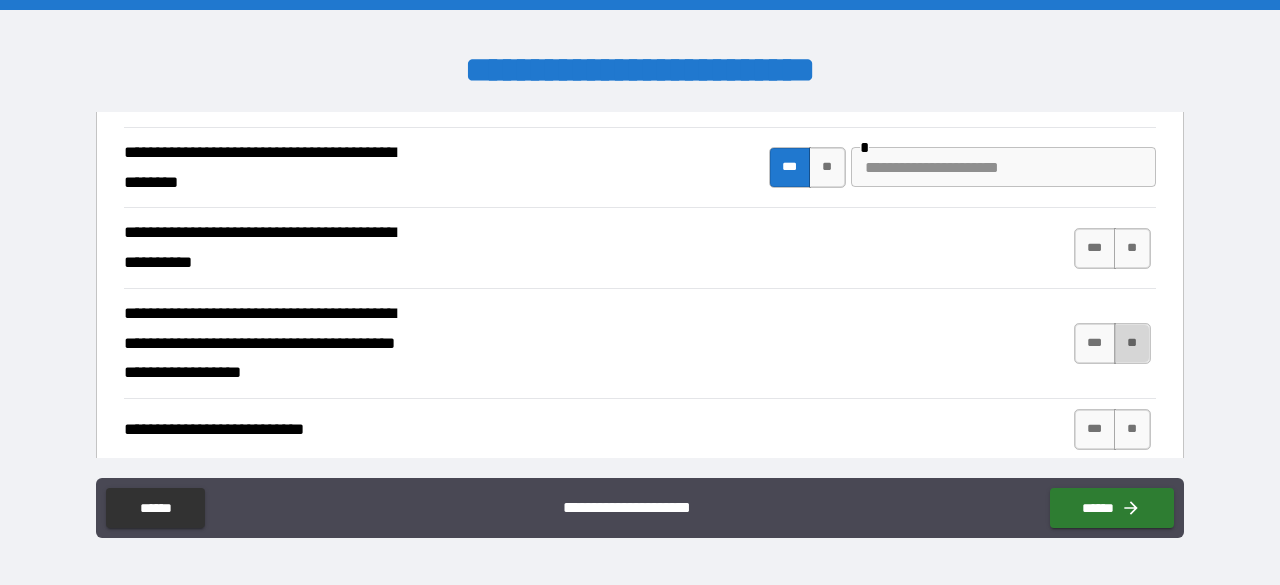click on "**" at bounding box center [1132, 343] 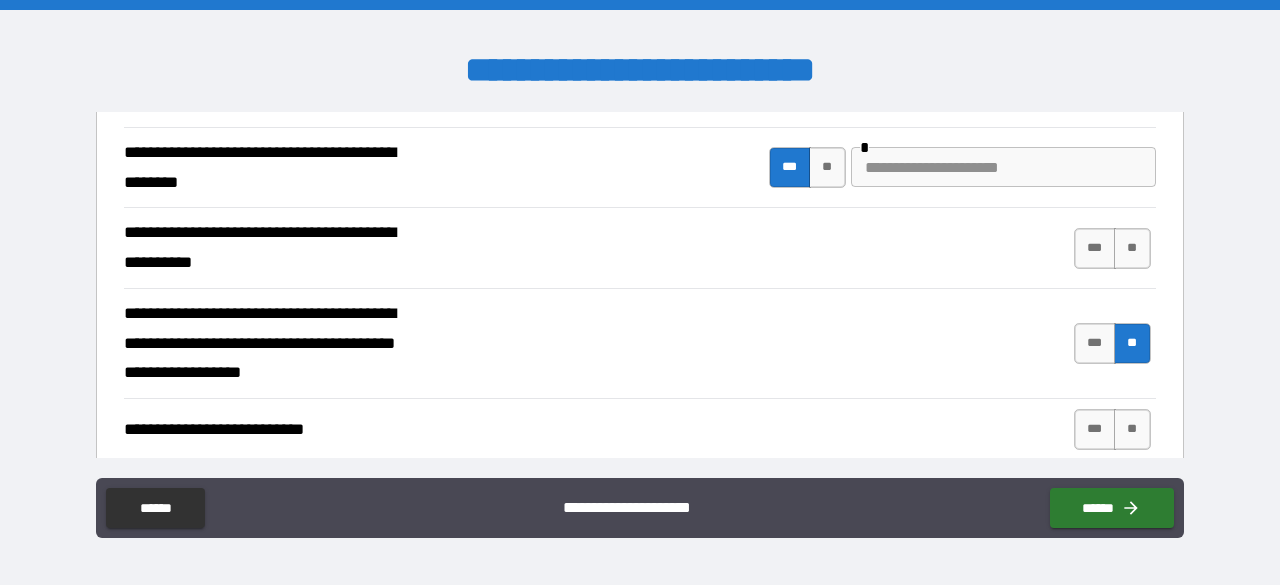 click on "*** **" at bounding box center (1115, 248) 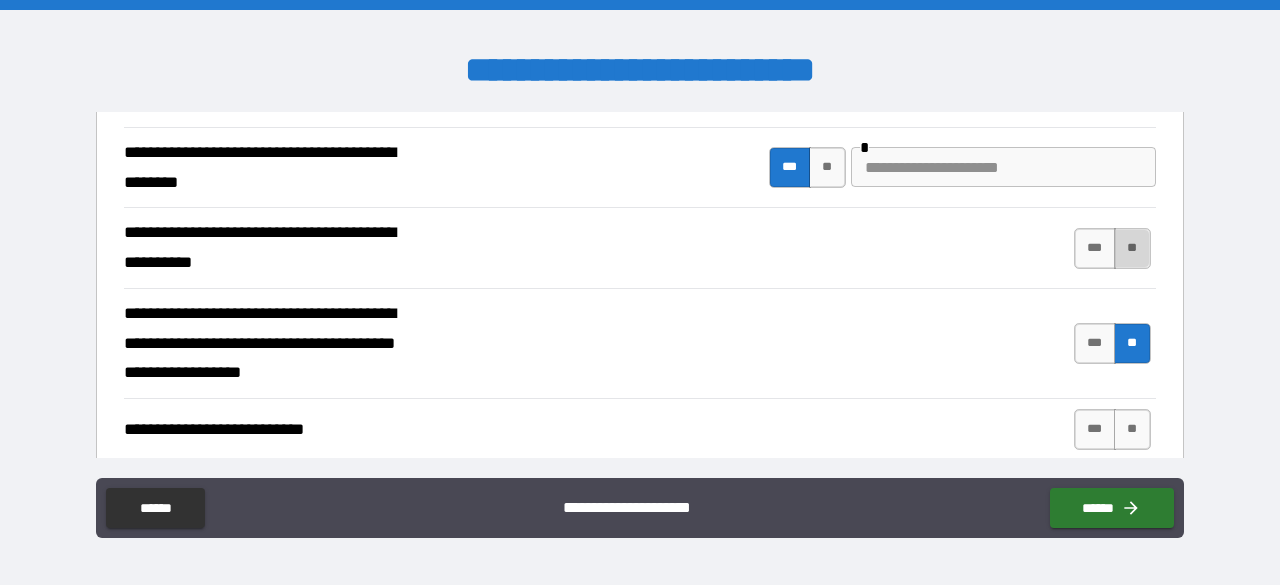 click on "**" at bounding box center [1132, 248] 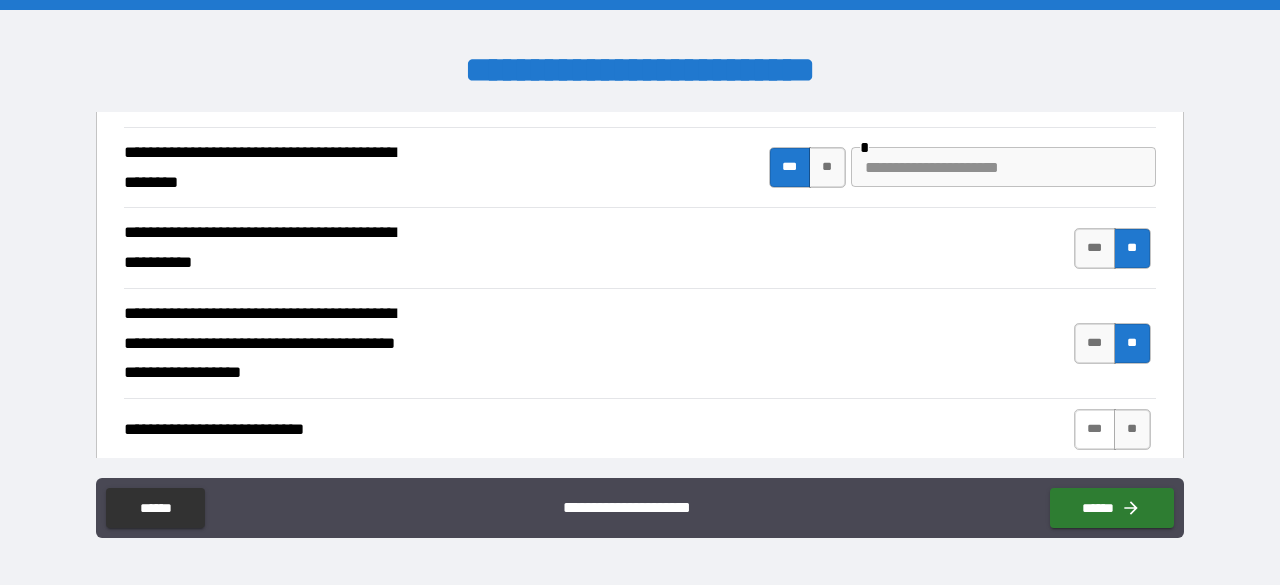 click on "***" at bounding box center [1095, 429] 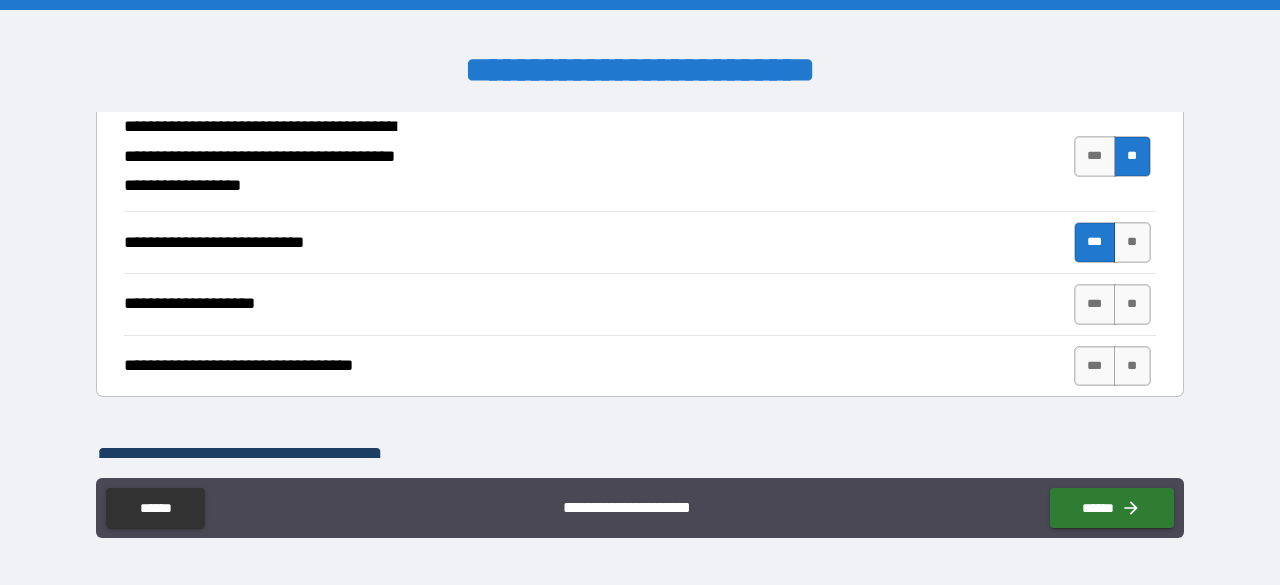 scroll, scrollTop: 873, scrollLeft: 0, axis: vertical 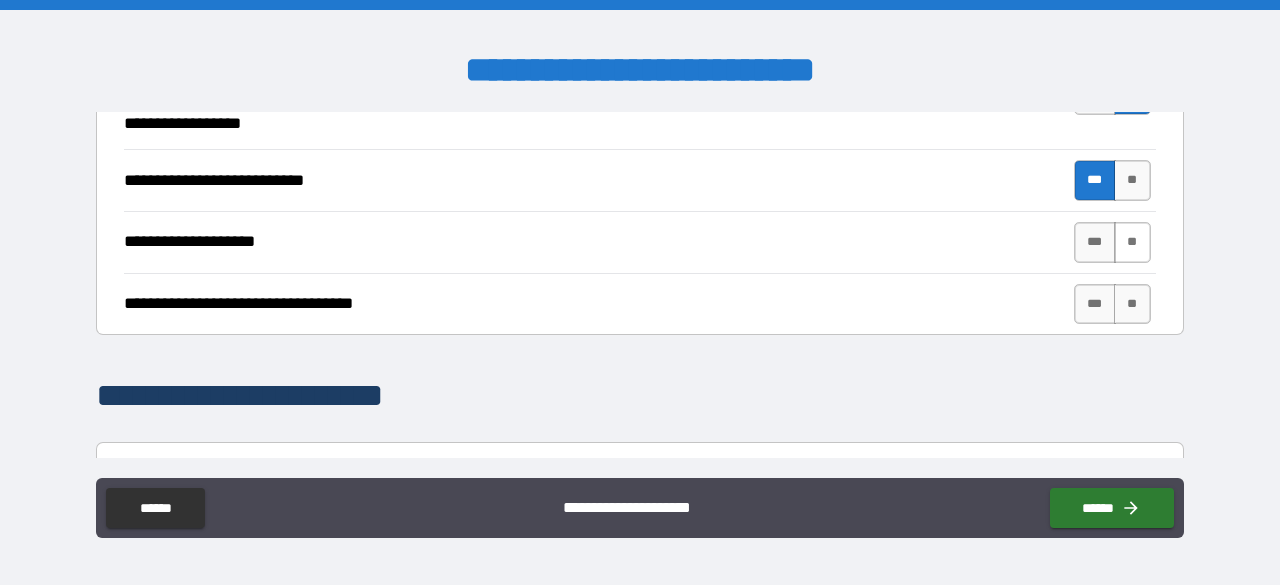 click on "**" at bounding box center (1132, 242) 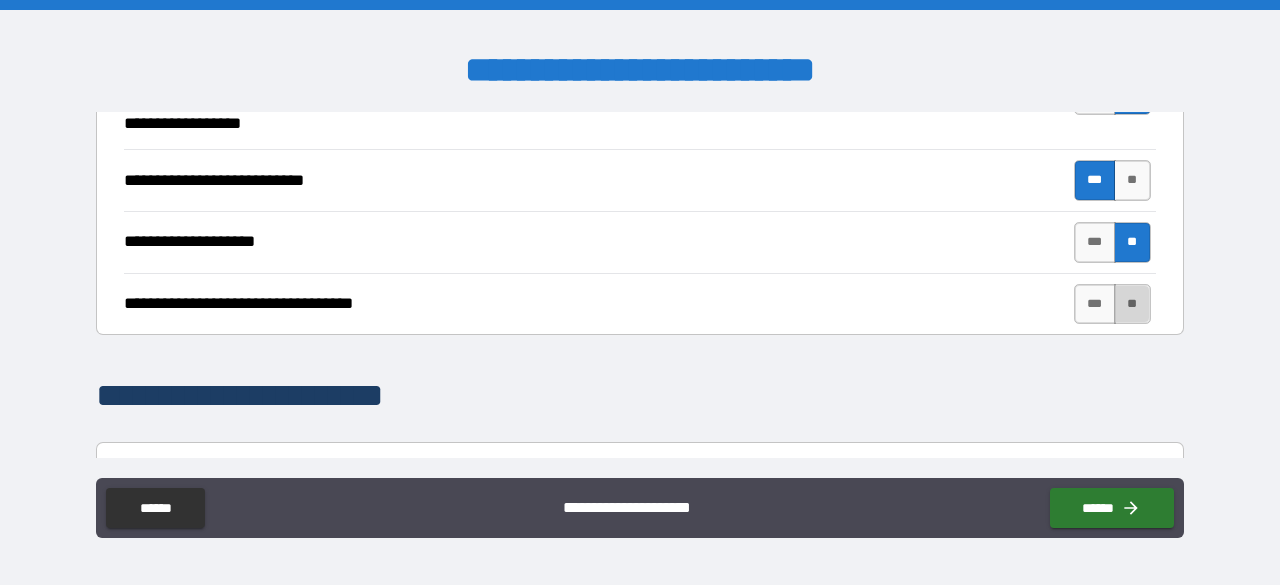 click on "**" at bounding box center [1132, 304] 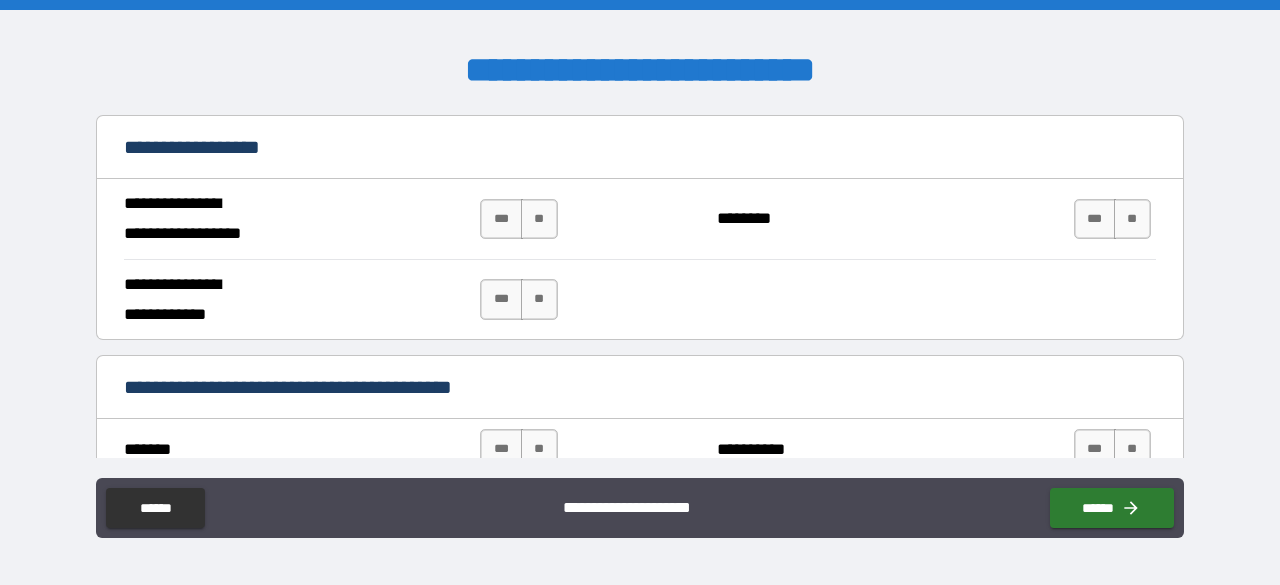 scroll, scrollTop: 1263, scrollLeft: 0, axis: vertical 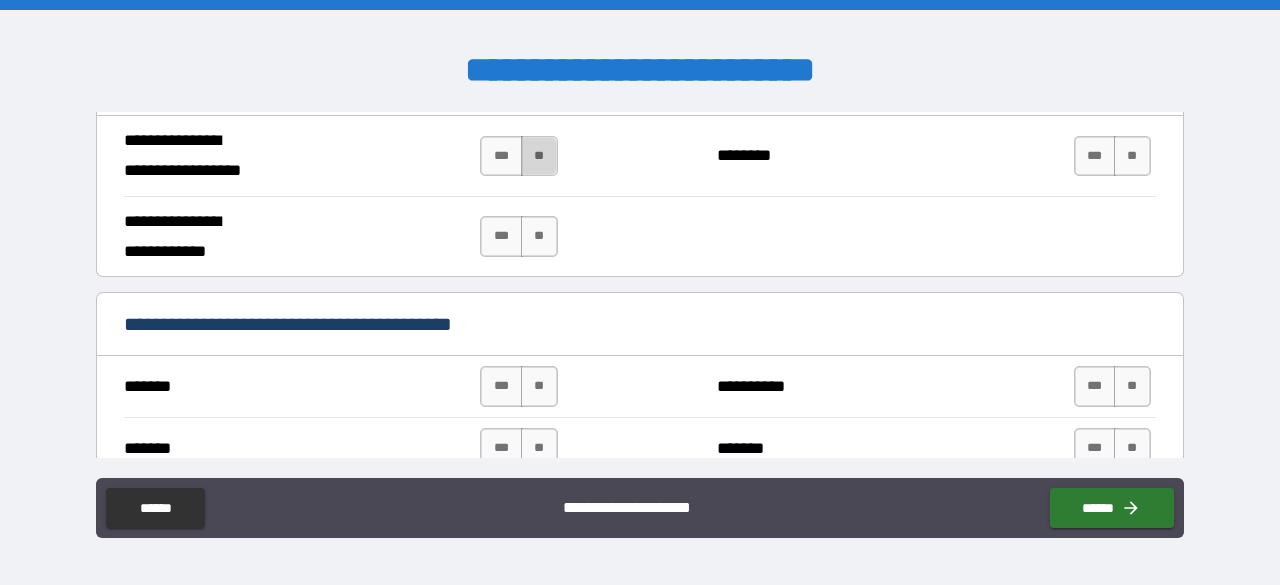 click on "**" at bounding box center [539, 156] 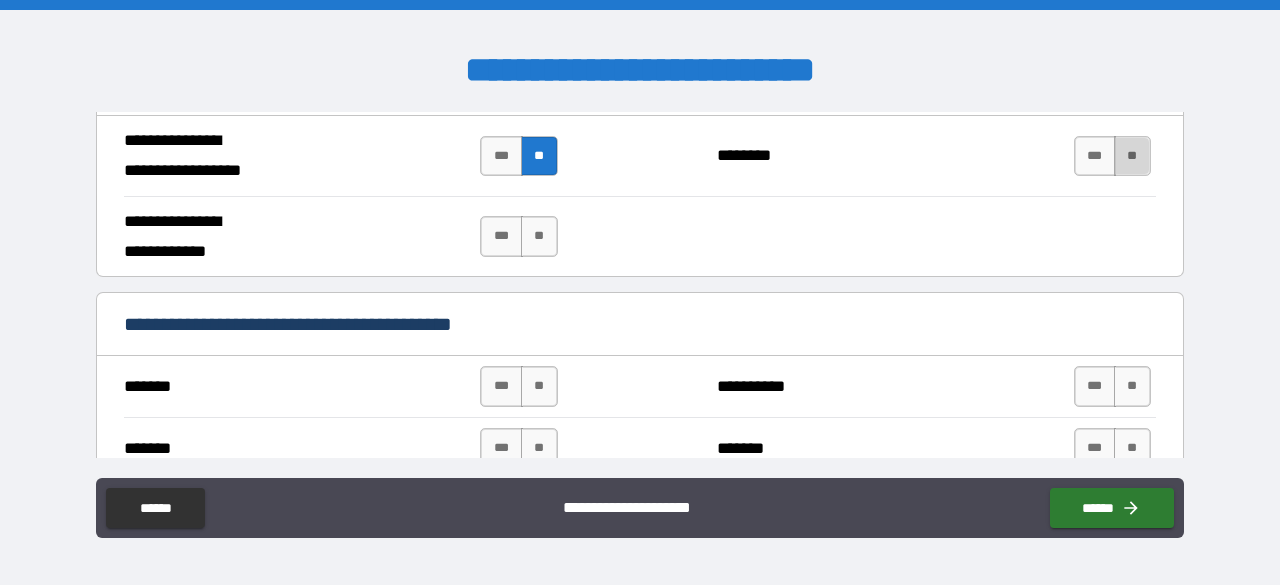 click on "**" at bounding box center (1132, 156) 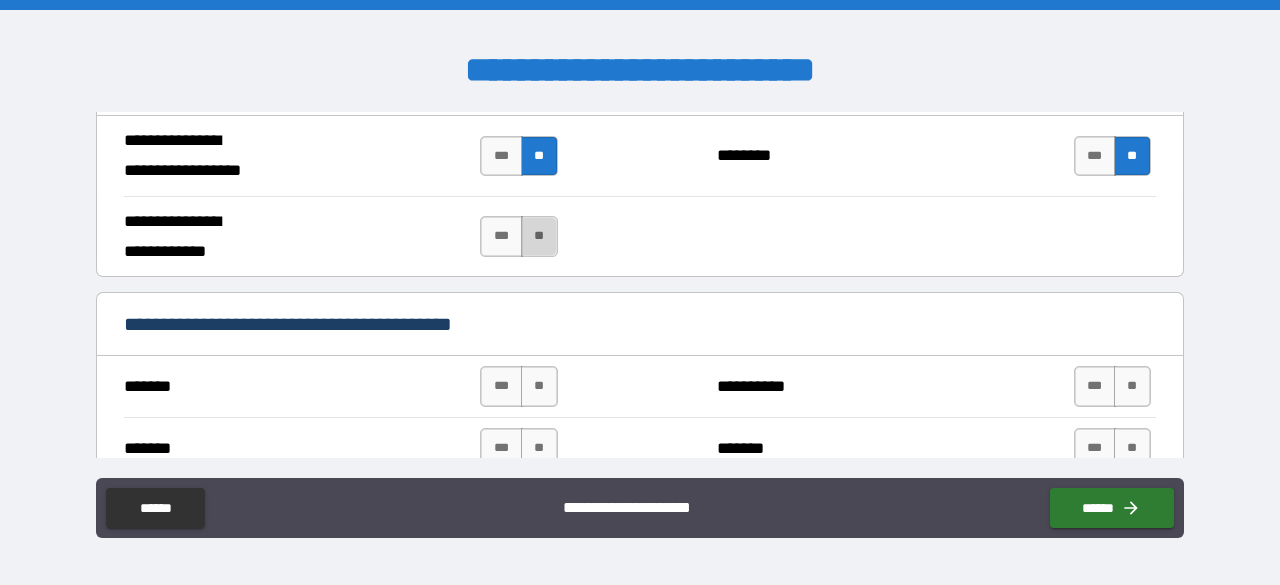click on "**" at bounding box center (539, 236) 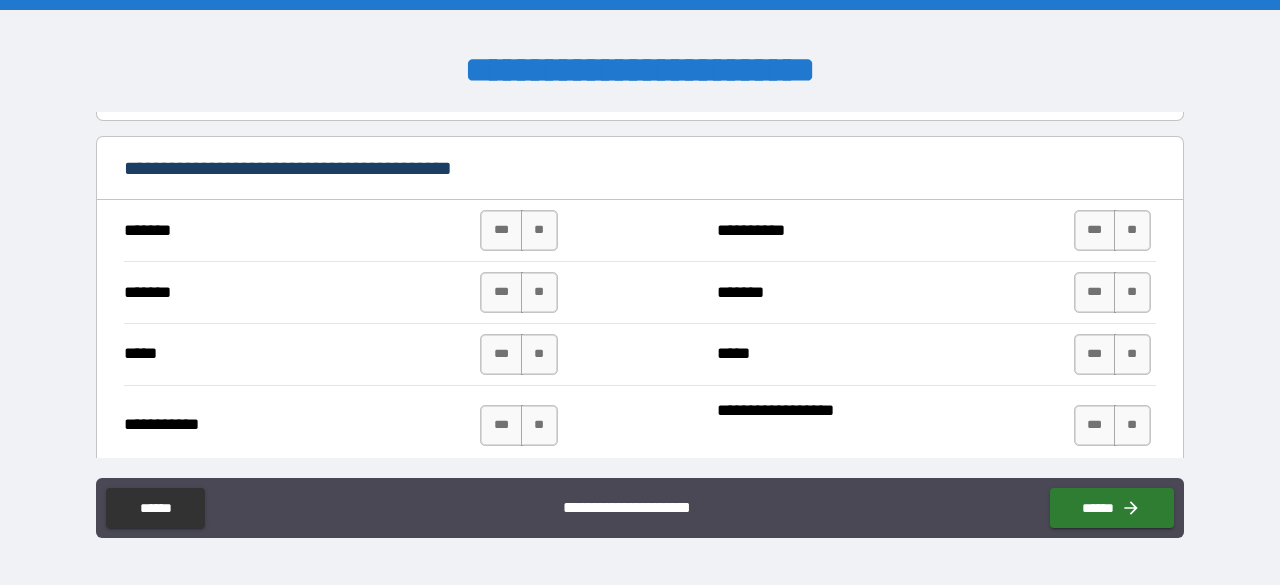 scroll, scrollTop: 1465, scrollLeft: 0, axis: vertical 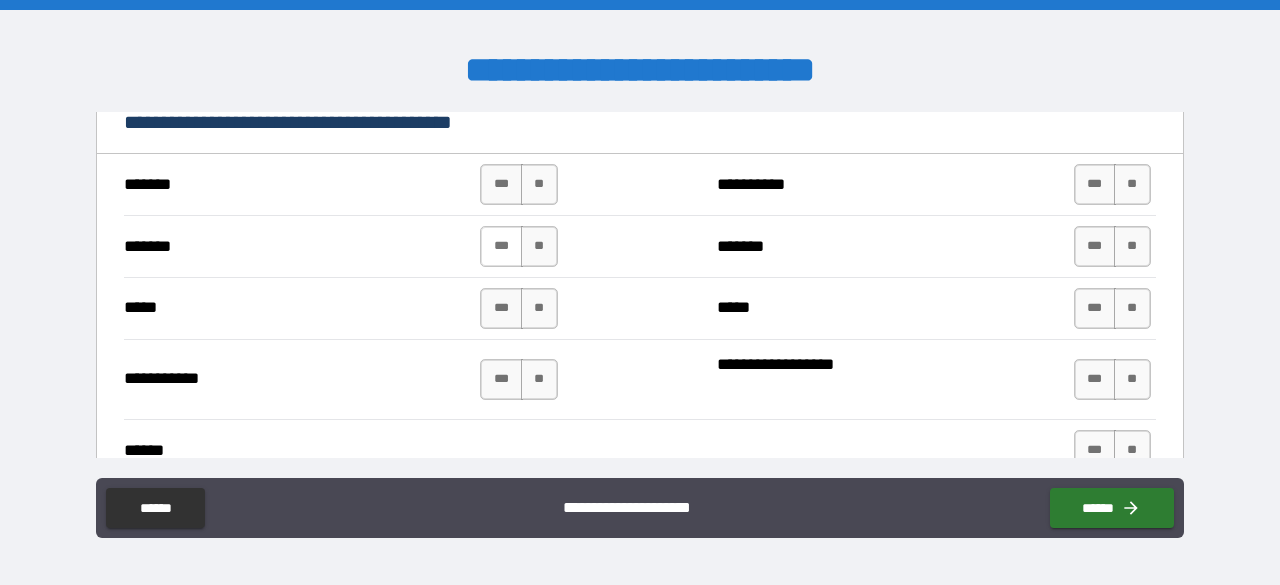 click on "***" at bounding box center [501, 246] 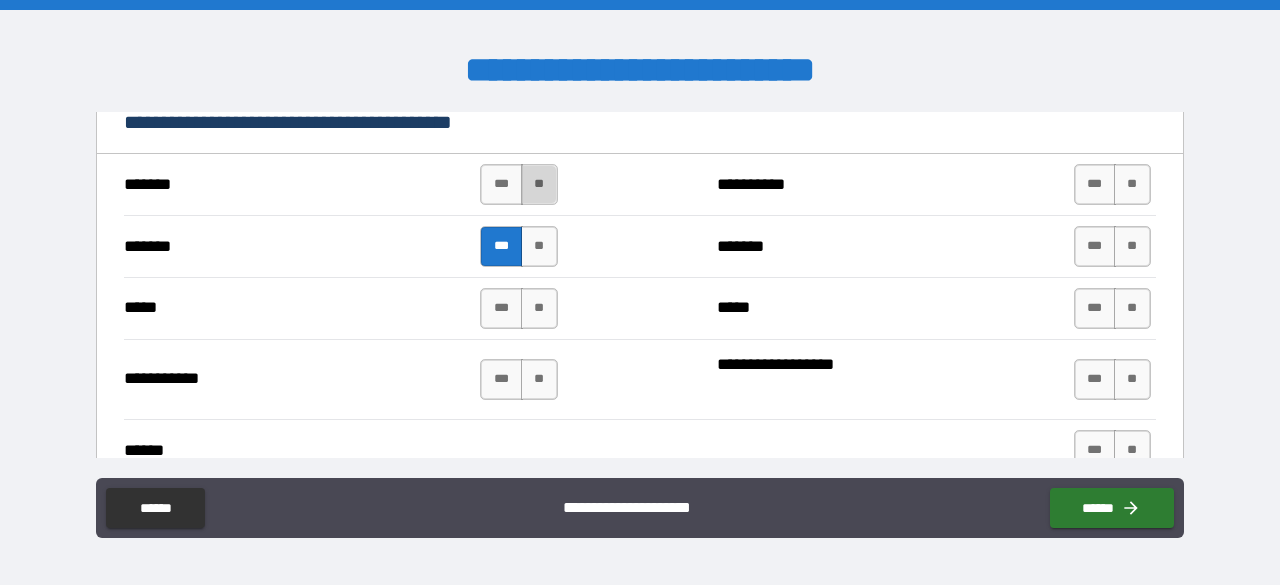 click on "**" at bounding box center [539, 184] 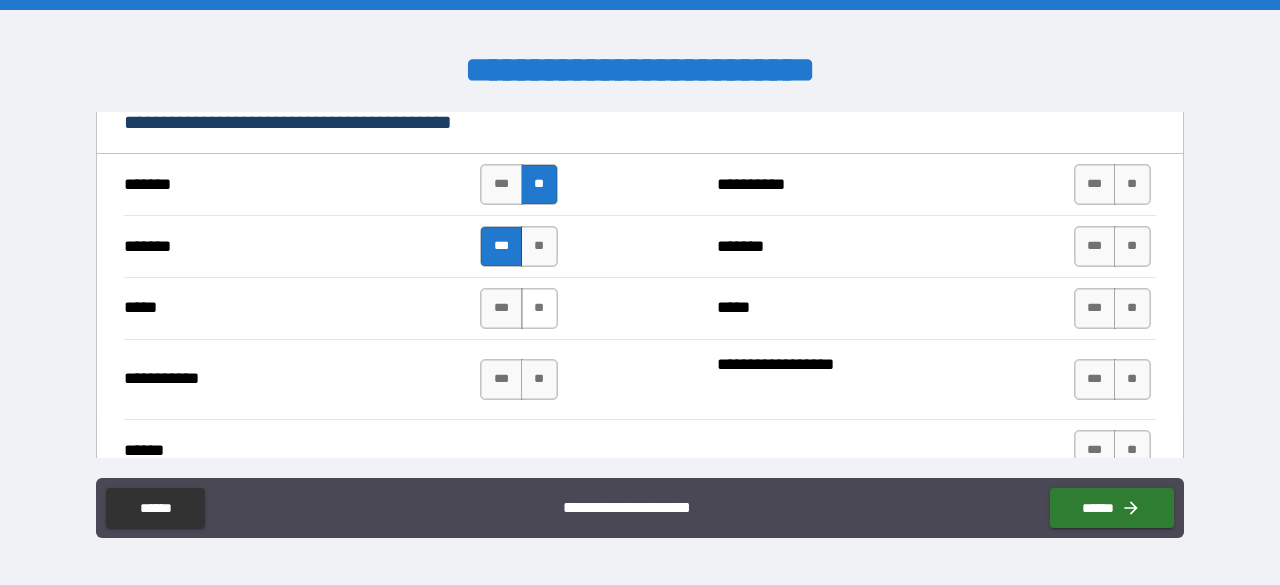 click on "**" at bounding box center [539, 308] 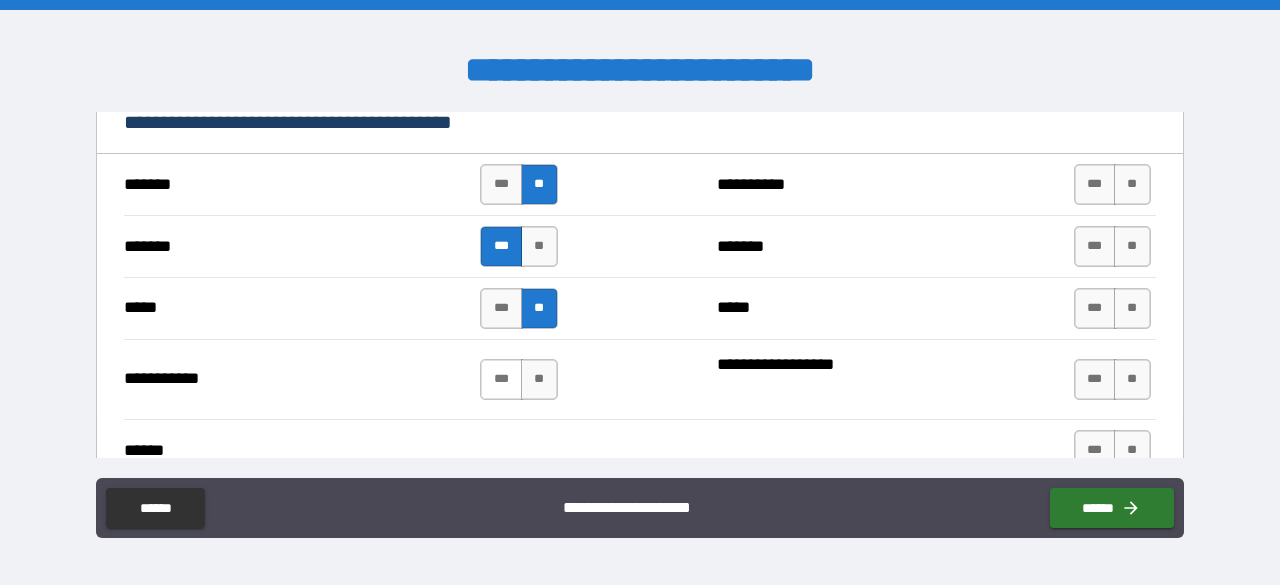 click on "***" at bounding box center (501, 379) 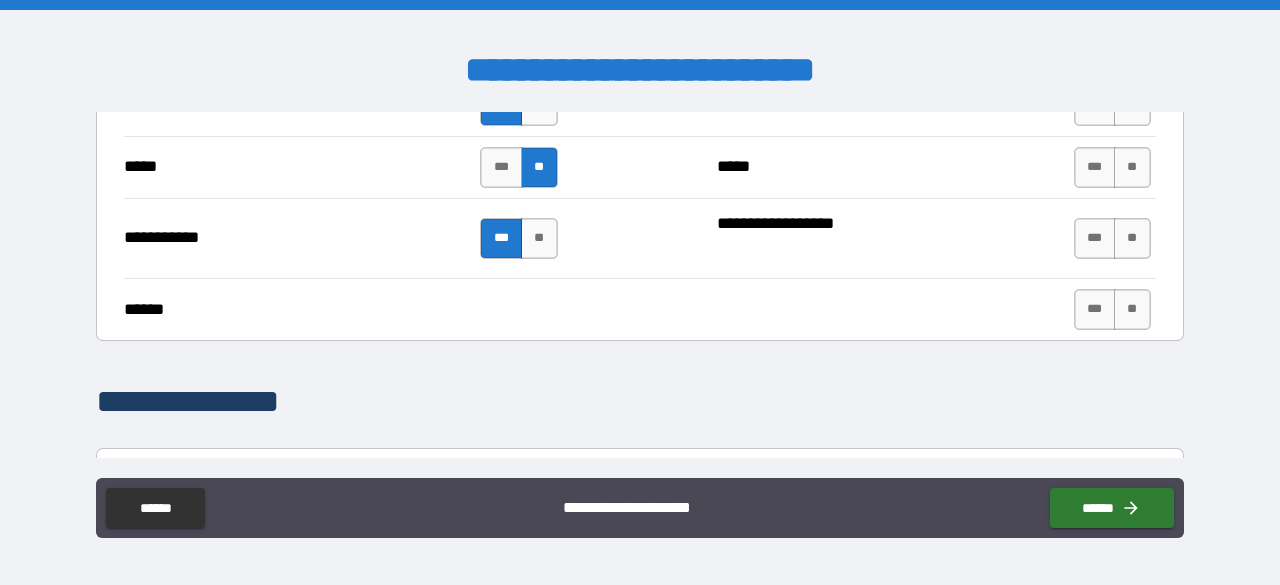 scroll, scrollTop: 1481, scrollLeft: 0, axis: vertical 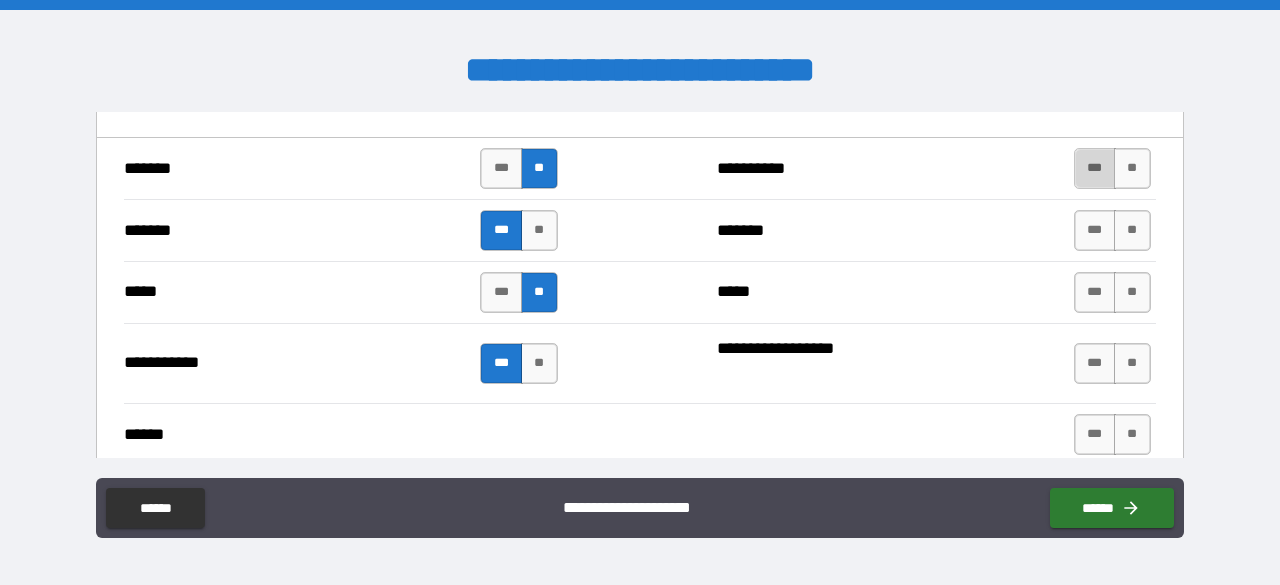 click on "***" at bounding box center [1095, 168] 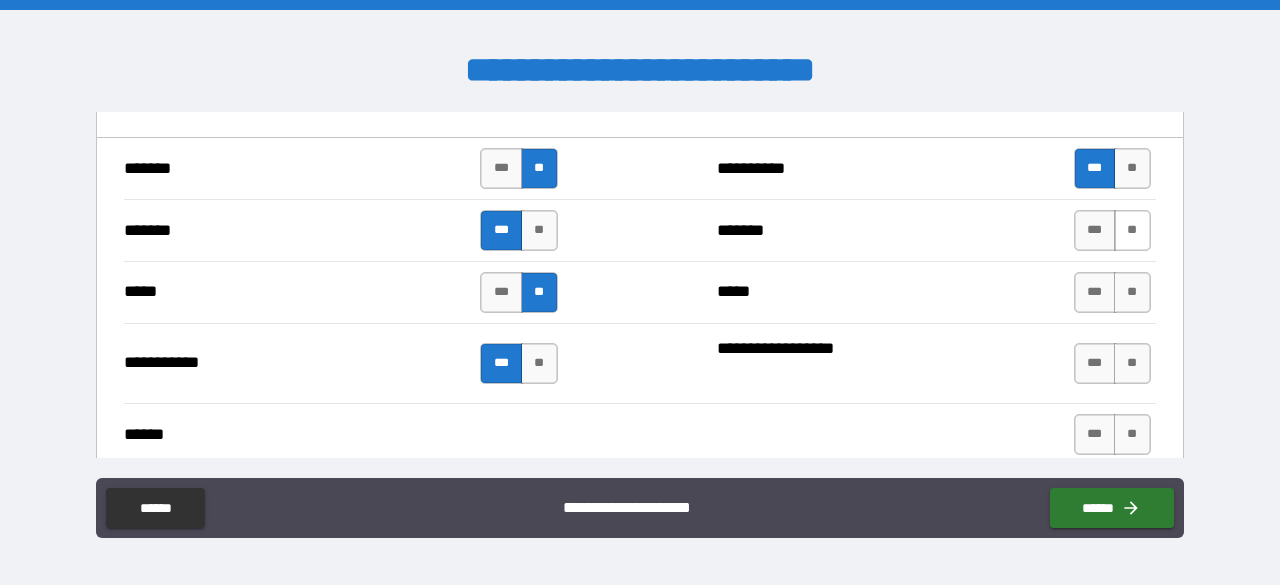 click on "**" at bounding box center [1132, 230] 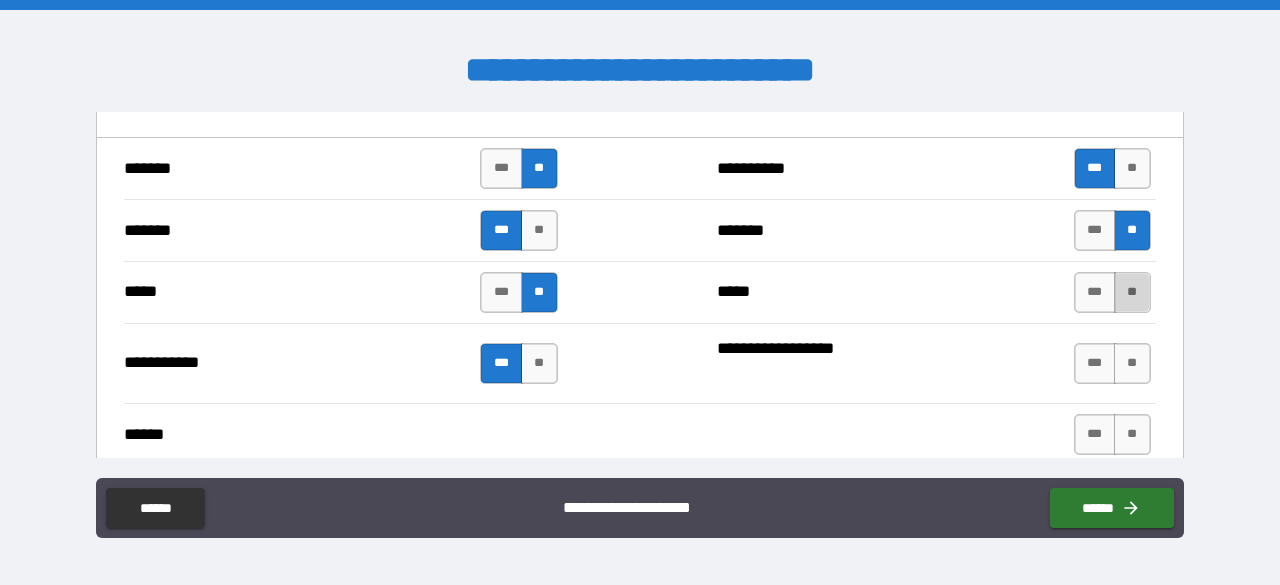 click on "**" at bounding box center [1132, 292] 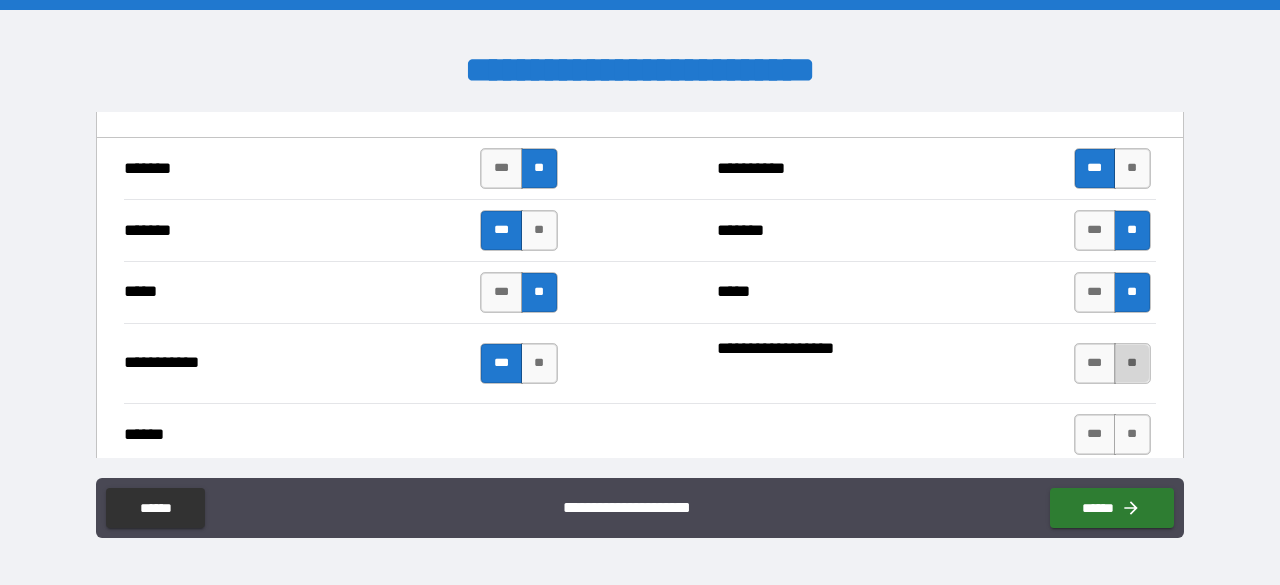 click on "**" at bounding box center [1132, 363] 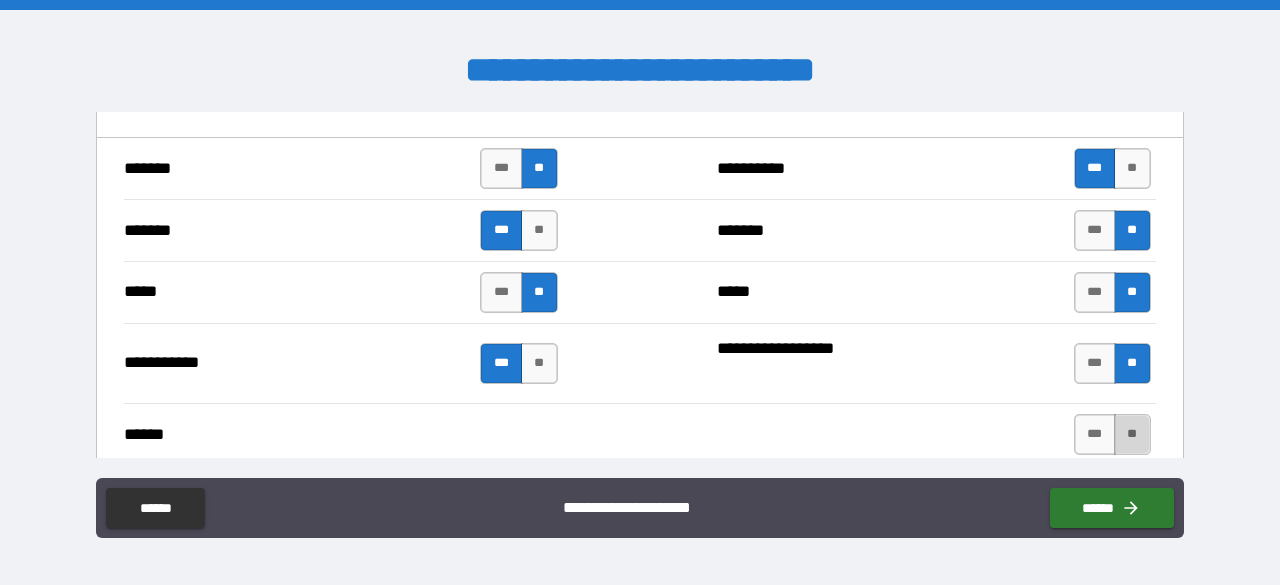 click on "**" at bounding box center [1132, 434] 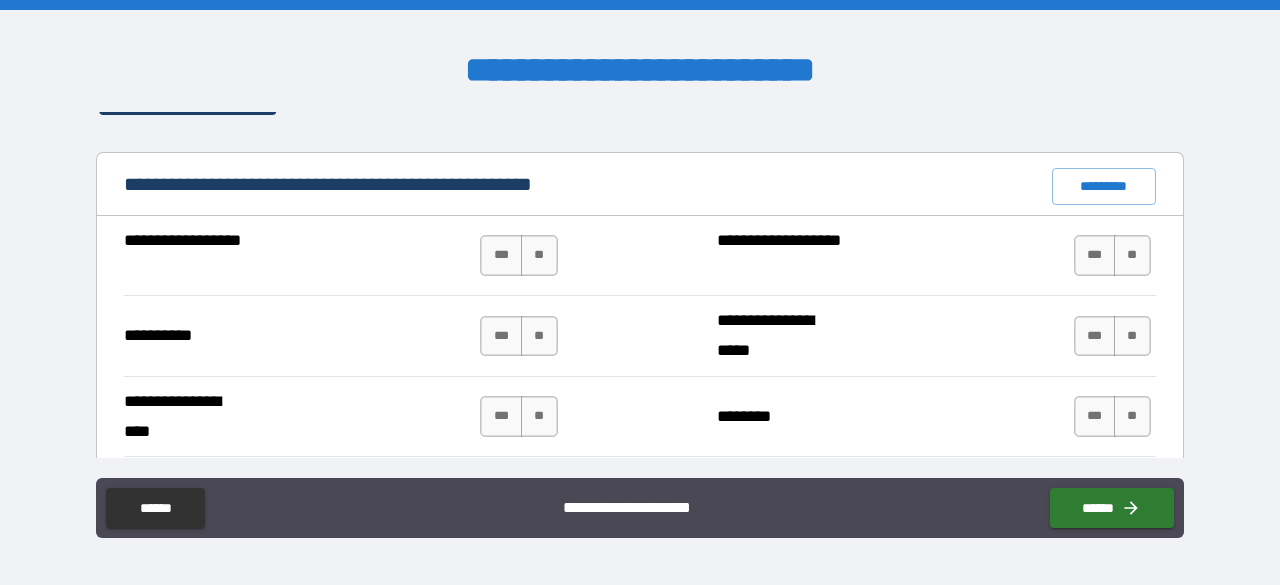 scroll, scrollTop: 1949, scrollLeft: 0, axis: vertical 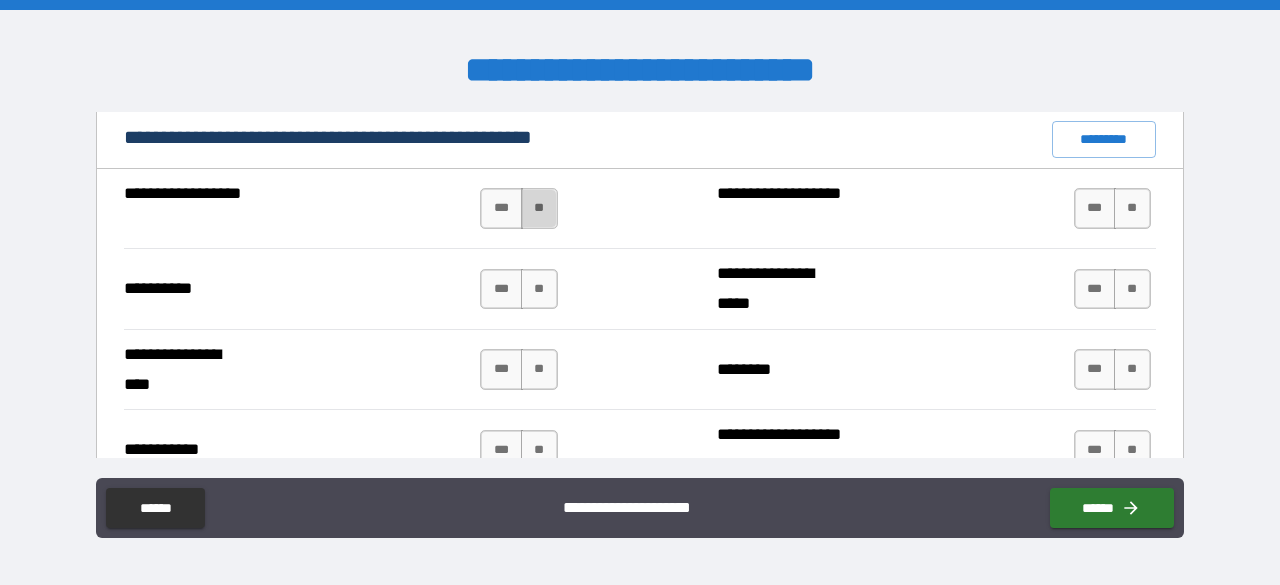 click on "**" at bounding box center (539, 208) 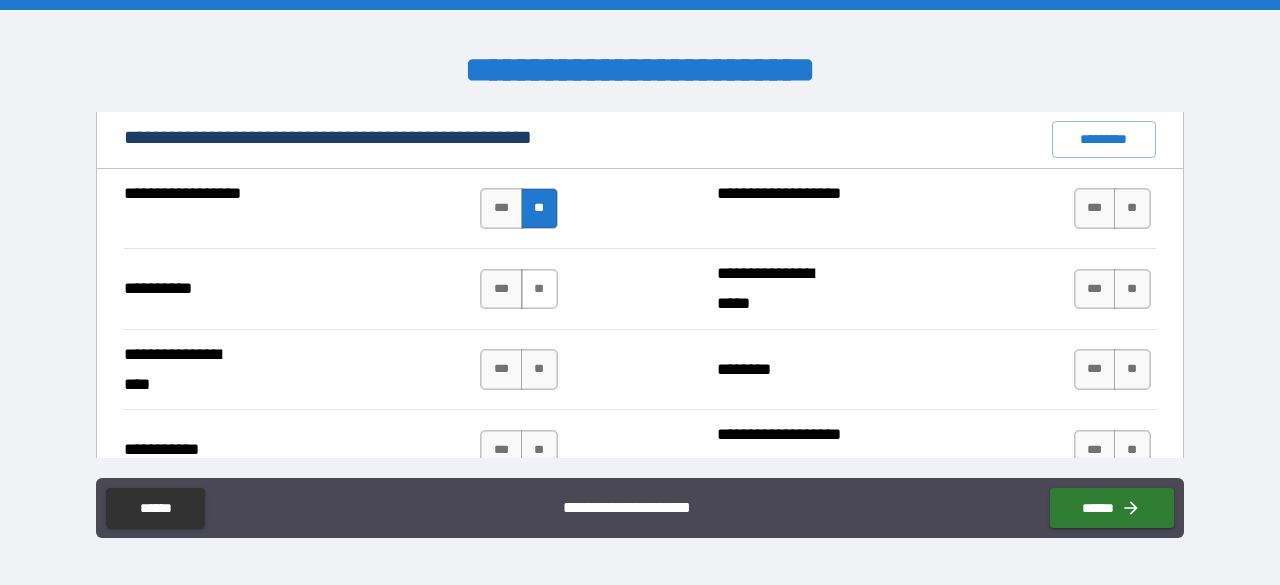 click on "**" at bounding box center (539, 289) 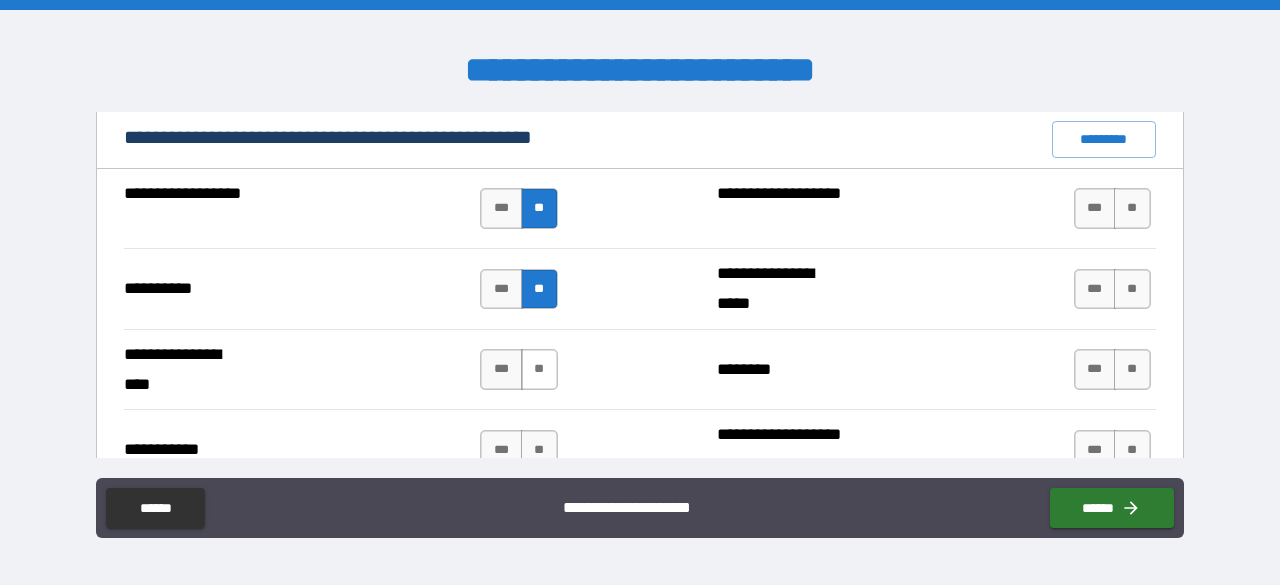click on "**" at bounding box center (539, 369) 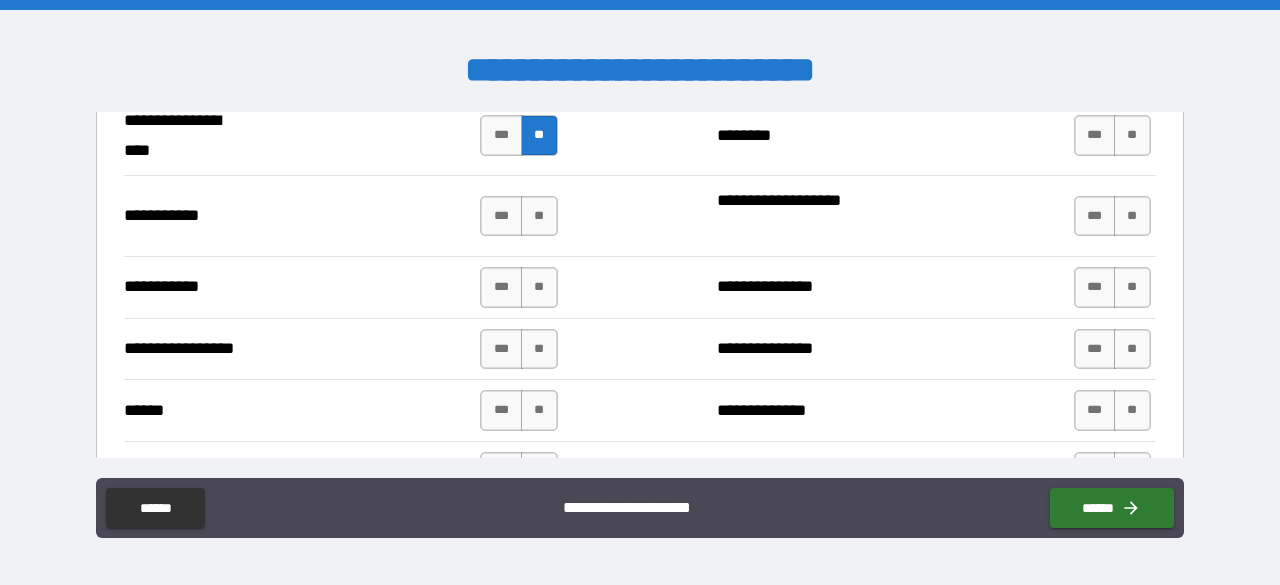 scroll, scrollTop: 2230, scrollLeft: 0, axis: vertical 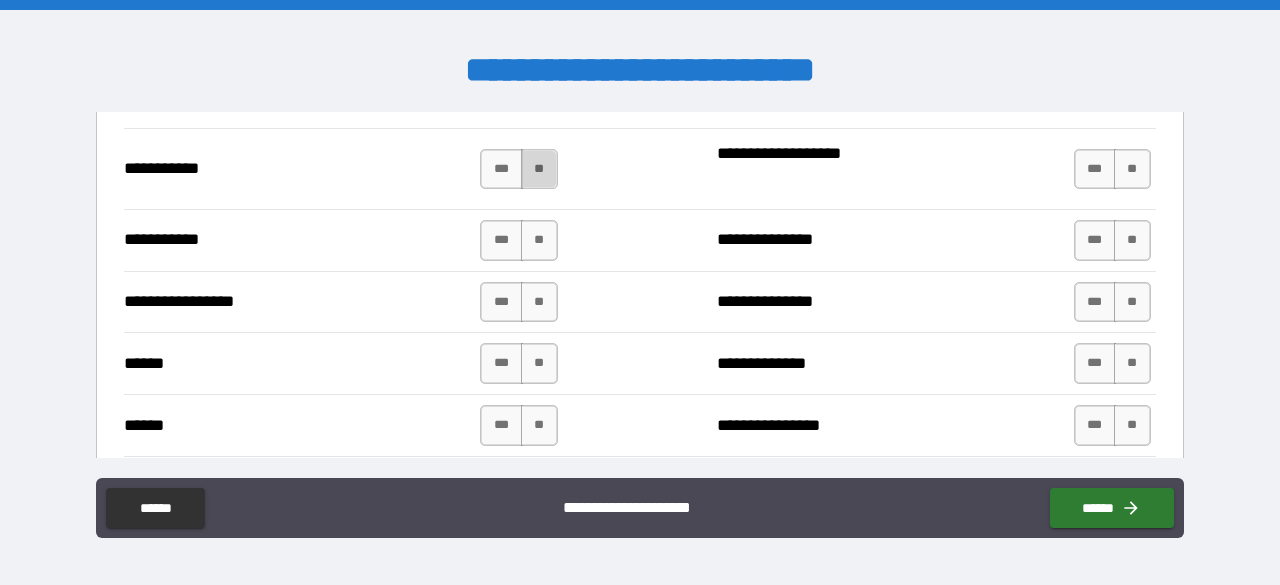 click on "**" at bounding box center (539, 169) 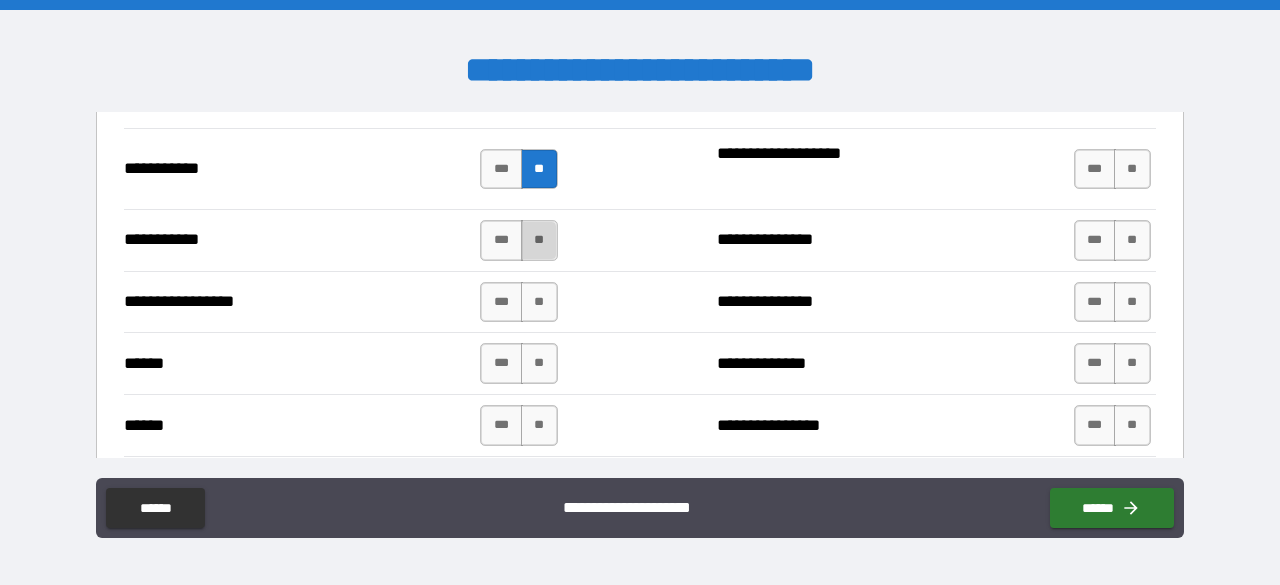click on "**" at bounding box center (539, 240) 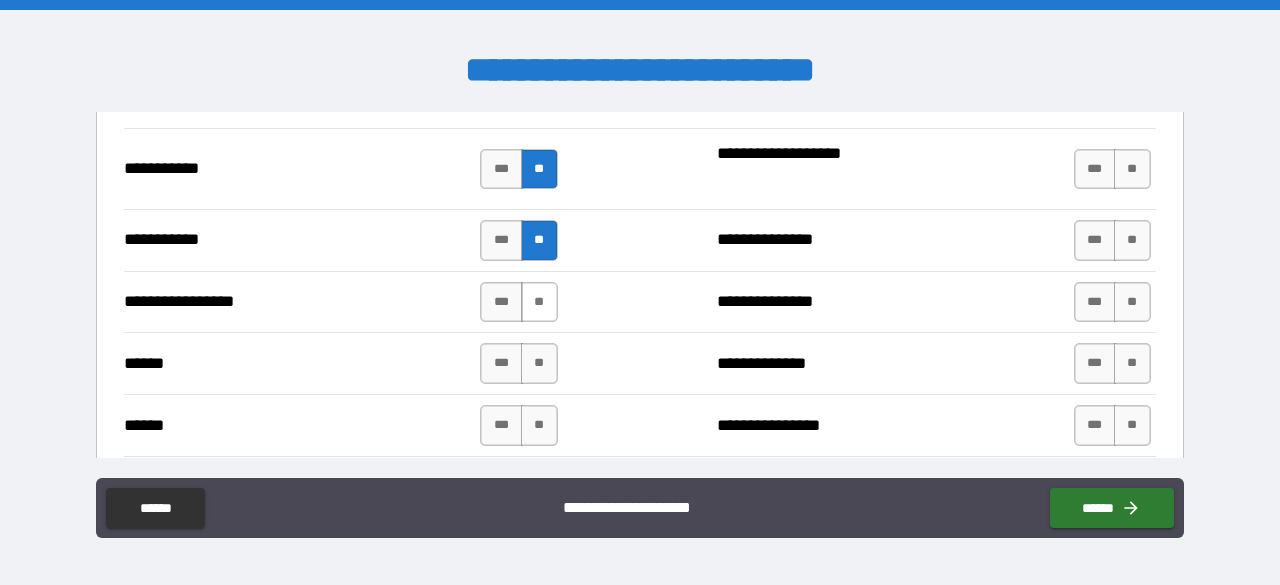 click on "**" at bounding box center [539, 302] 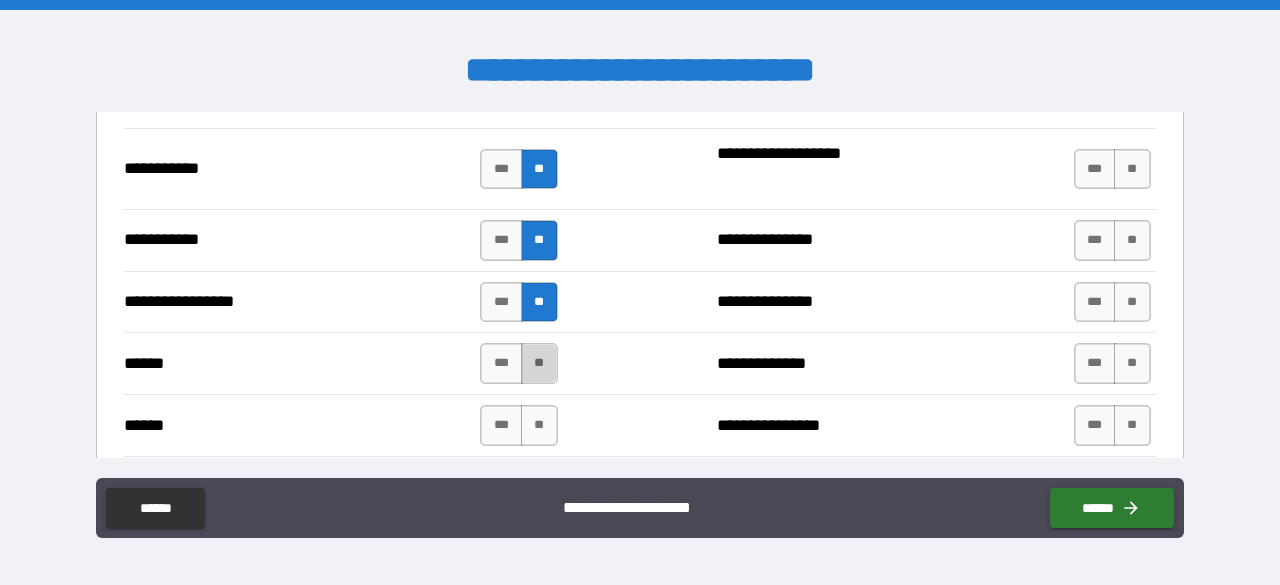 click on "**" at bounding box center (539, 363) 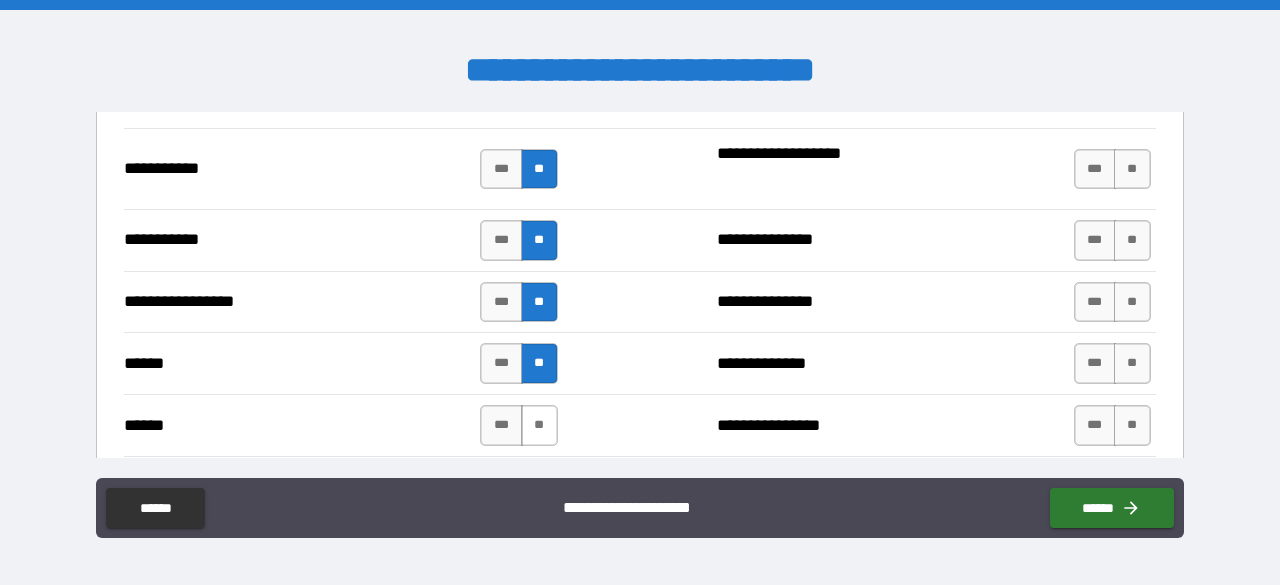 click on "**" at bounding box center (539, 425) 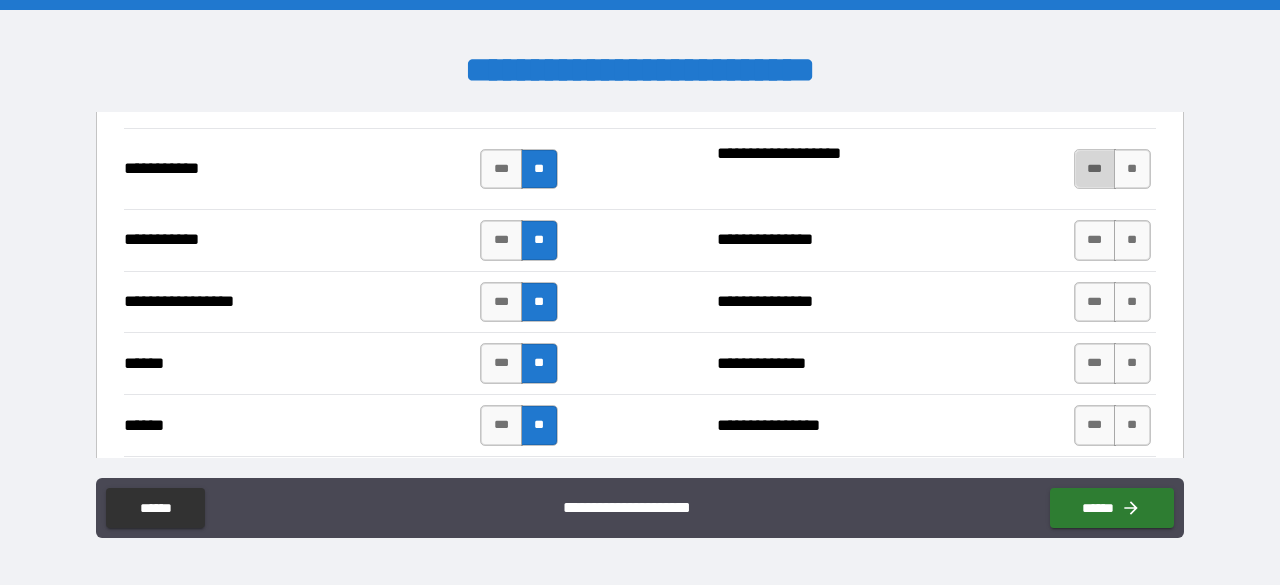 click on "***" at bounding box center (1095, 169) 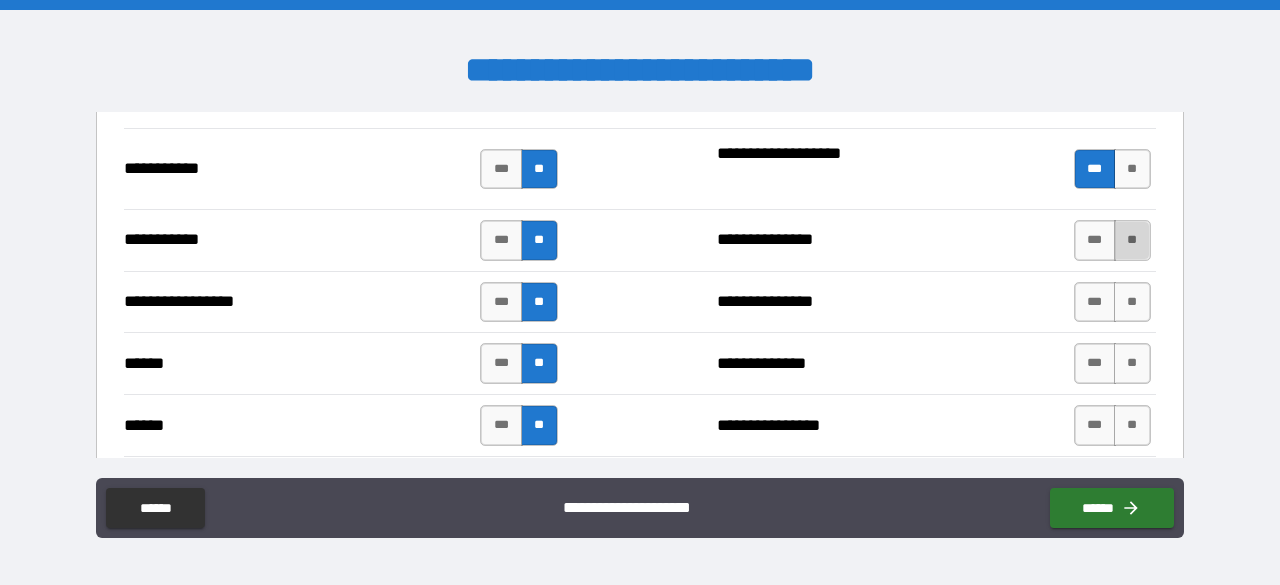 click on "**" at bounding box center [1132, 240] 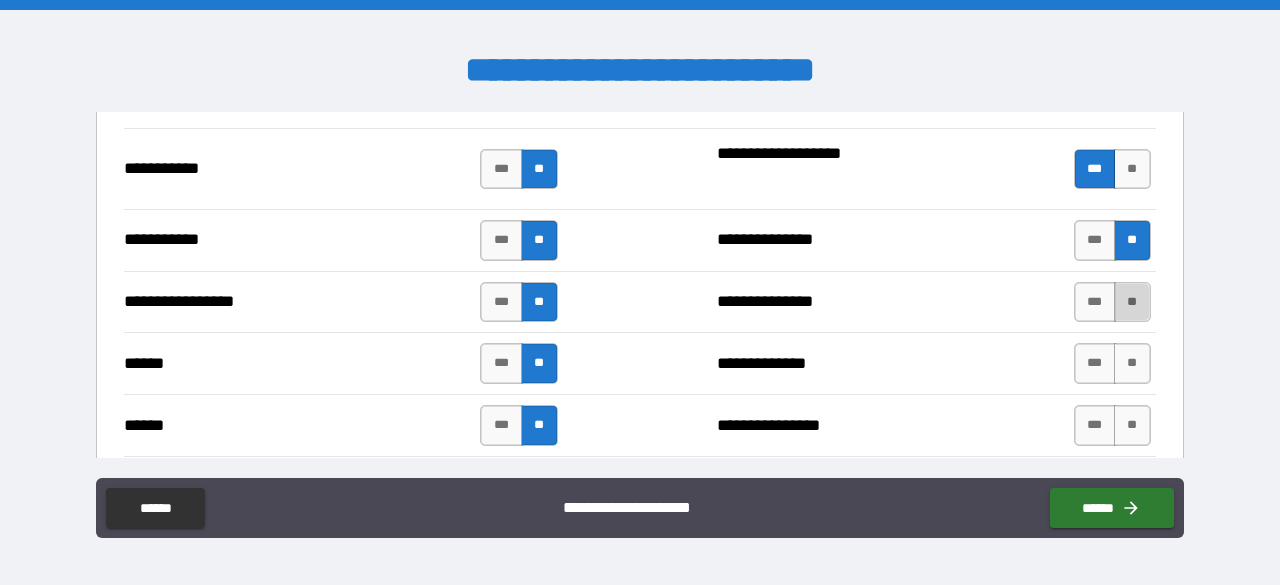 click on "**" at bounding box center [1132, 302] 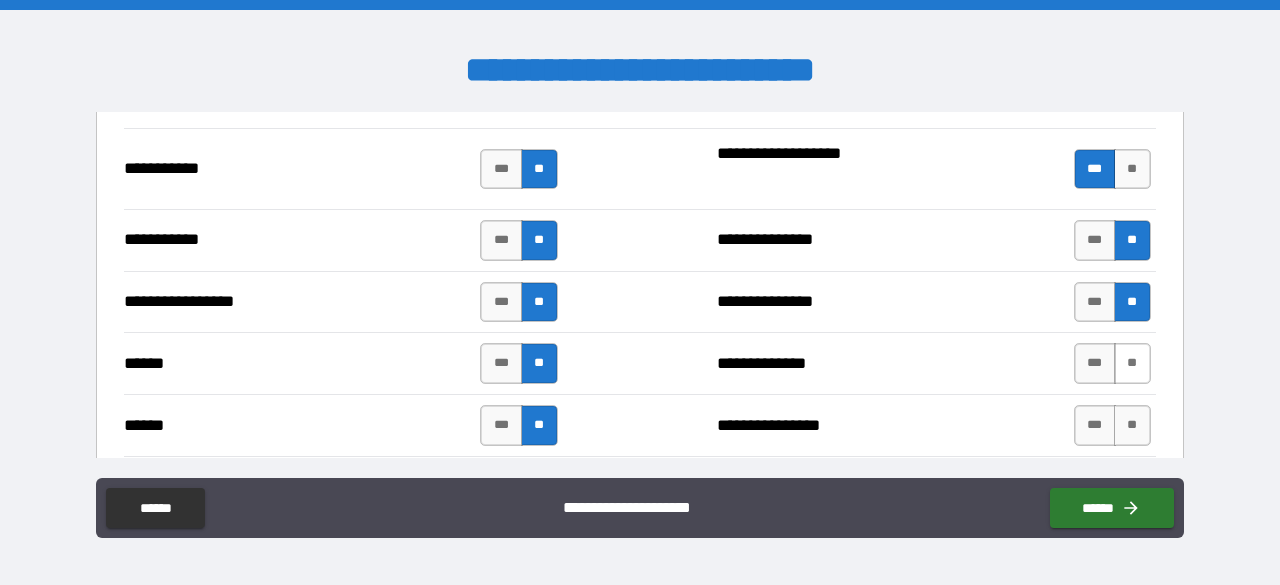 click on "**" at bounding box center (1132, 363) 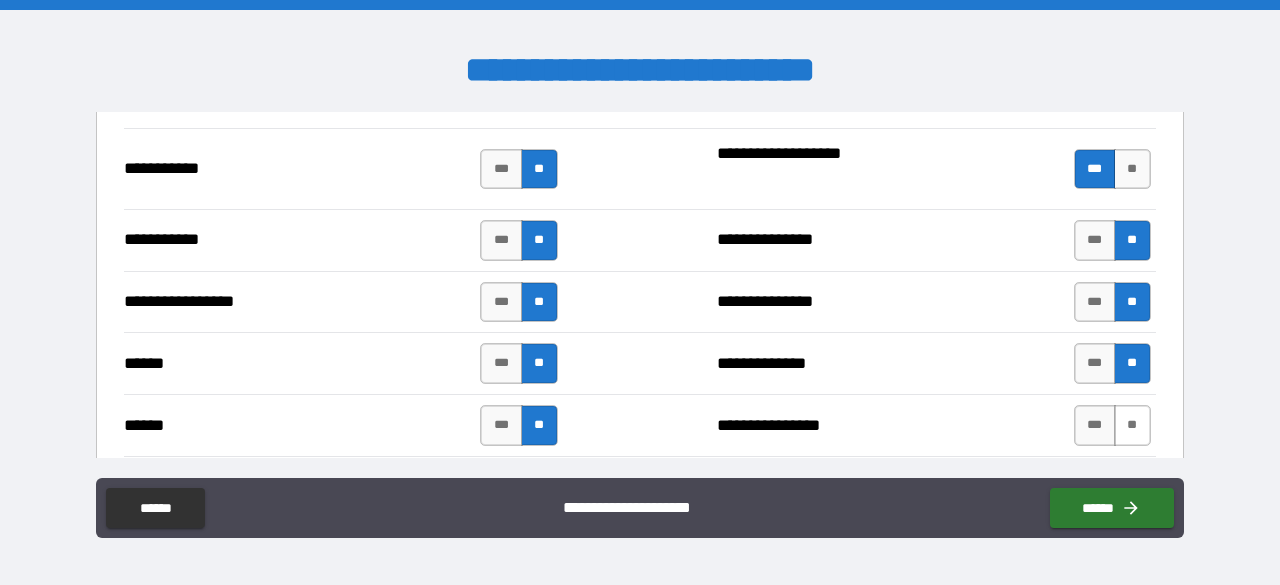 drag, startPoint x: 1120, startPoint y: 427, endPoint x: 1138, endPoint y: 346, distance: 82.9759 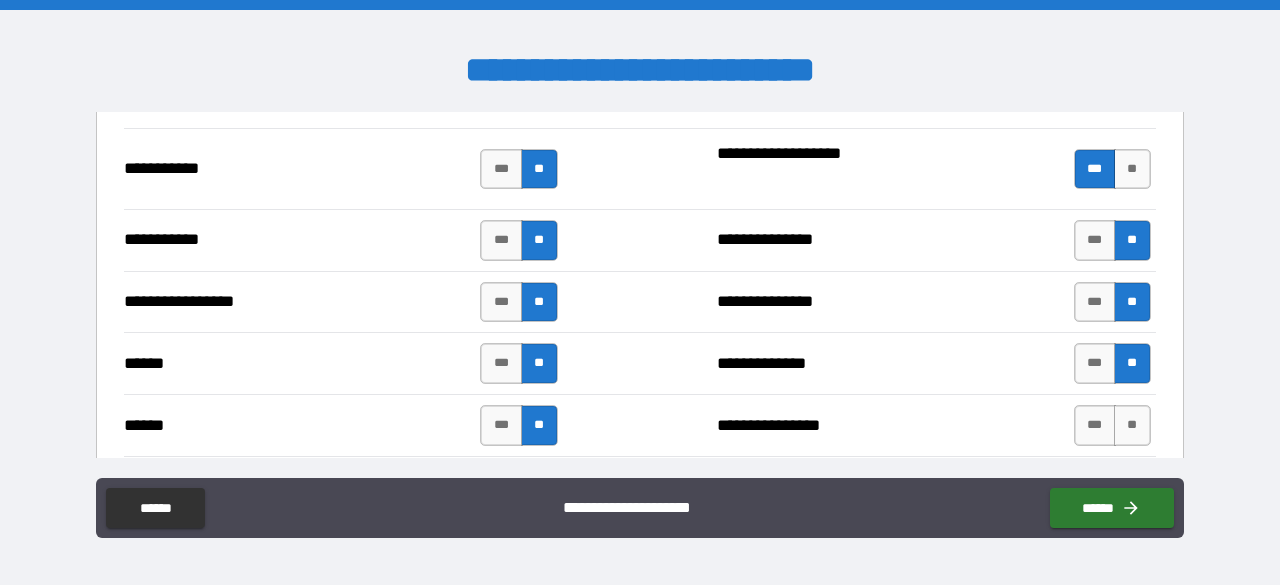 click on "**" at bounding box center [1132, 425] 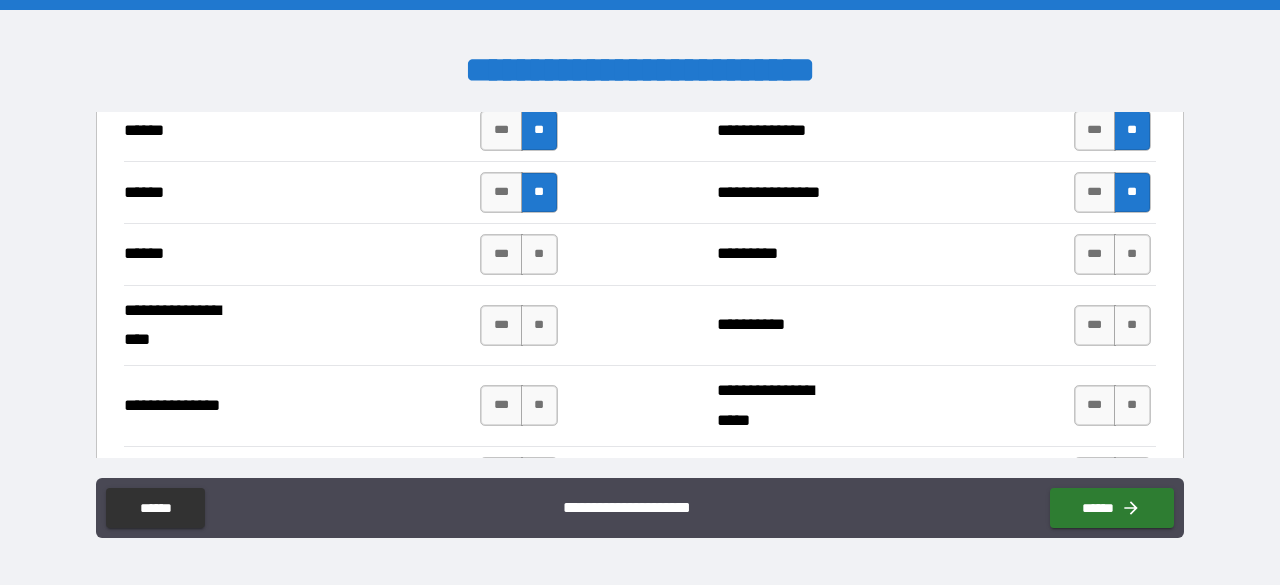 scroll, scrollTop: 2557, scrollLeft: 0, axis: vertical 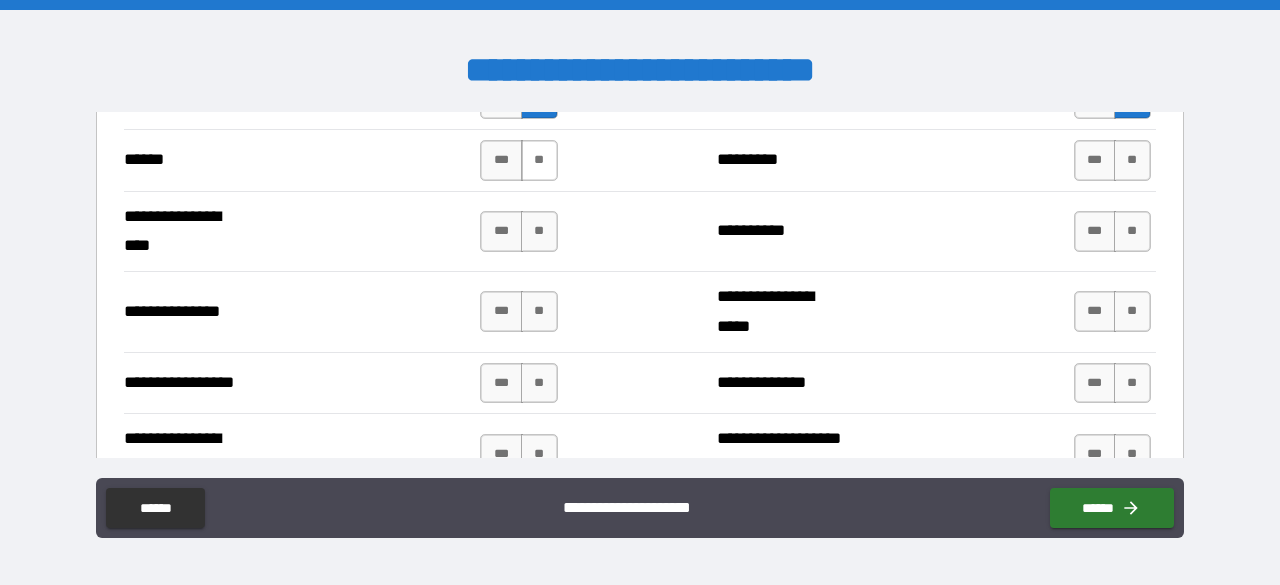 click on "**" at bounding box center (539, 160) 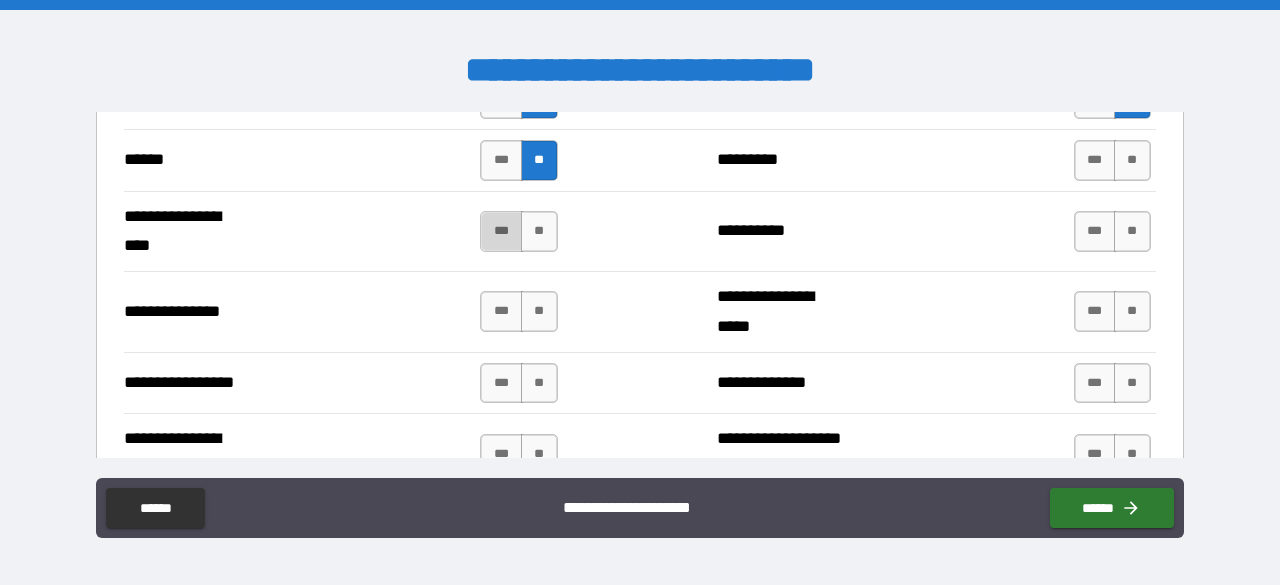 click on "***" at bounding box center (501, 231) 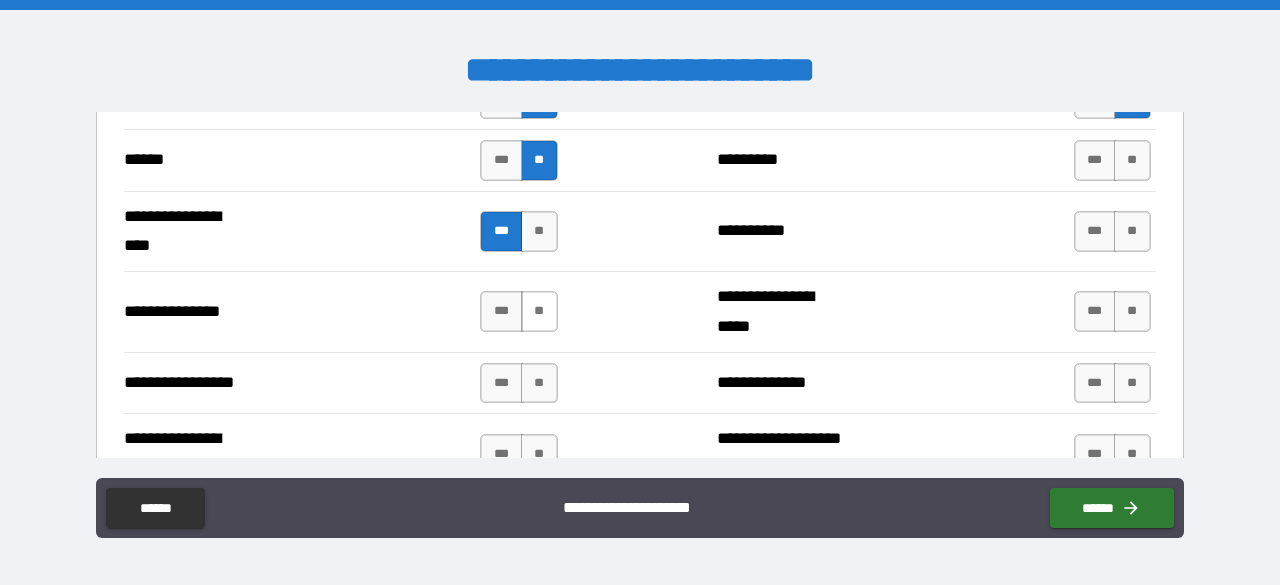 click on "**" at bounding box center [539, 311] 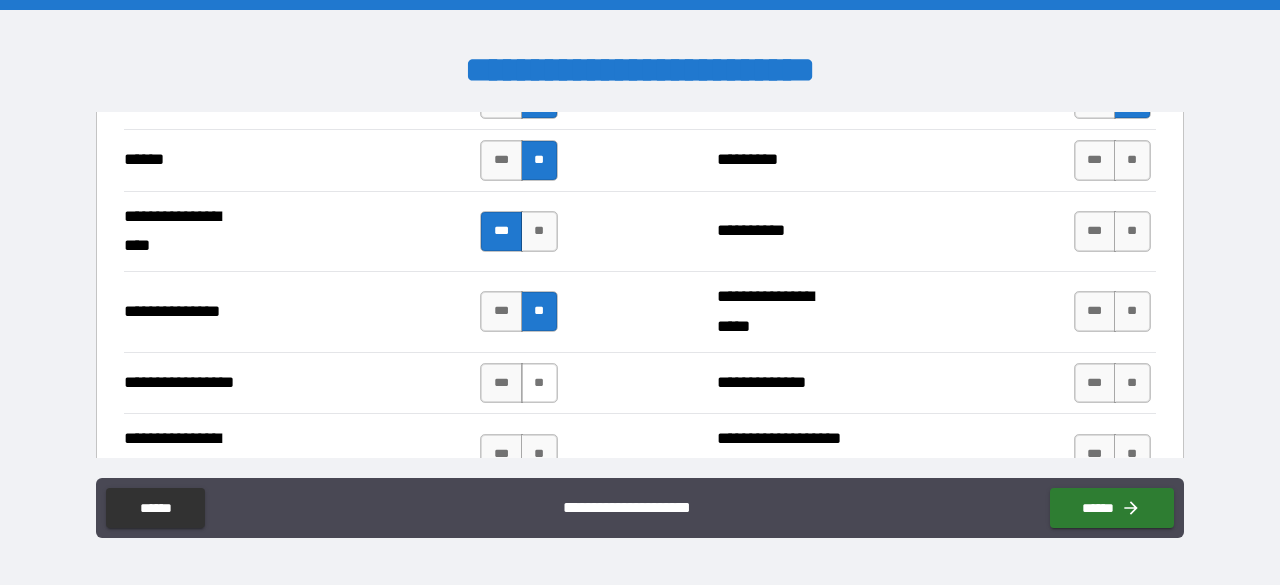 click on "**" at bounding box center (539, 383) 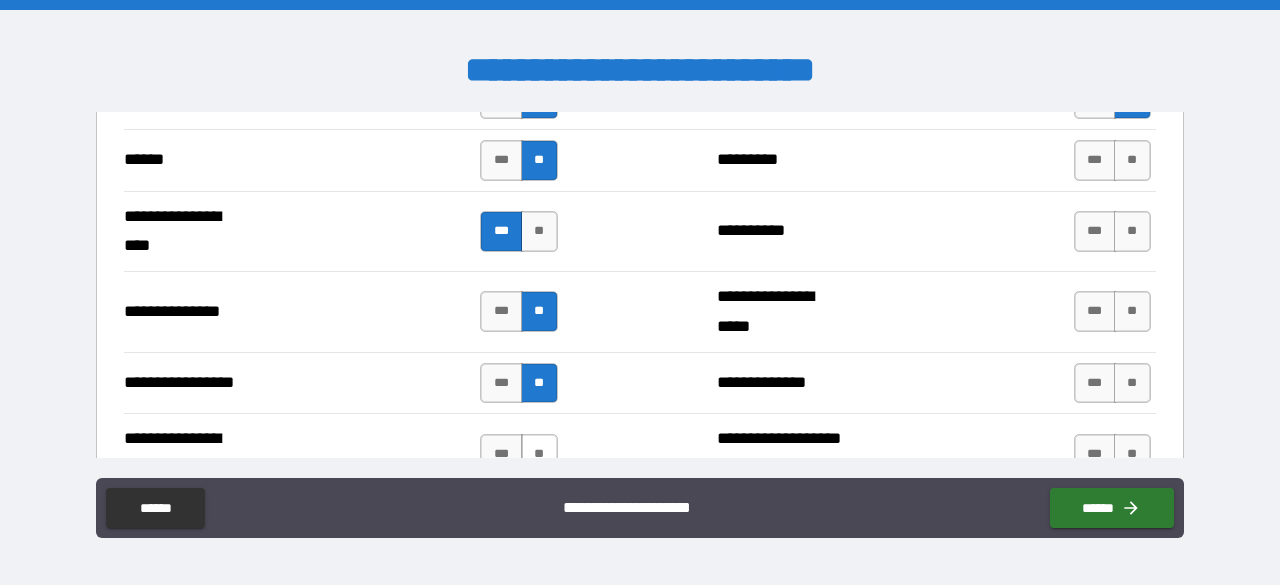 click on "**" at bounding box center (539, 454) 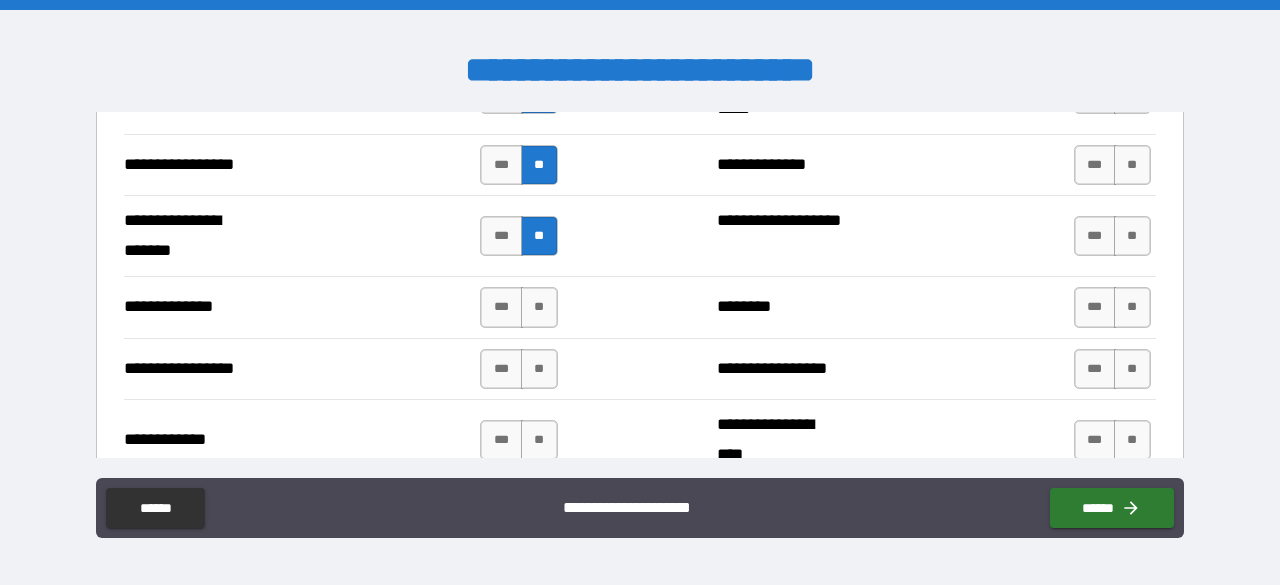 scroll, scrollTop: 2837, scrollLeft: 0, axis: vertical 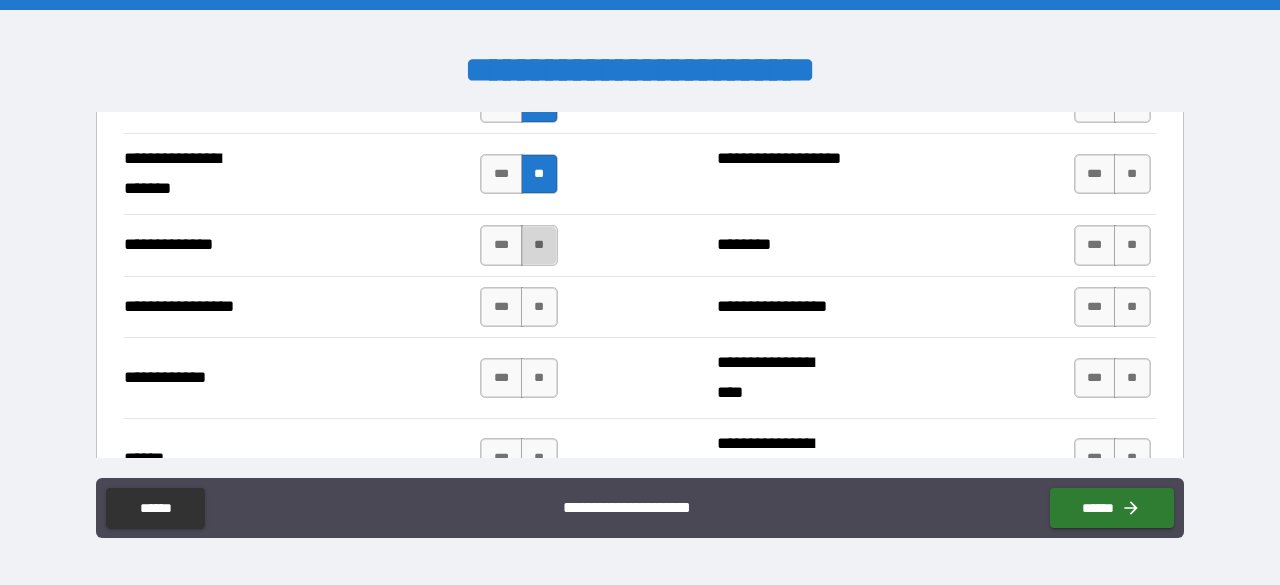 click on "**" at bounding box center (539, 245) 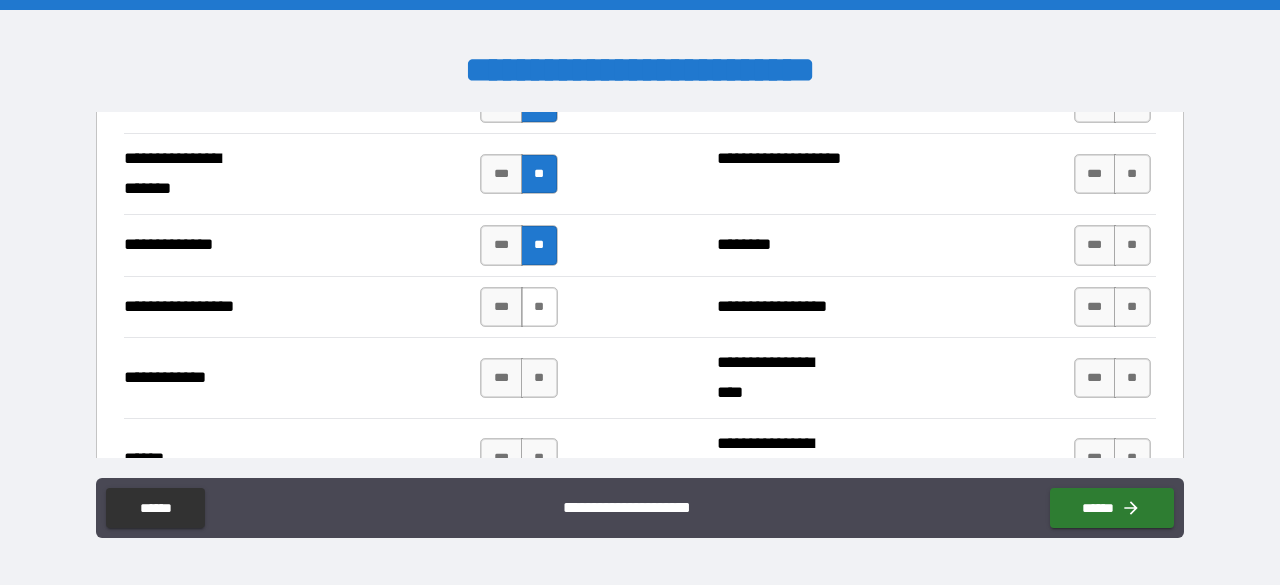 click on "**" at bounding box center [539, 307] 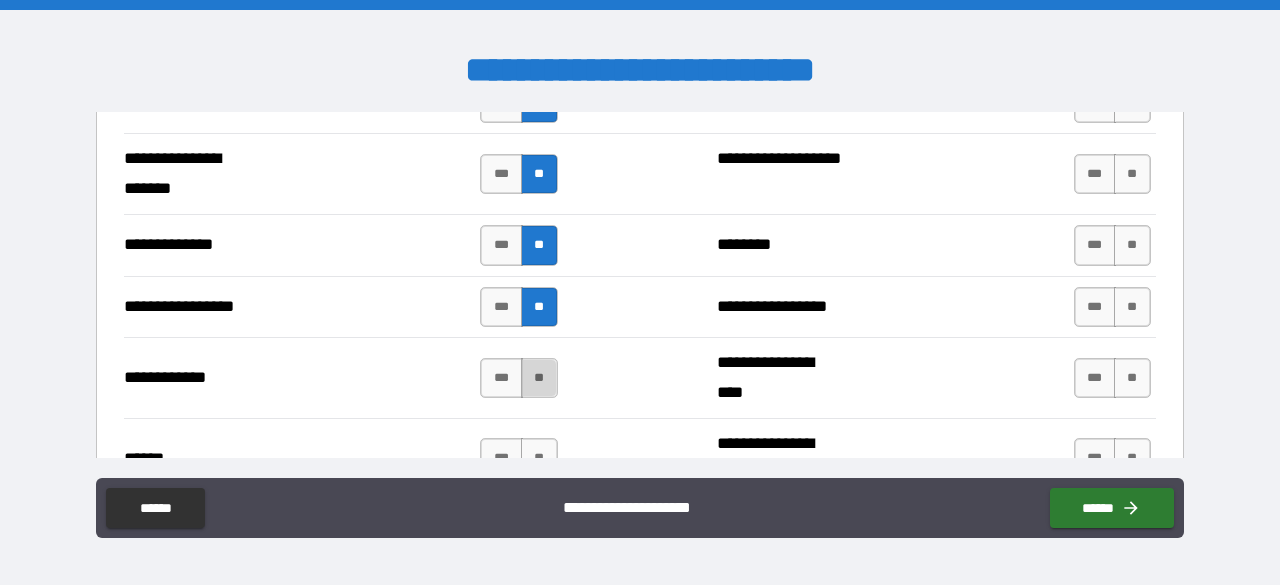 click on "**" at bounding box center (539, 378) 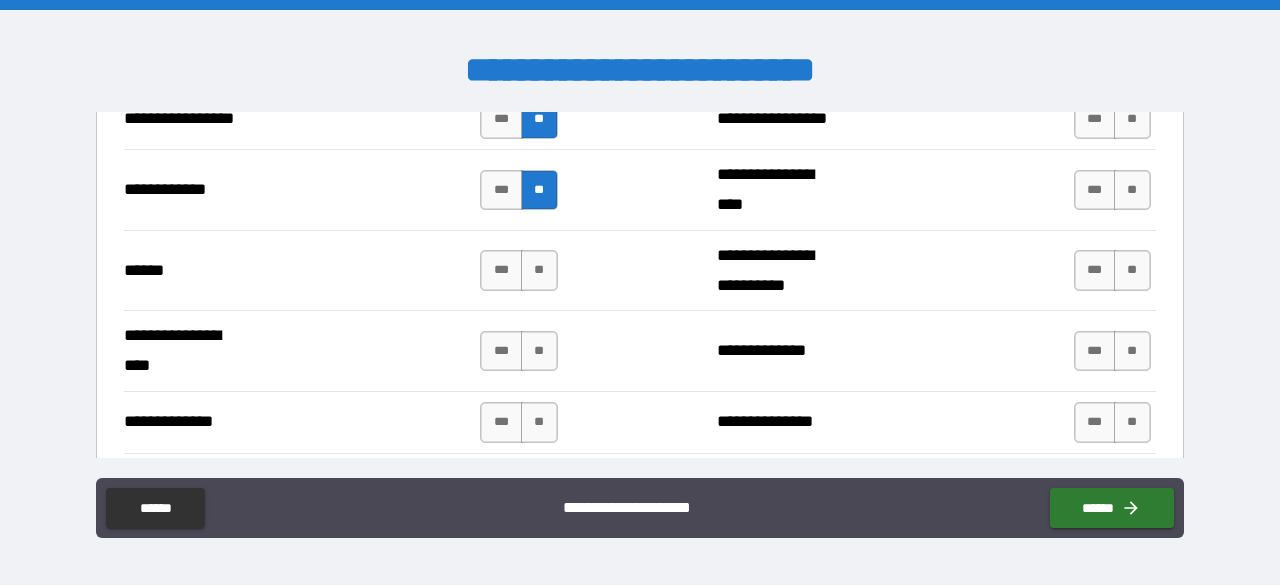 scroll, scrollTop: 3040, scrollLeft: 0, axis: vertical 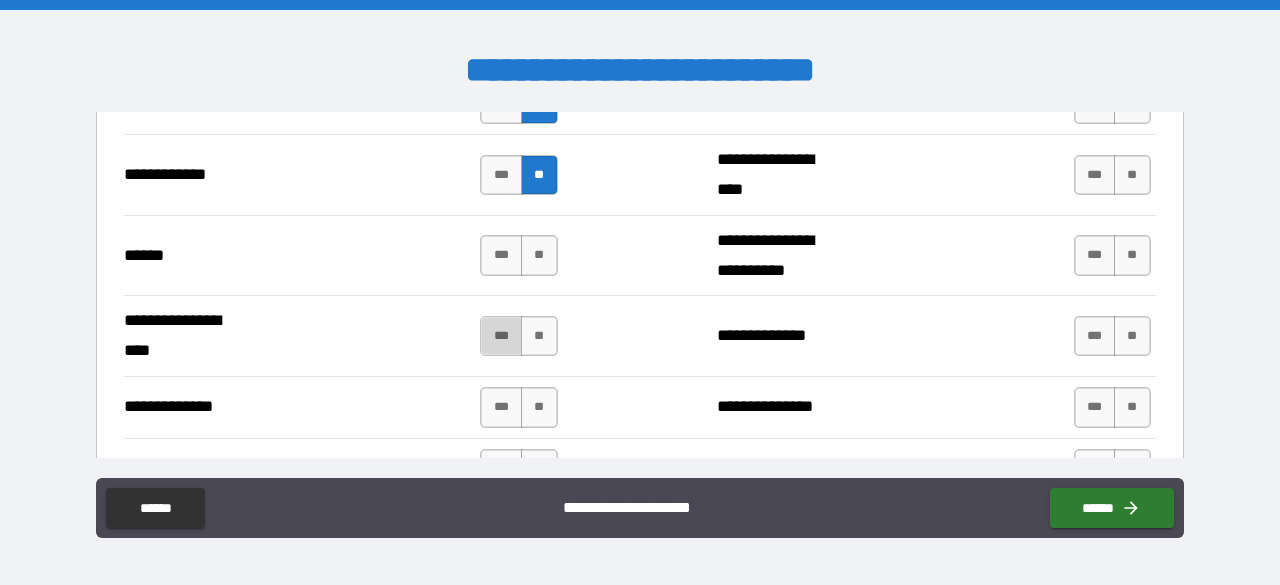 click on "***" at bounding box center [501, 336] 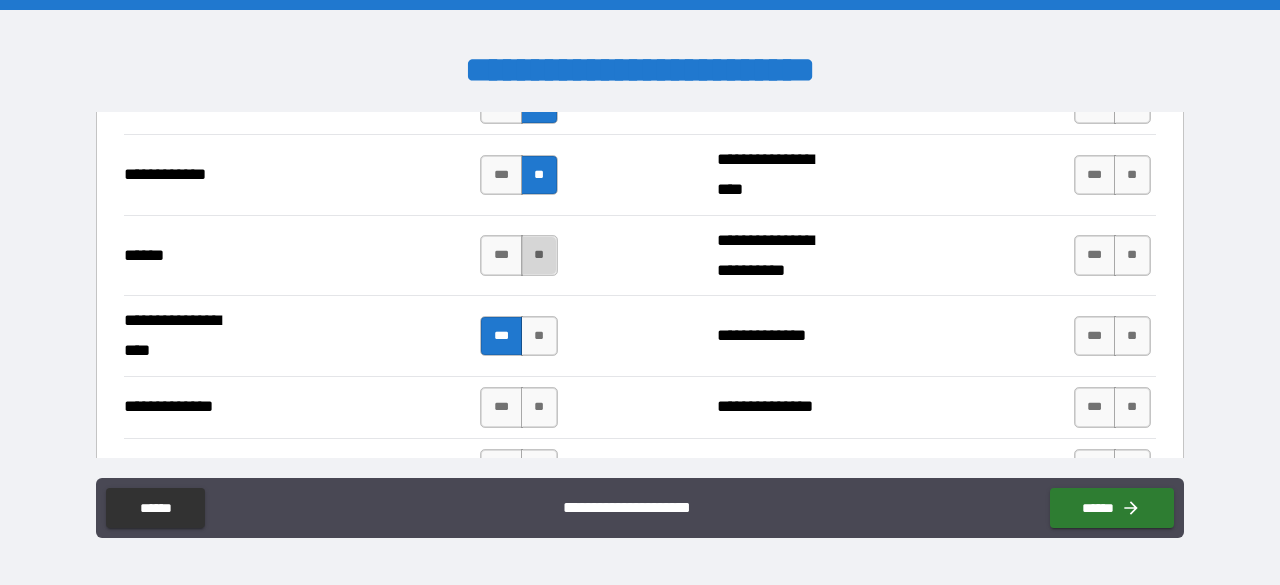 click on "**" at bounding box center [539, 255] 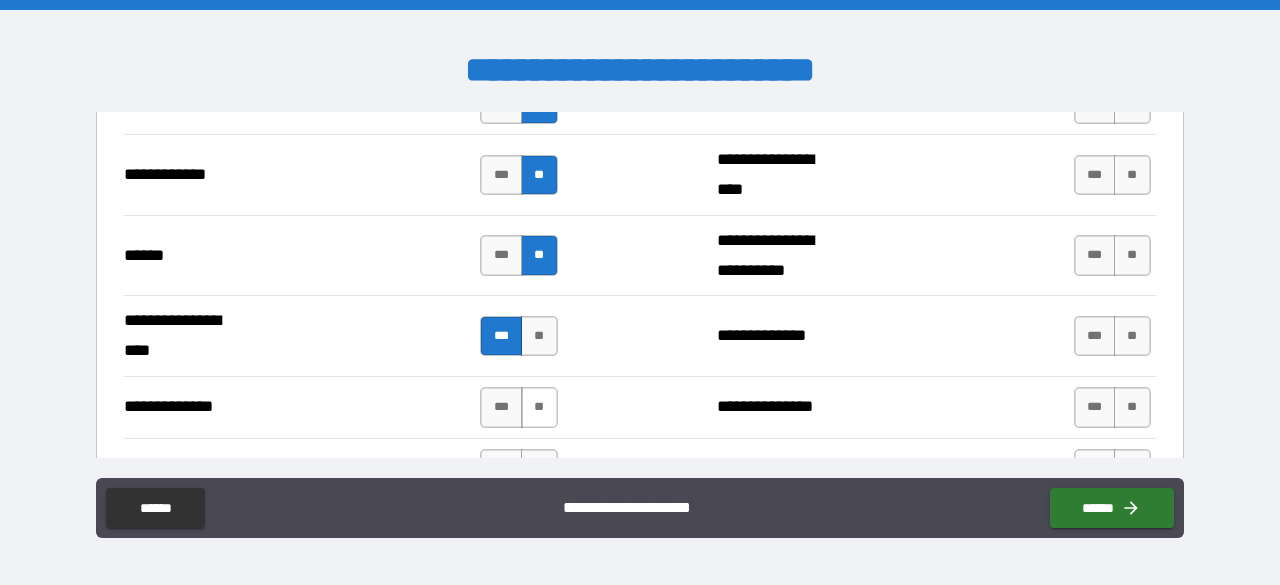 click on "**" at bounding box center [539, 407] 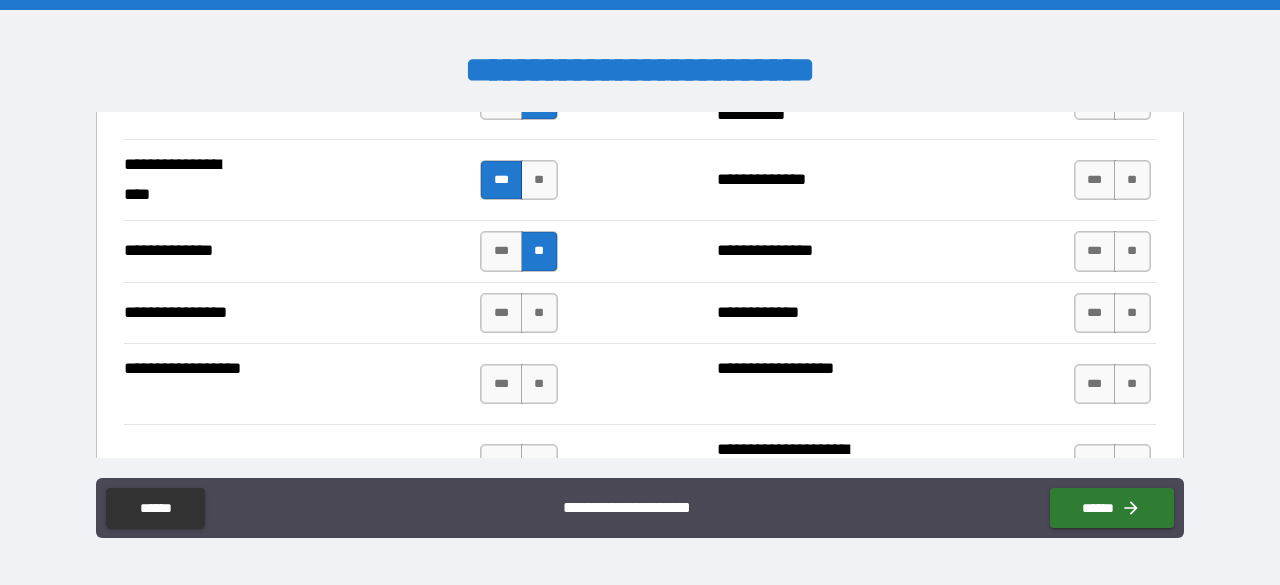 scroll, scrollTop: 3211, scrollLeft: 0, axis: vertical 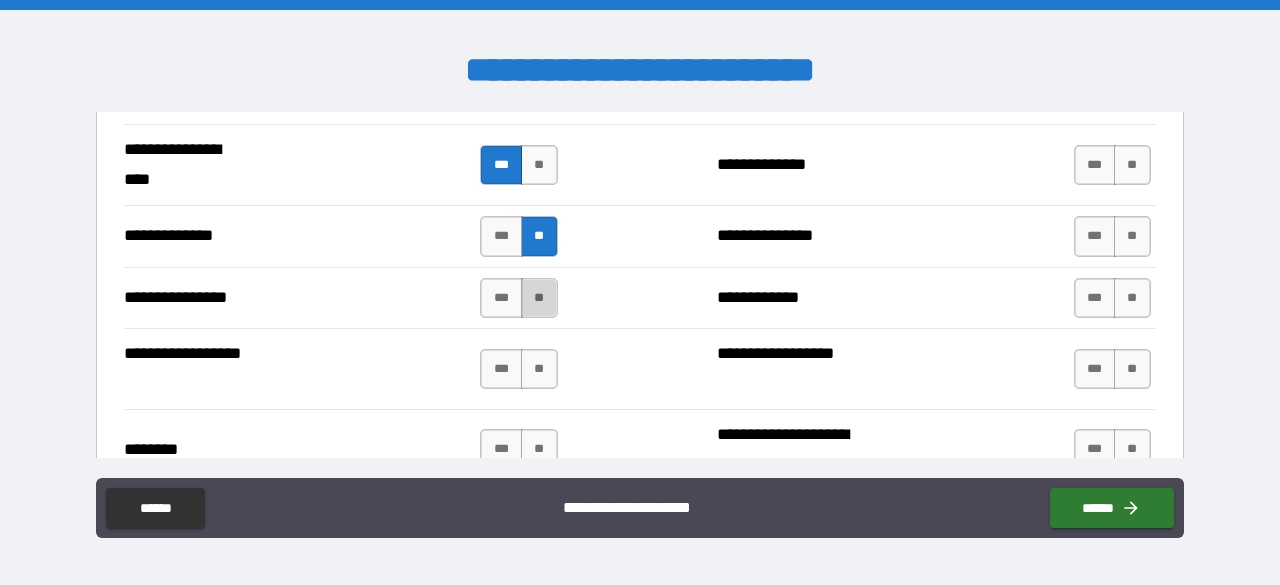 click on "**" at bounding box center (539, 298) 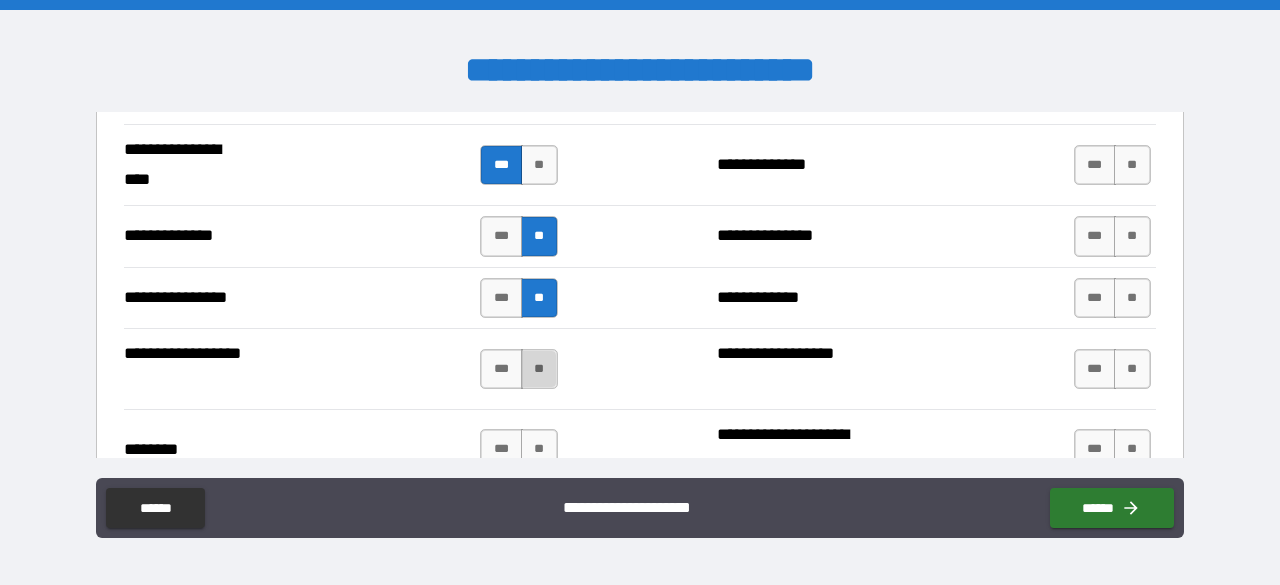 click on "**" at bounding box center [539, 369] 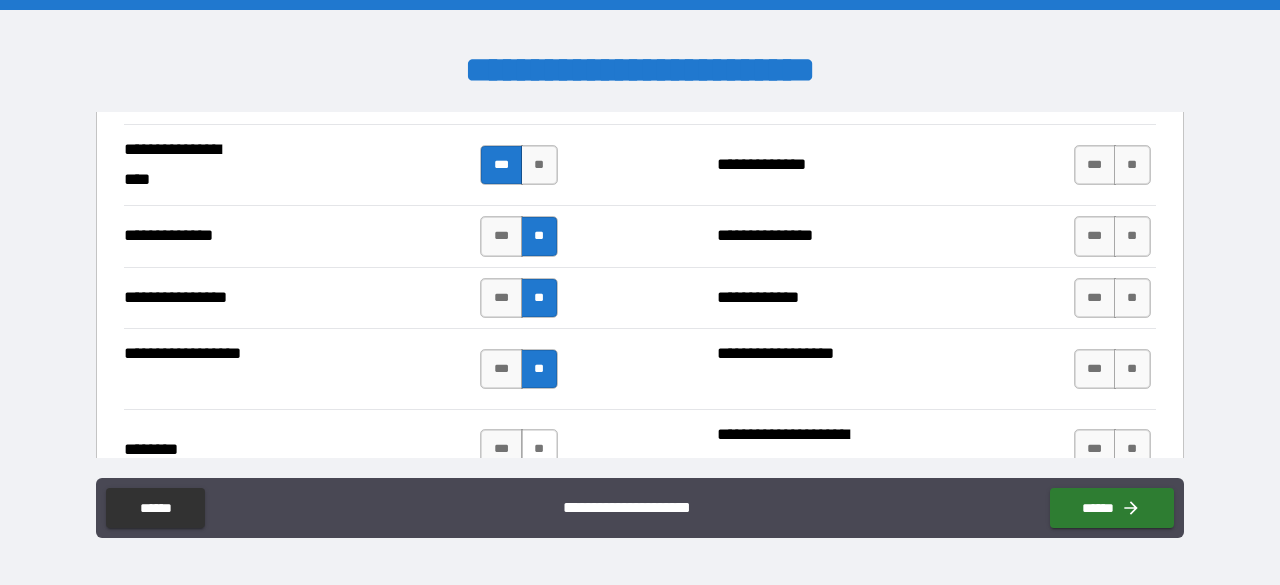 click on "**" at bounding box center (539, 449) 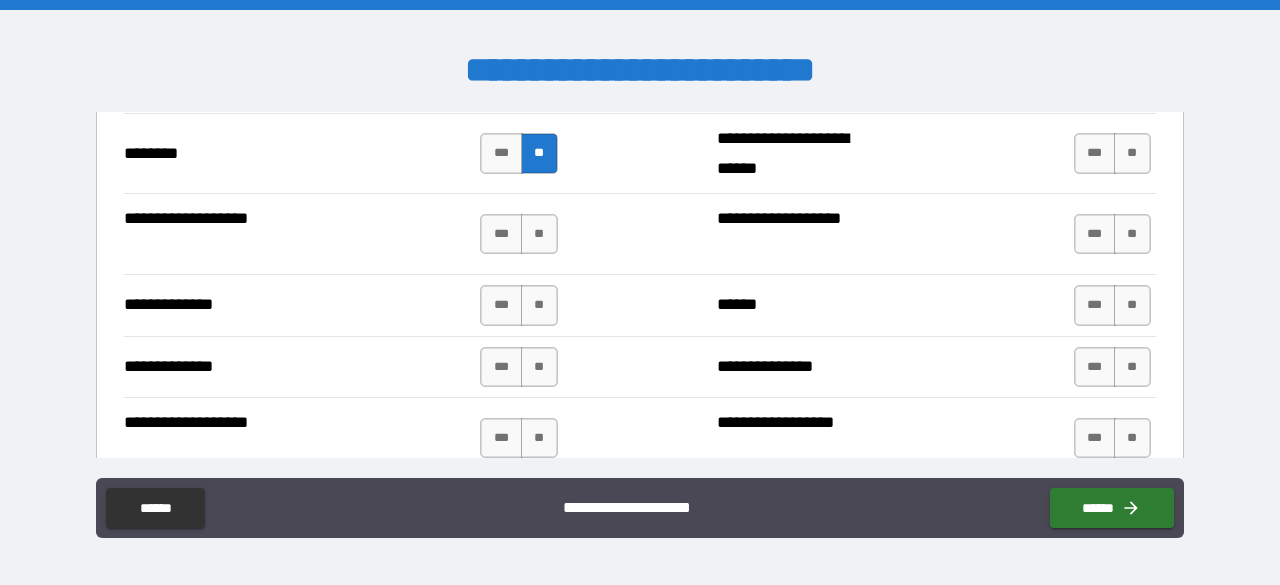 scroll, scrollTop: 3570, scrollLeft: 0, axis: vertical 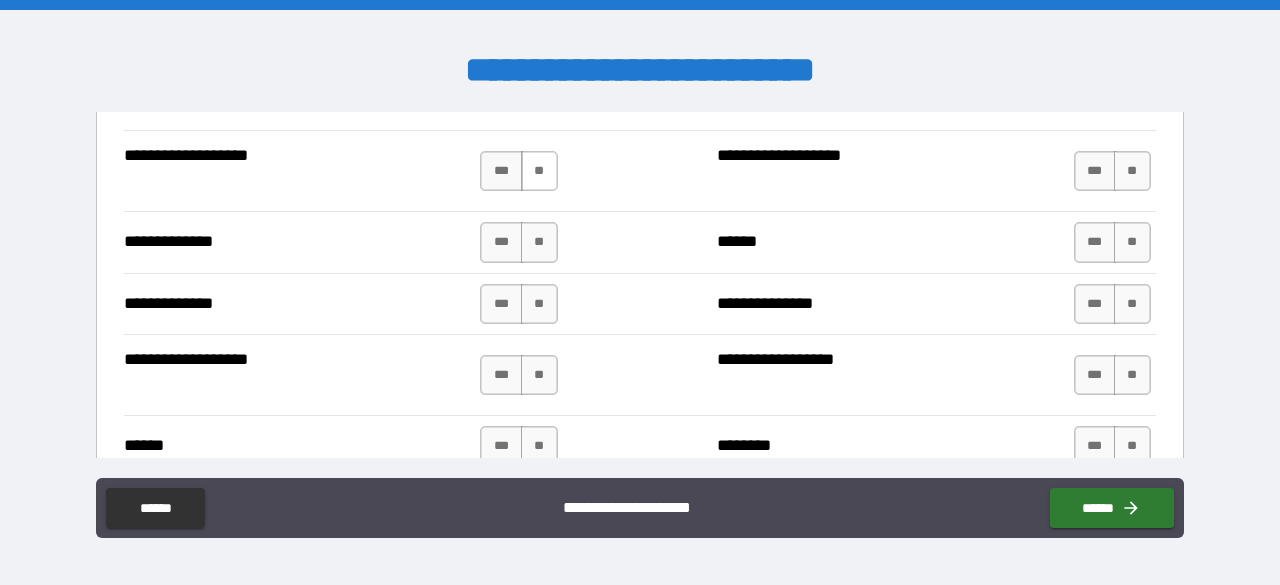 click on "**" at bounding box center [539, 171] 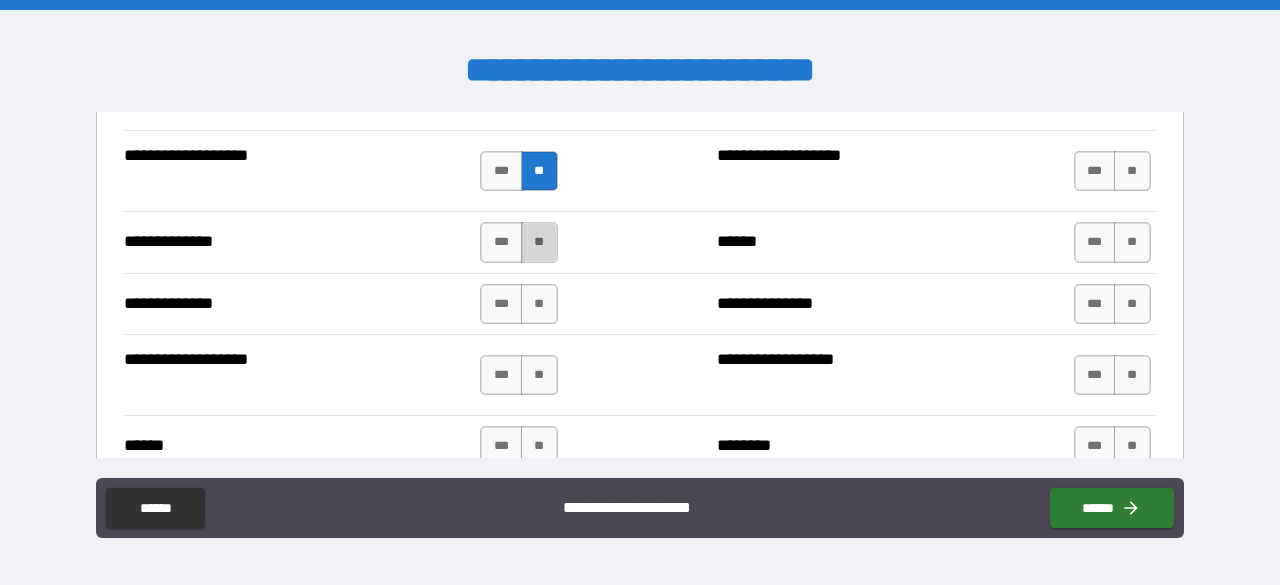 click on "**" at bounding box center (539, 242) 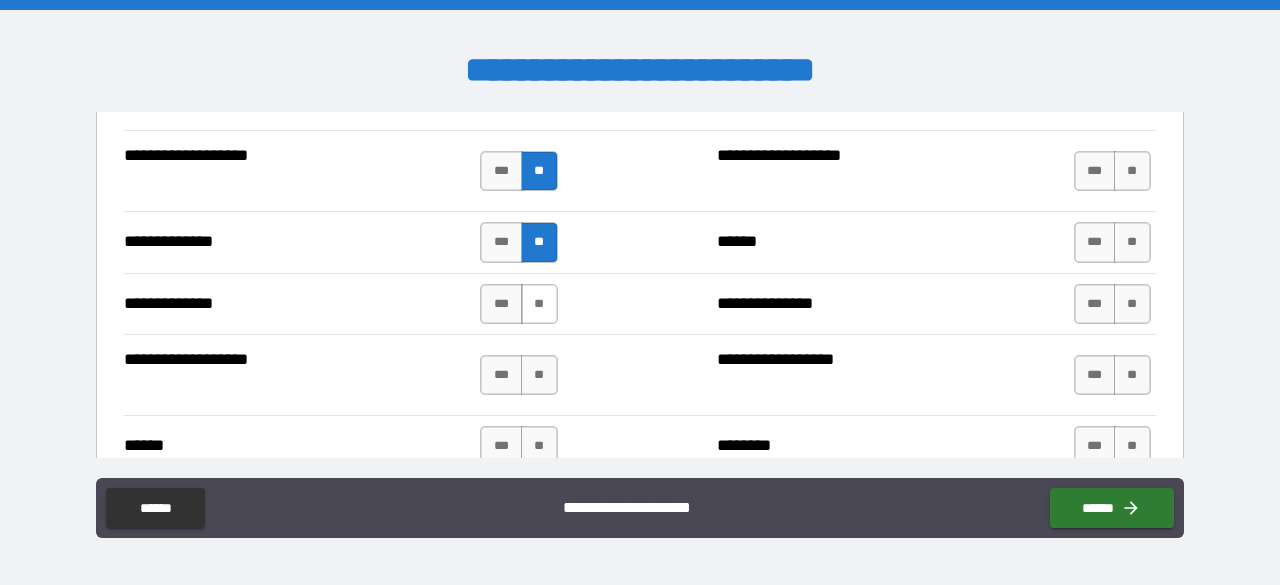 click on "**" at bounding box center (539, 304) 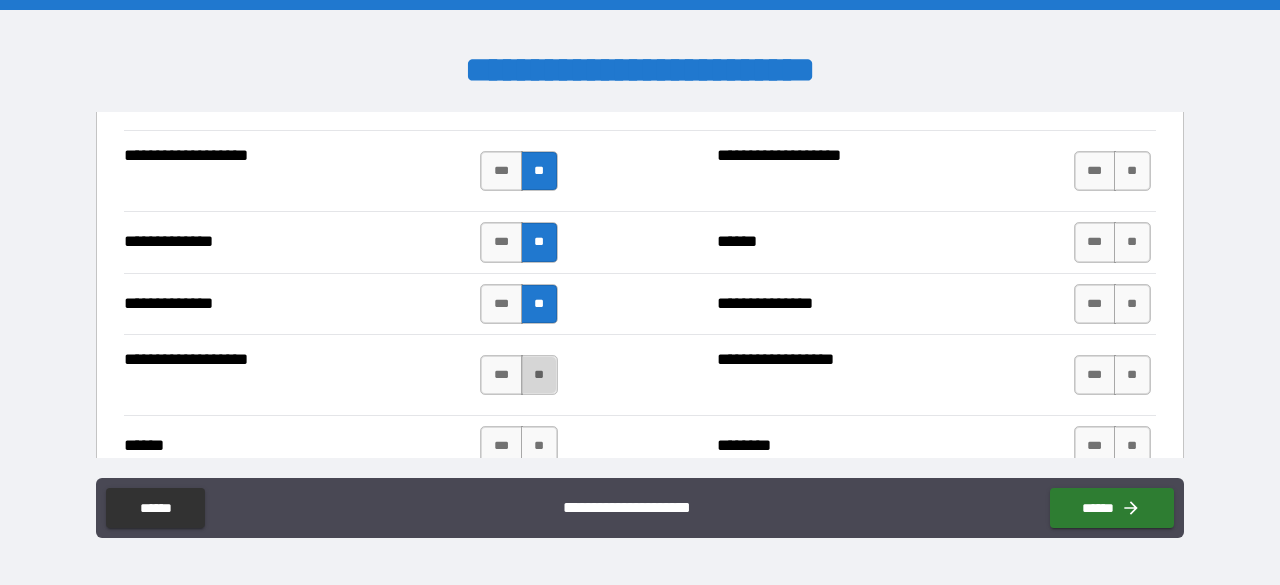 click on "**" at bounding box center (539, 375) 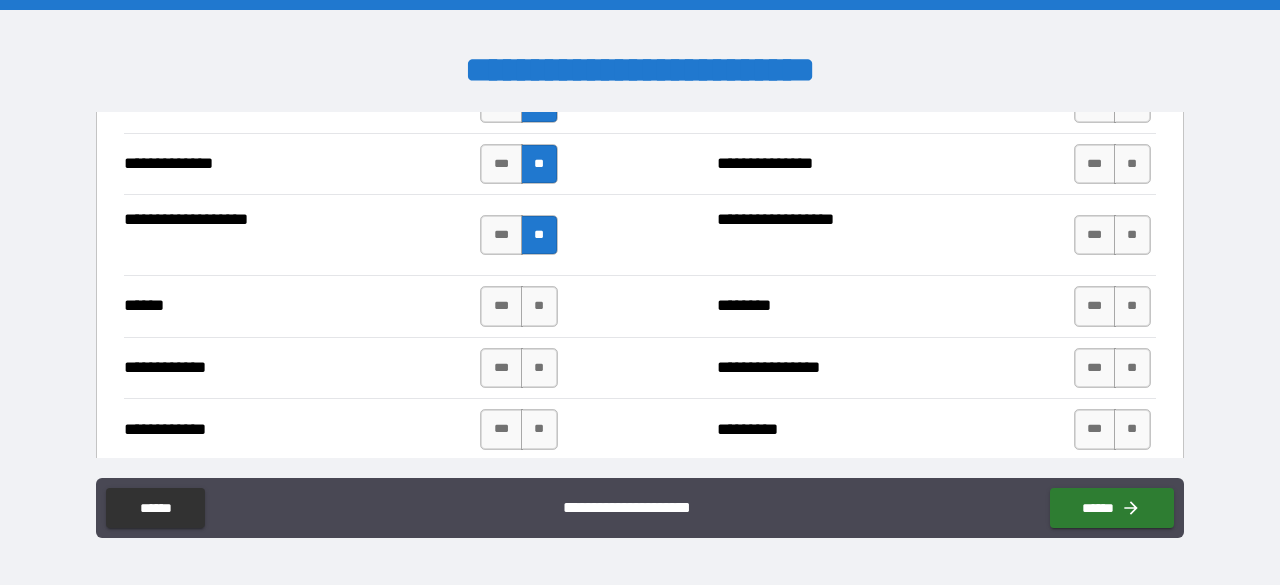 scroll, scrollTop: 3773, scrollLeft: 0, axis: vertical 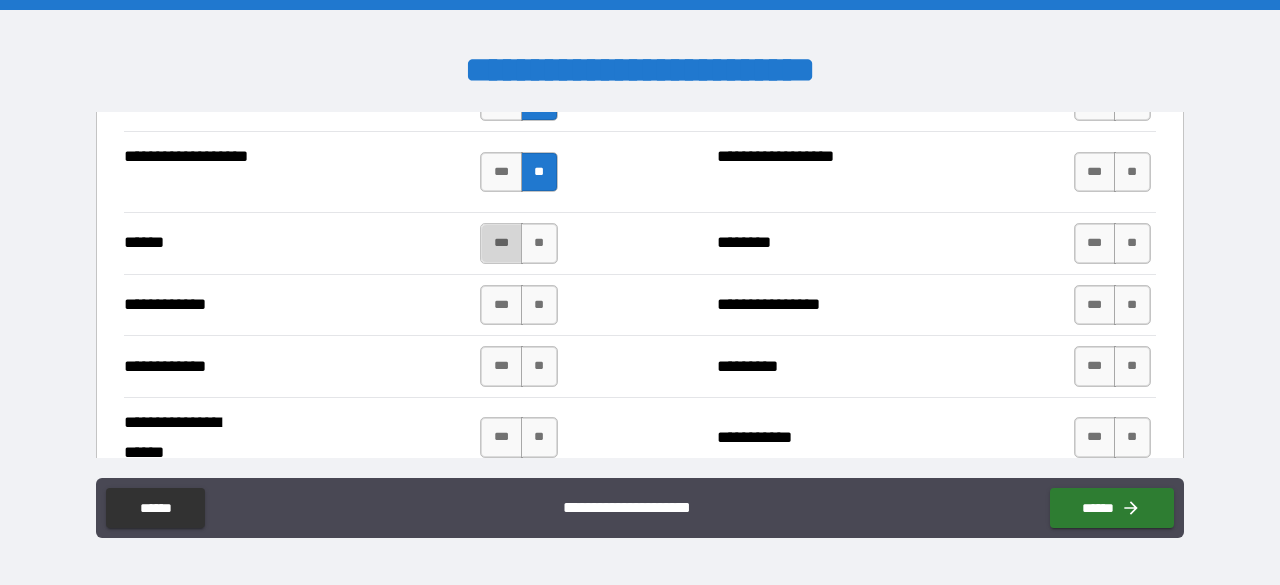 click on "***" at bounding box center (501, 243) 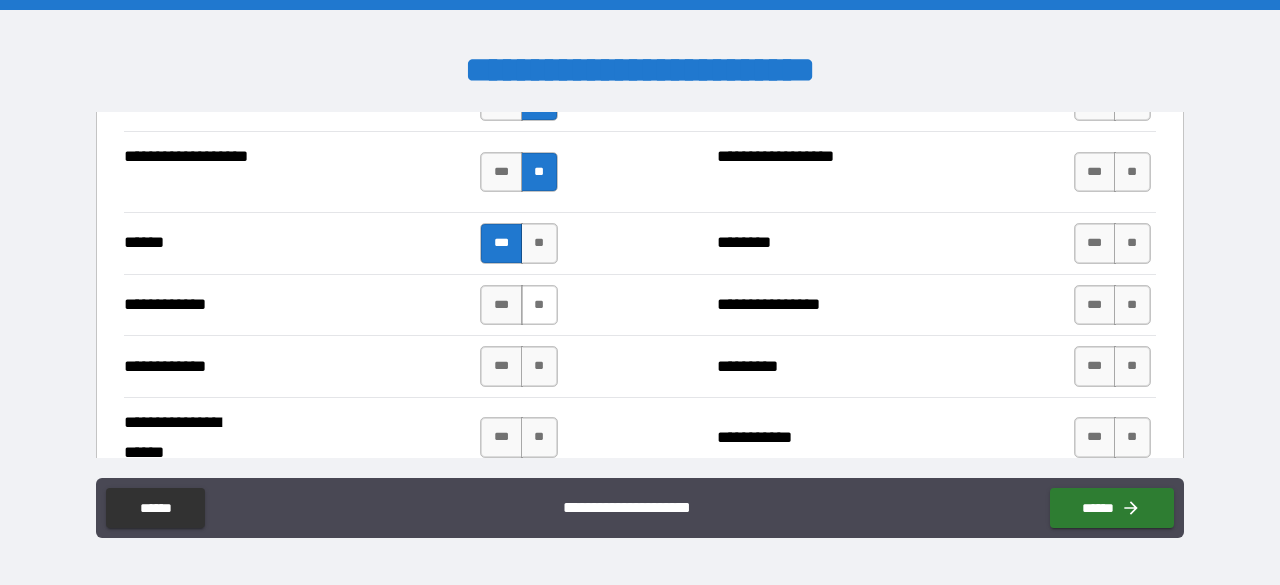 click on "**" at bounding box center [539, 305] 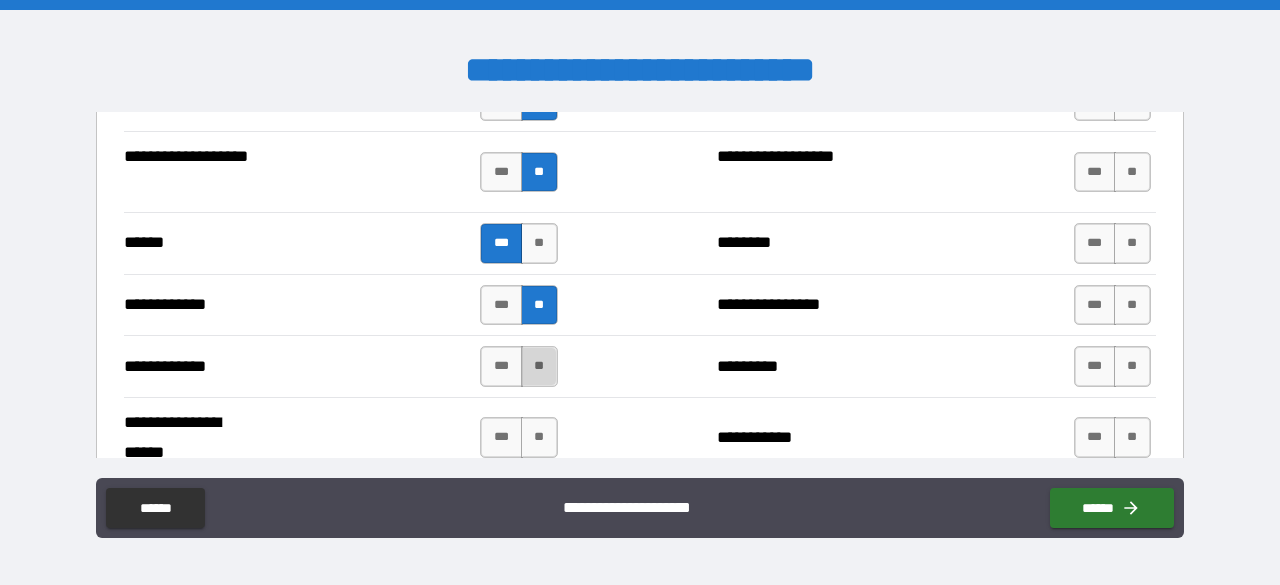 click on "**" at bounding box center [539, 366] 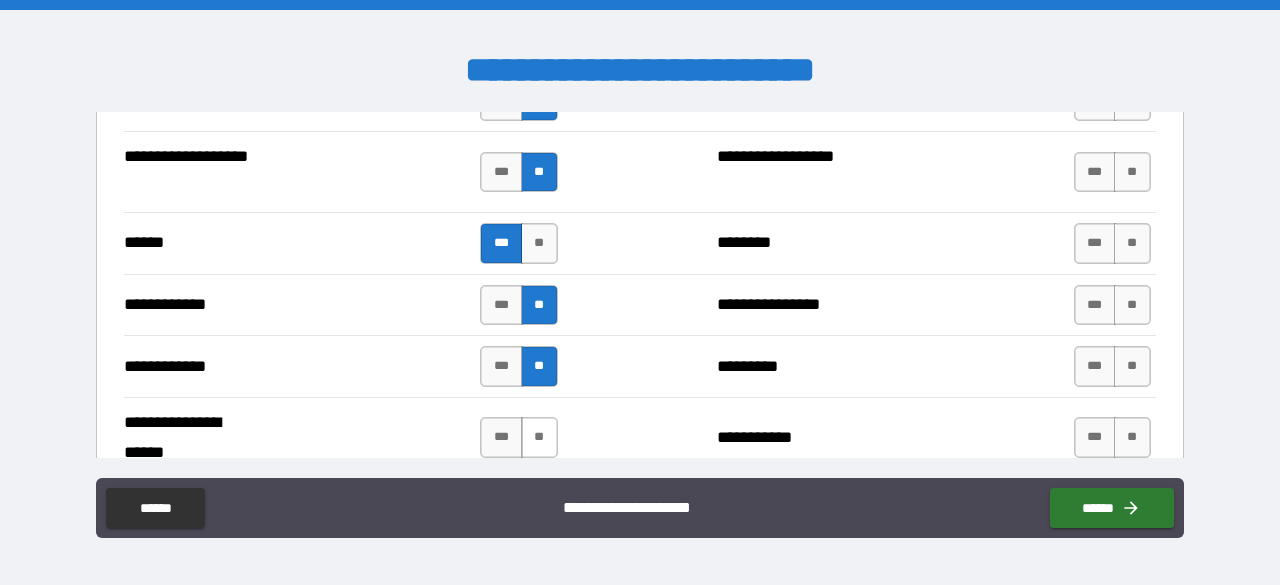 click on "**" at bounding box center (539, 437) 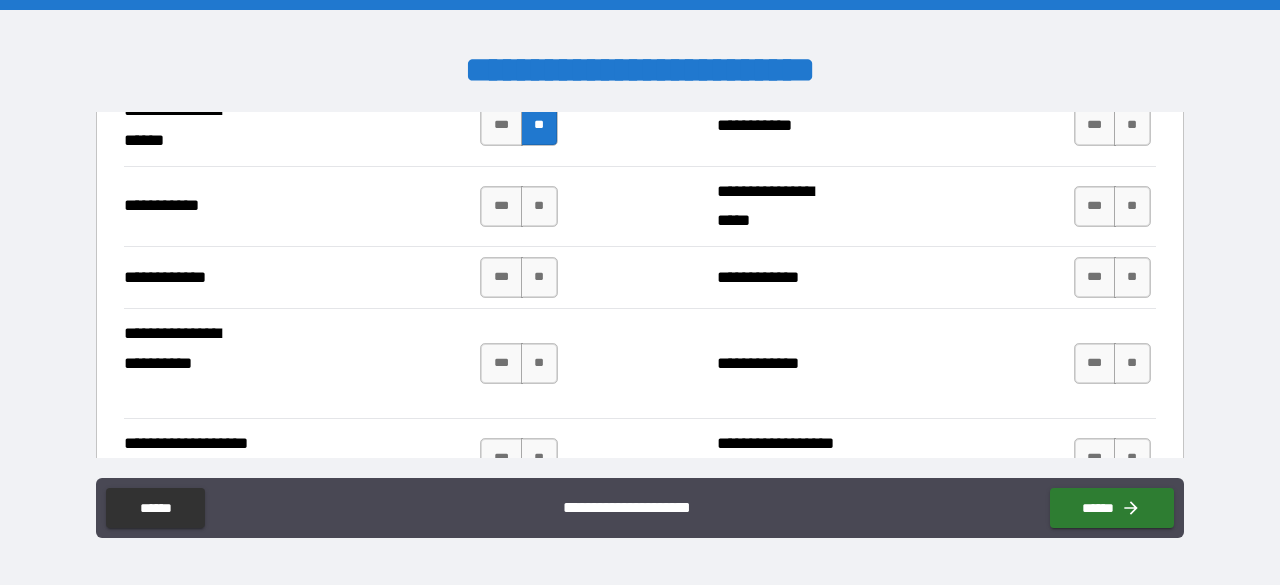 scroll, scrollTop: 4100, scrollLeft: 0, axis: vertical 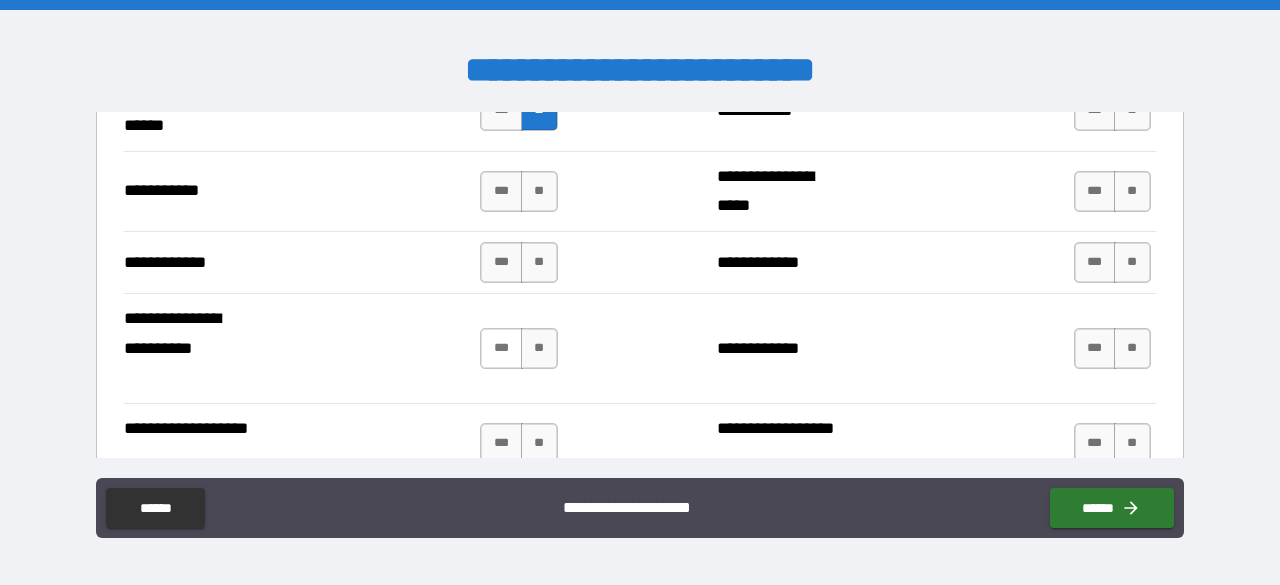 click on "***" at bounding box center [501, 348] 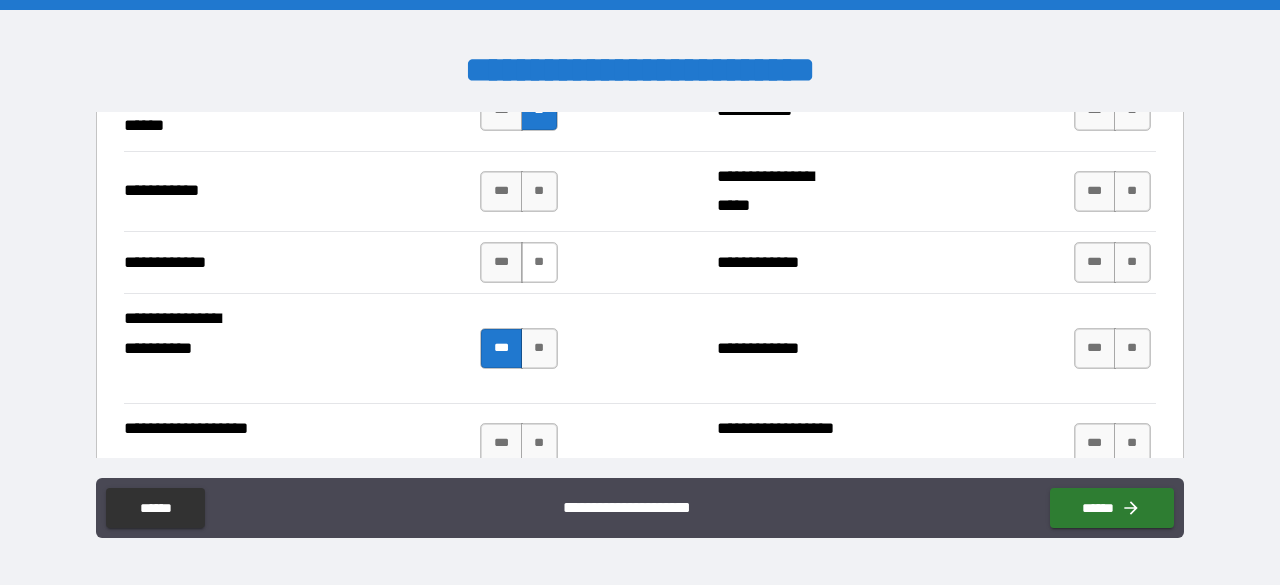 click on "**" at bounding box center [539, 262] 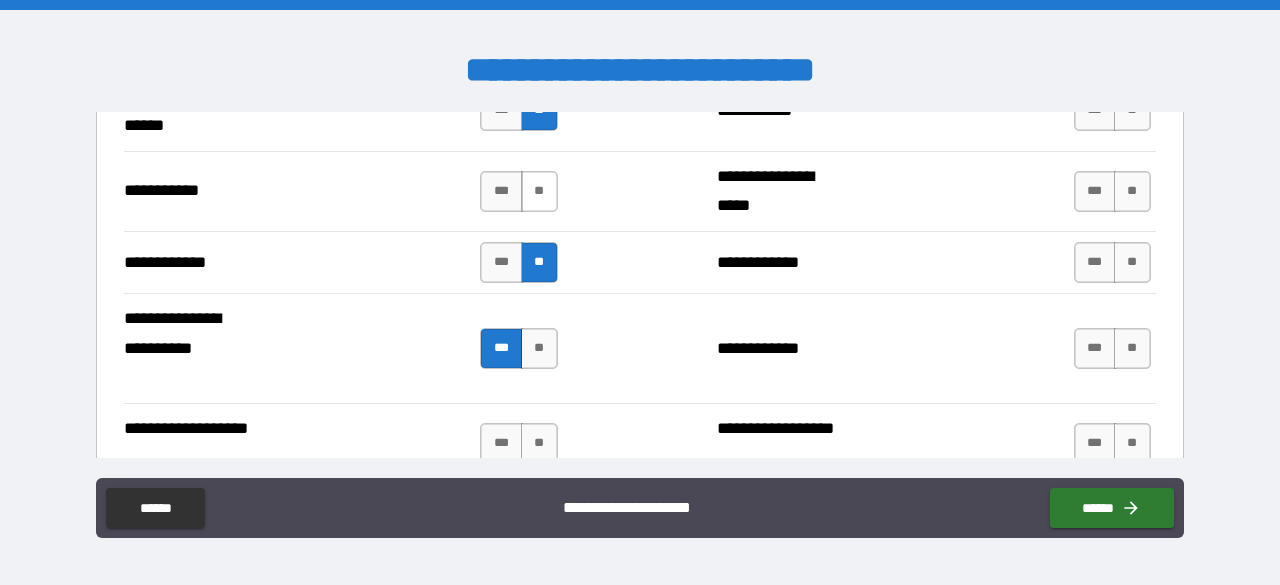 click on "**" at bounding box center [539, 191] 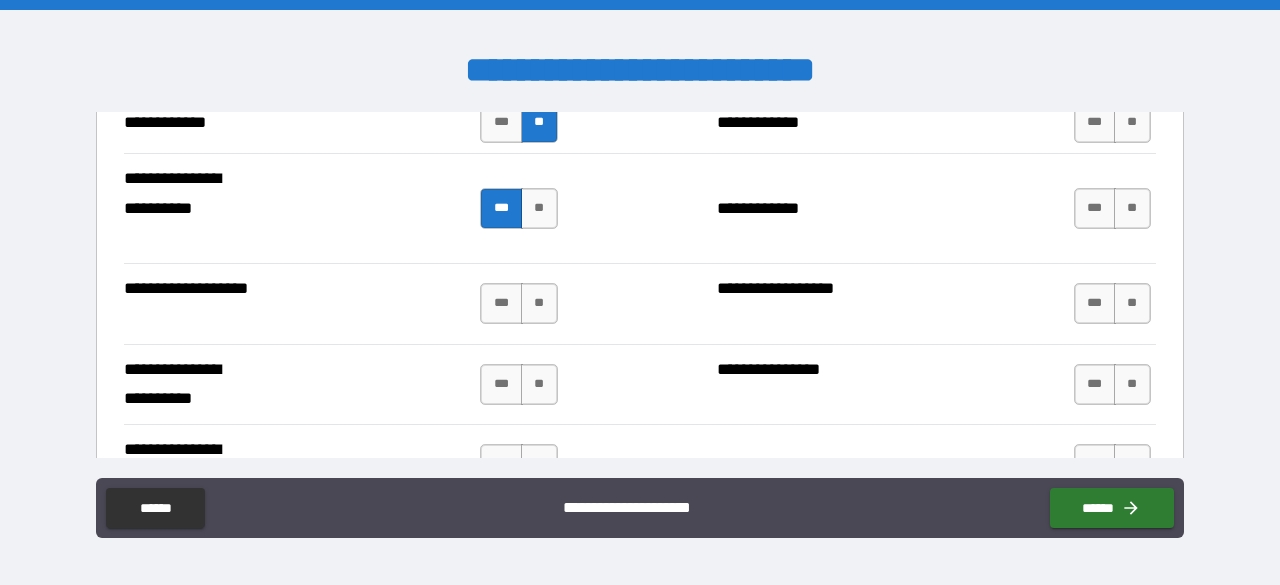 scroll, scrollTop: 4303, scrollLeft: 0, axis: vertical 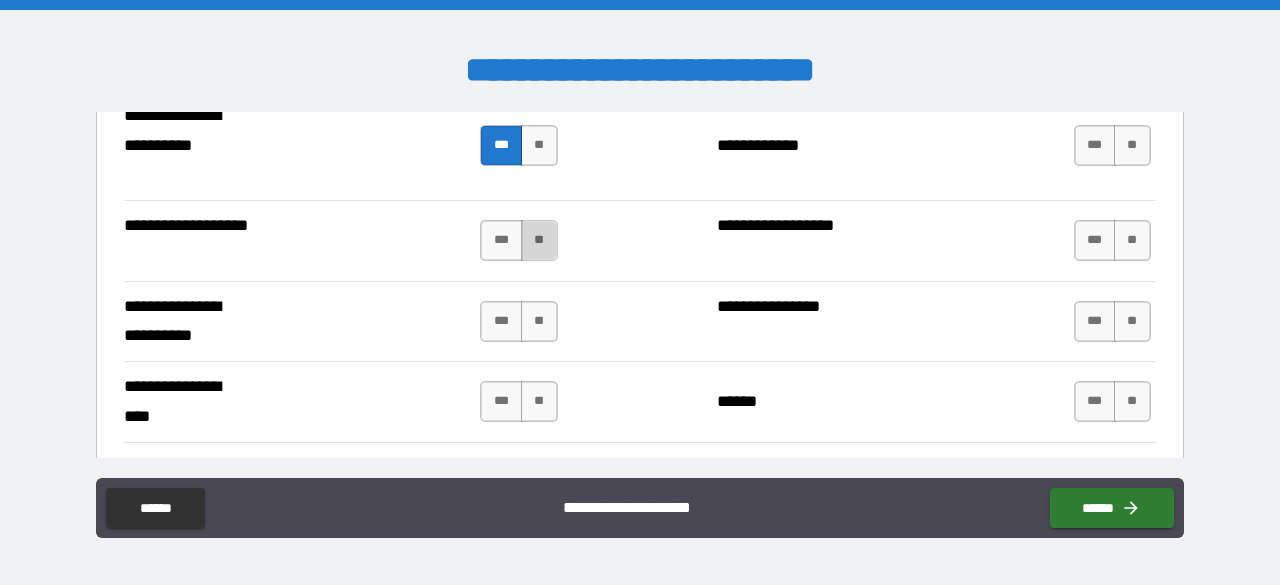 click on "**" at bounding box center (539, 240) 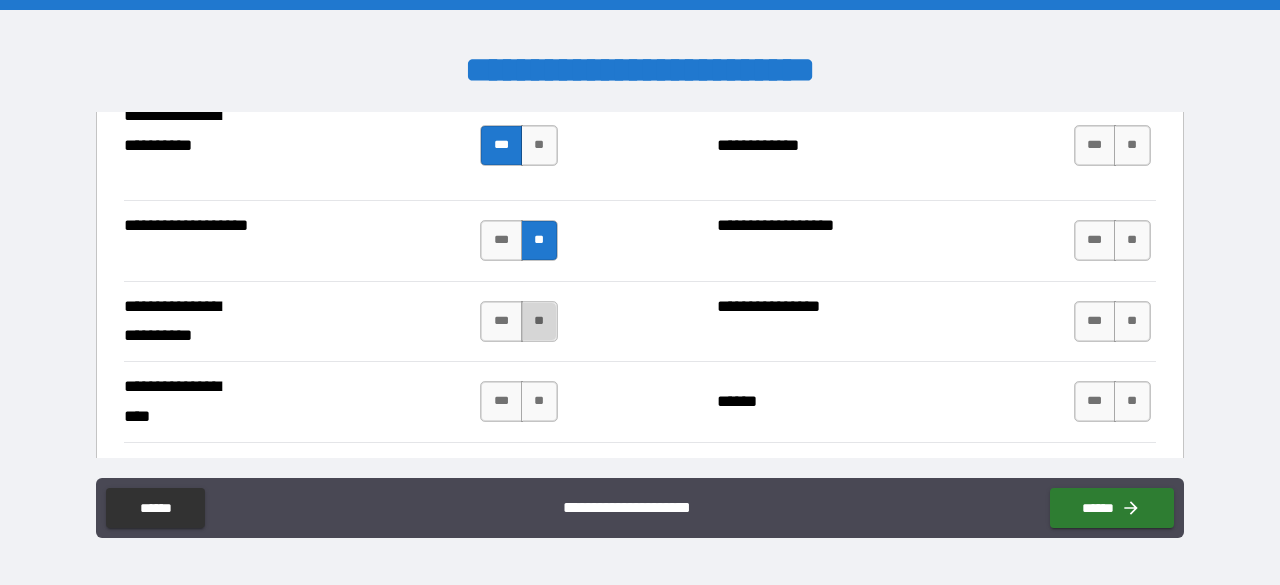 click on "**" at bounding box center (539, 321) 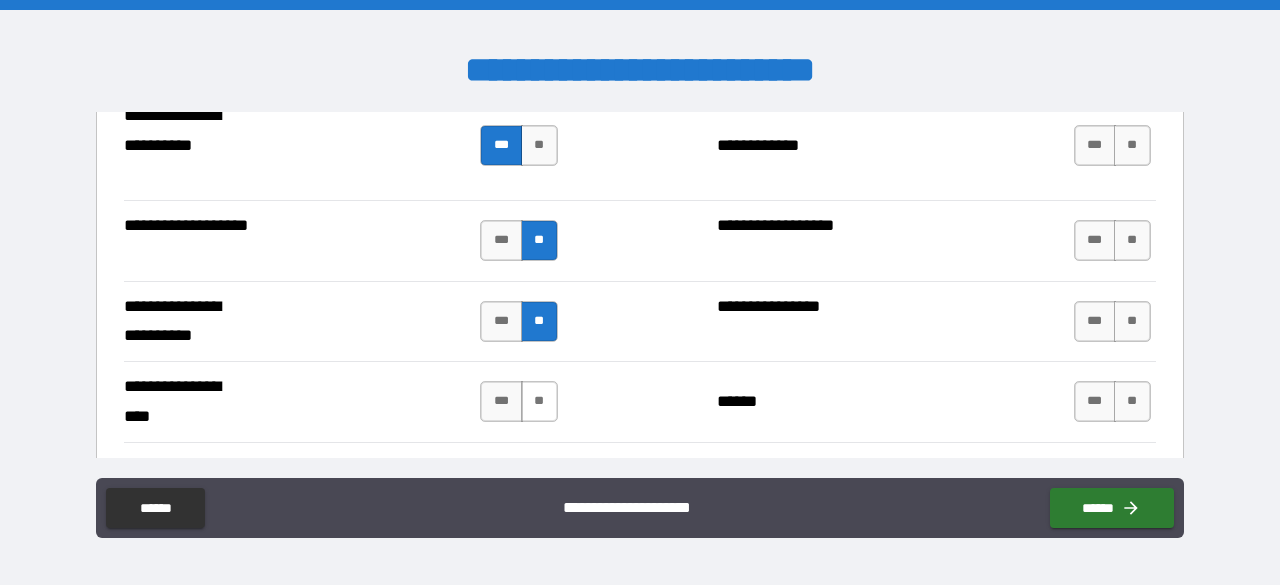 click on "**" at bounding box center [539, 401] 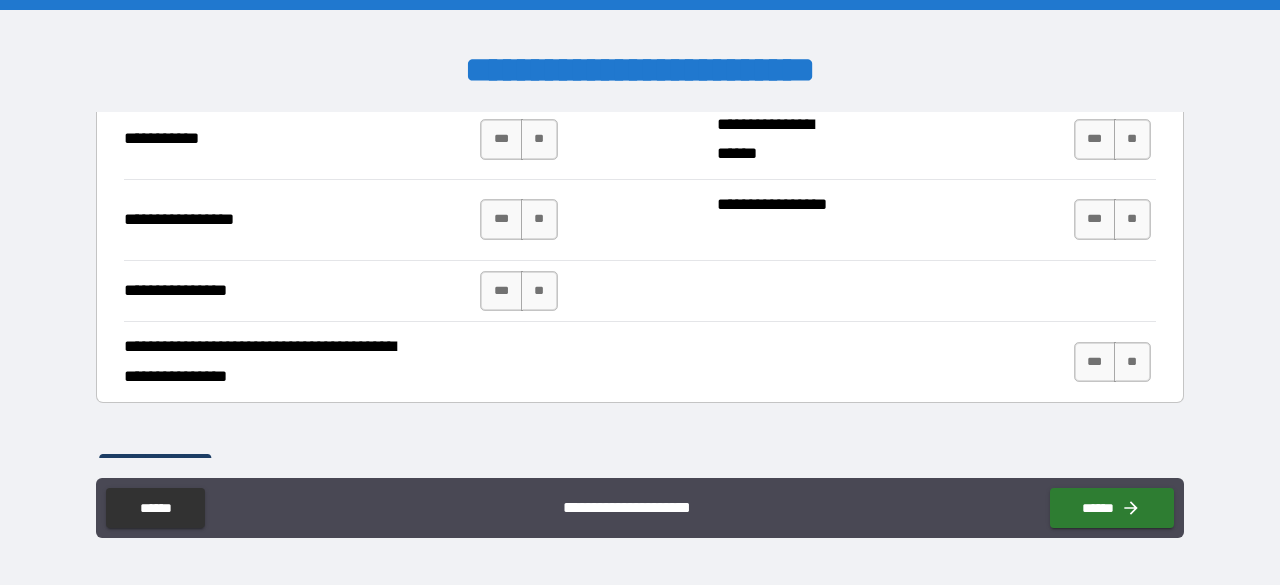 scroll, scrollTop: 4536, scrollLeft: 0, axis: vertical 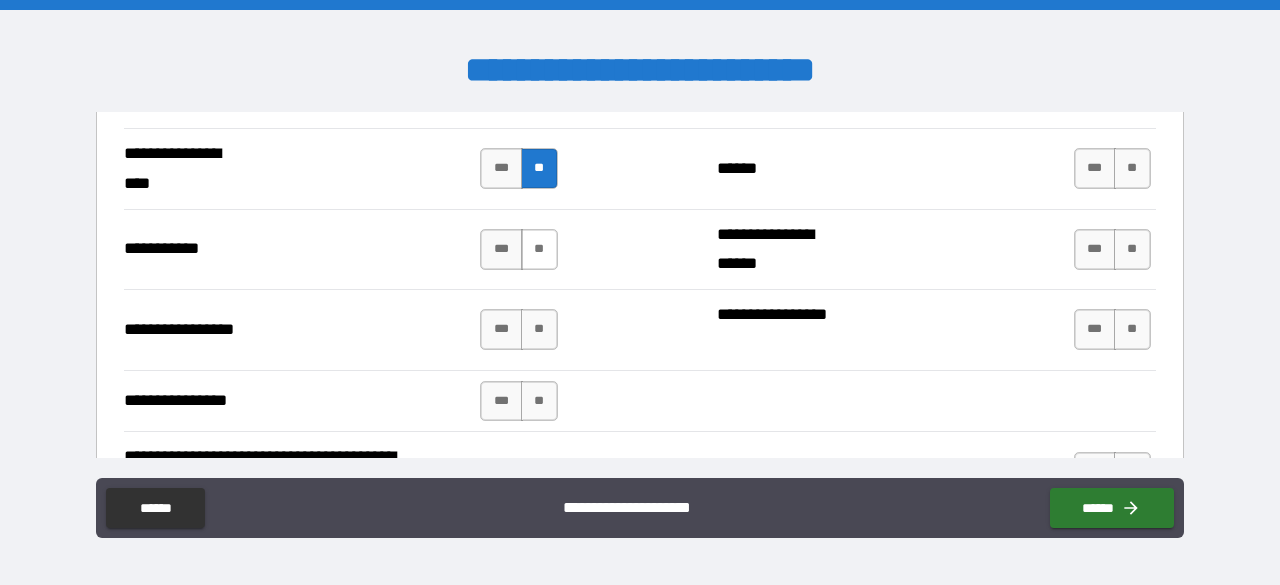 click on "**" at bounding box center (539, 249) 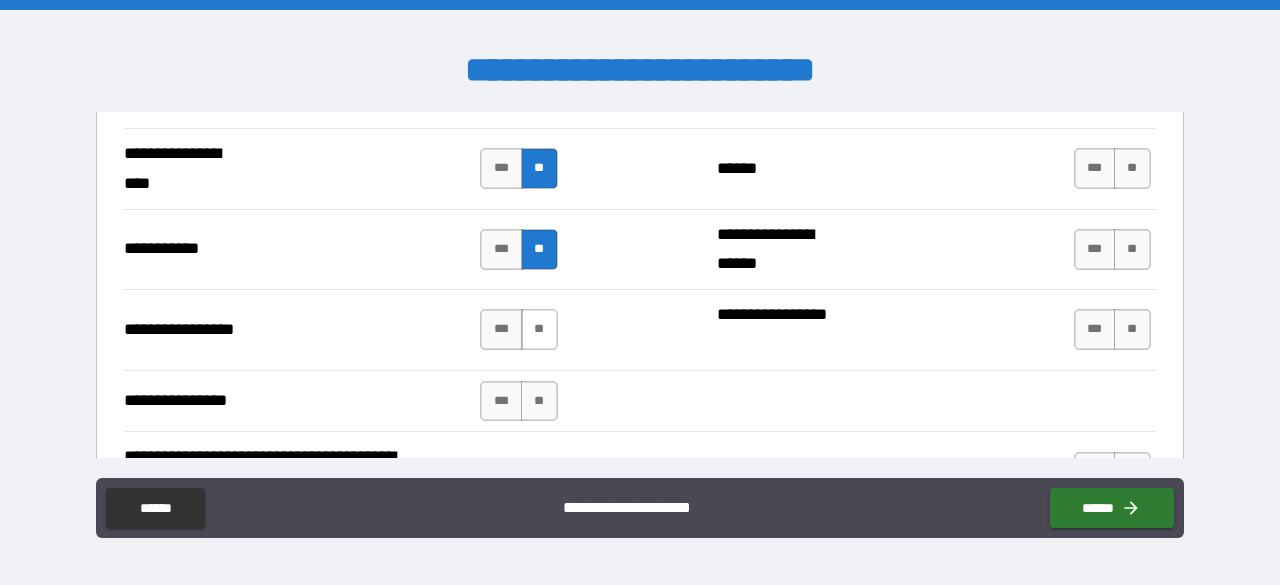 click on "**" at bounding box center [539, 329] 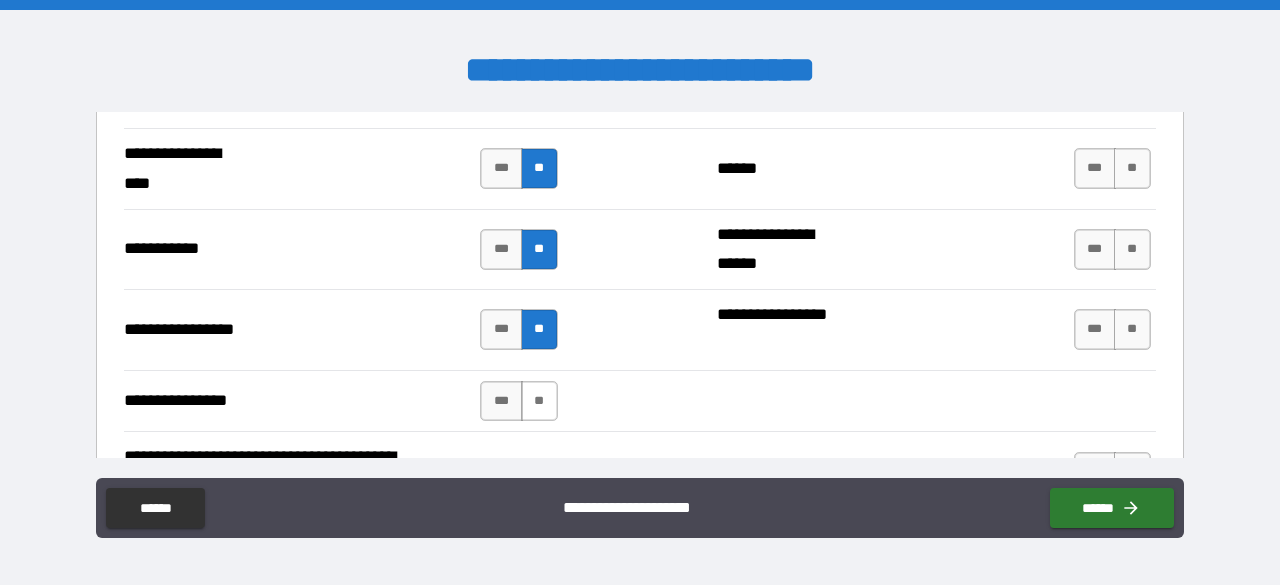 click on "**" at bounding box center [539, 401] 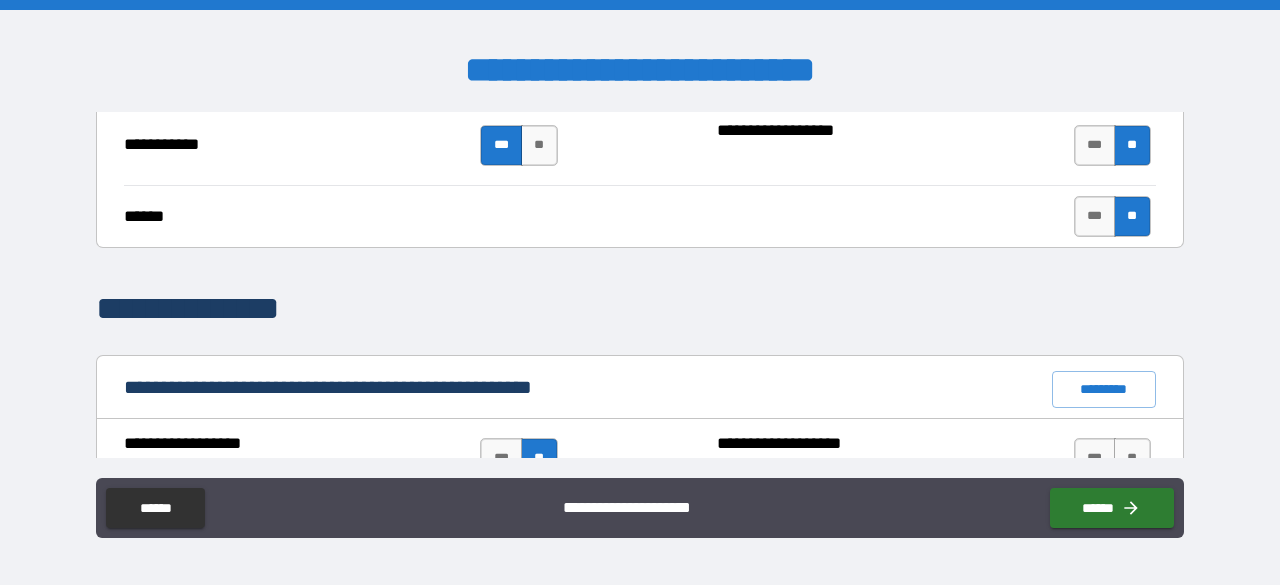 scroll, scrollTop: 1979, scrollLeft: 0, axis: vertical 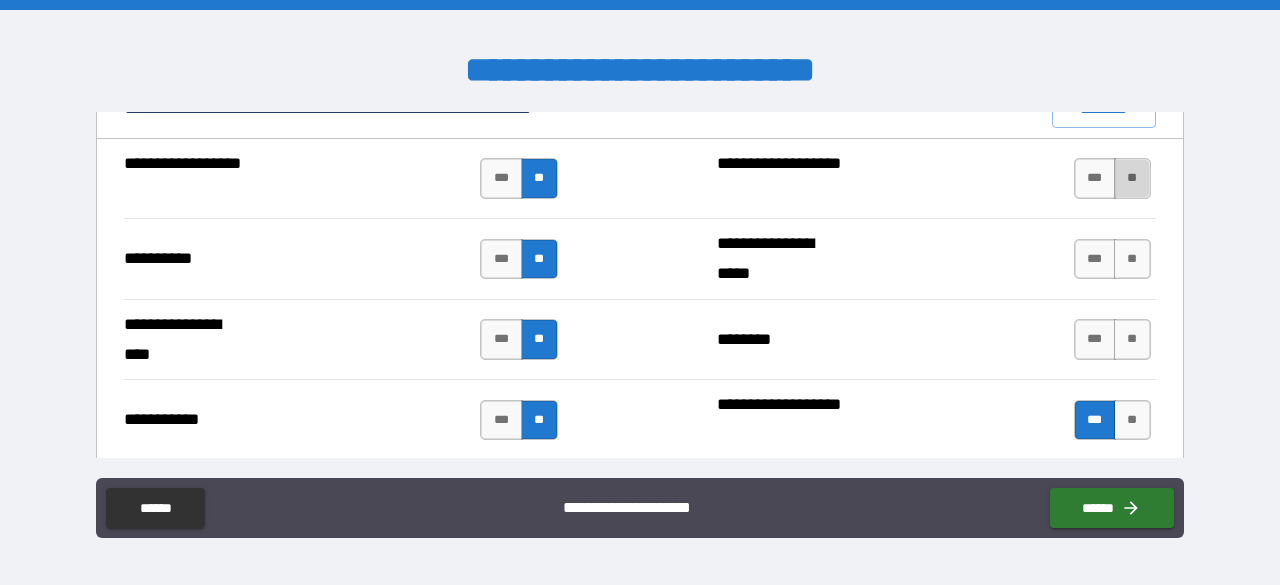 click on "**" at bounding box center (1132, 178) 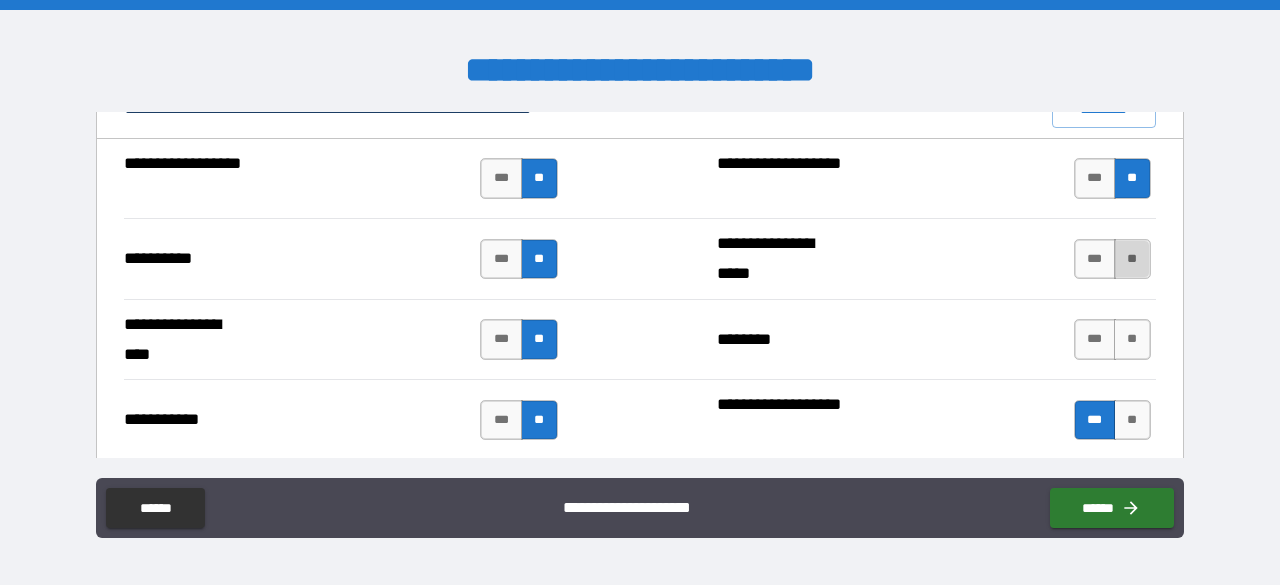 click on "**" at bounding box center [1132, 259] 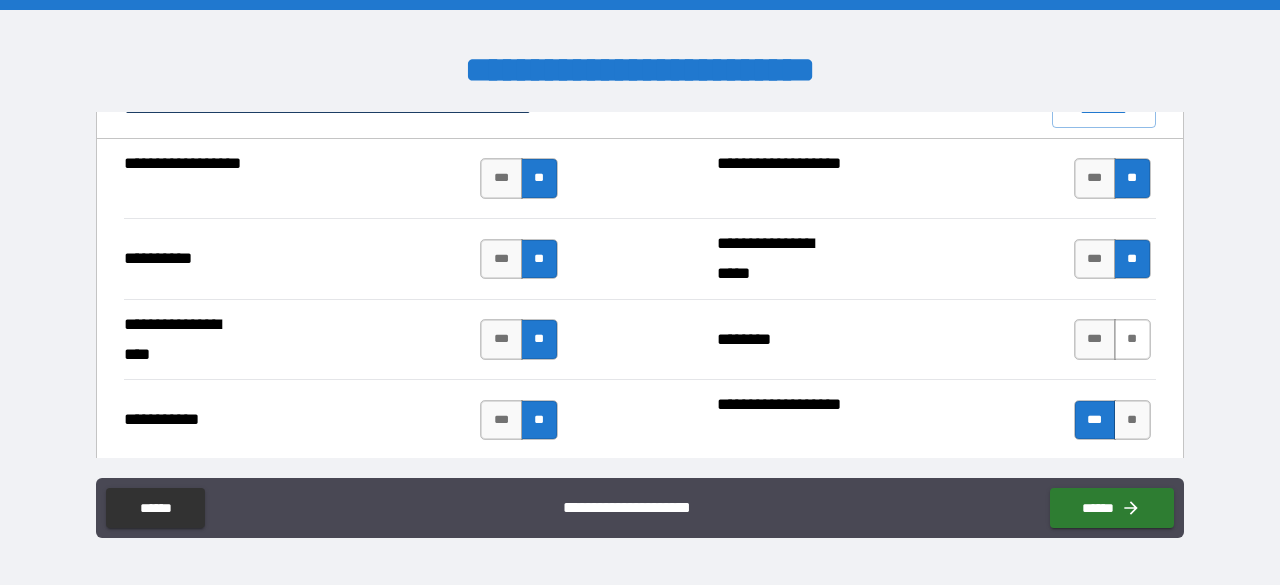 drag, startPoint x: 1083, startPoint y: 342, endPoint x: 1111, endPoint y: 350, distance: 29.12044 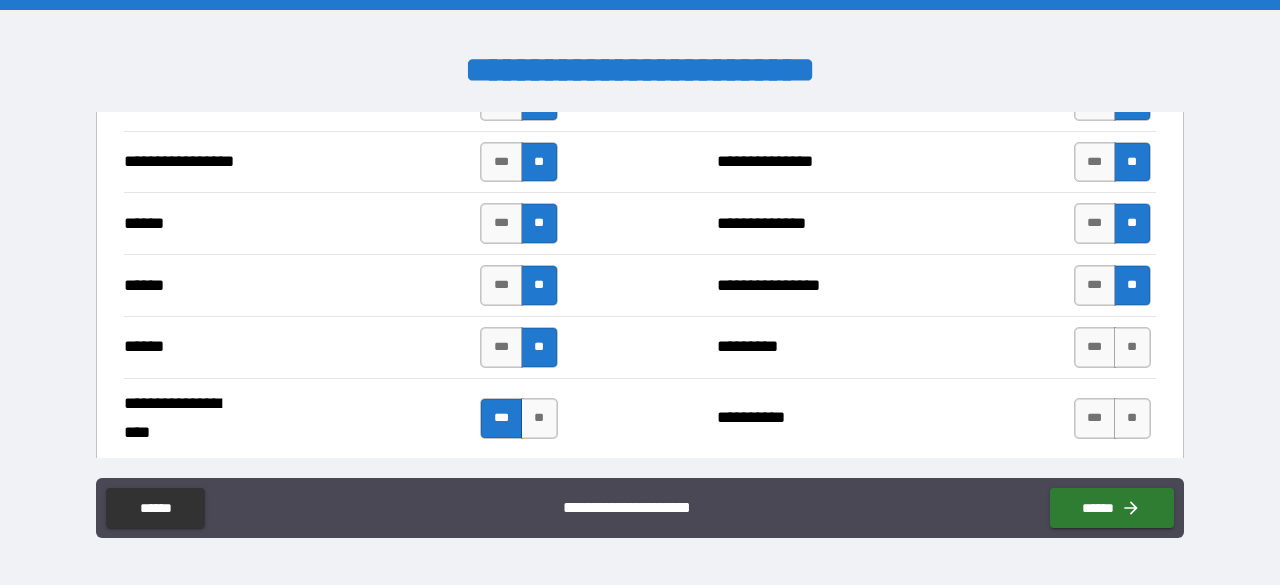 scroll, scrollTop: 2464, scrollLeft: 0, axis: vertical 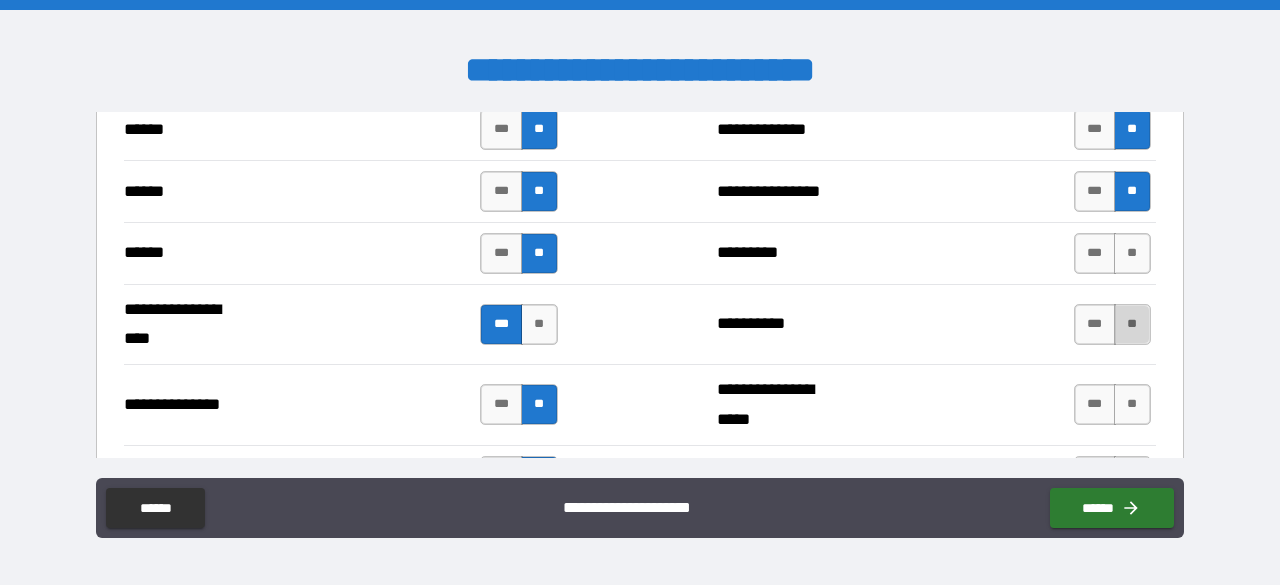 click on "**" at bounding box center [1132, 324] 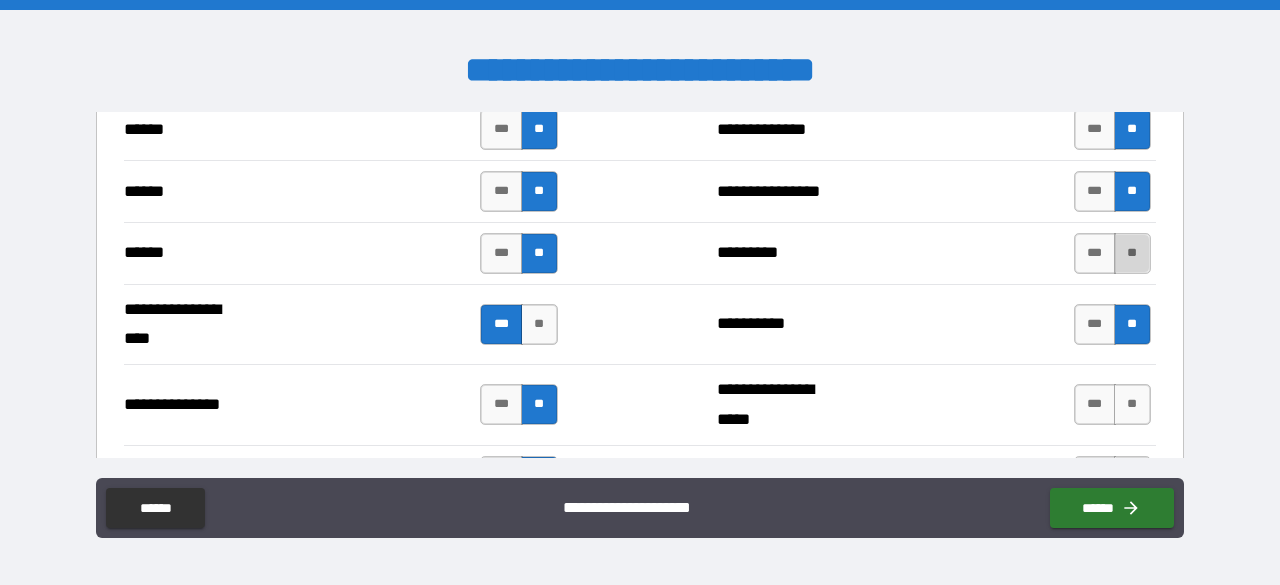 click on "**" at bounding box center [1132, 253] 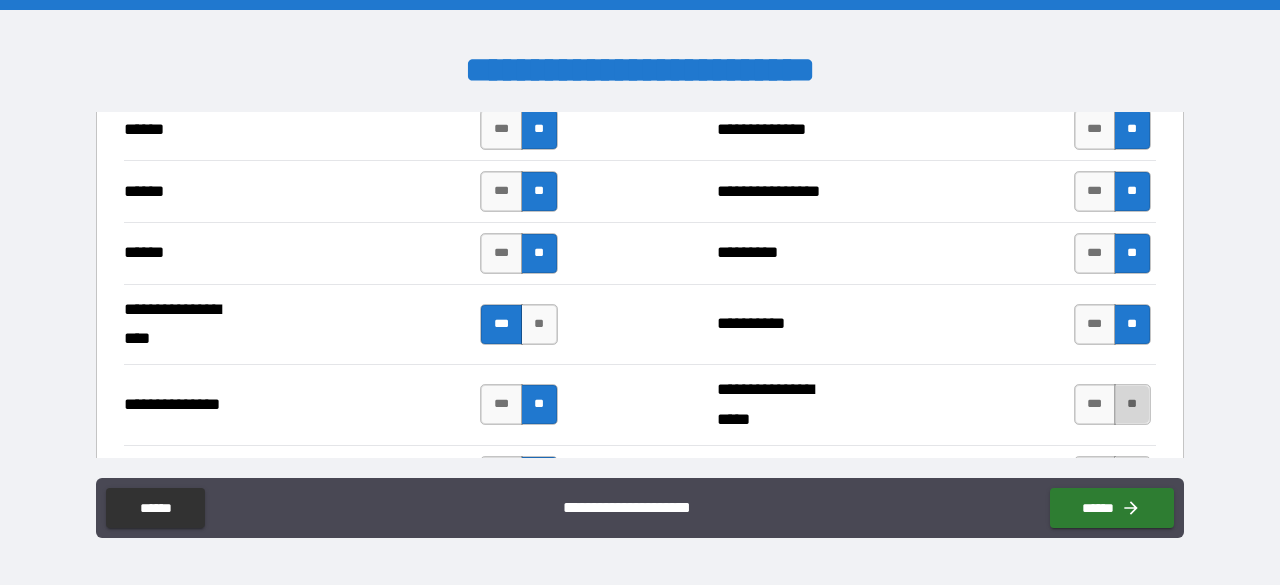 click on "**" at bounding box center [1132, 404] 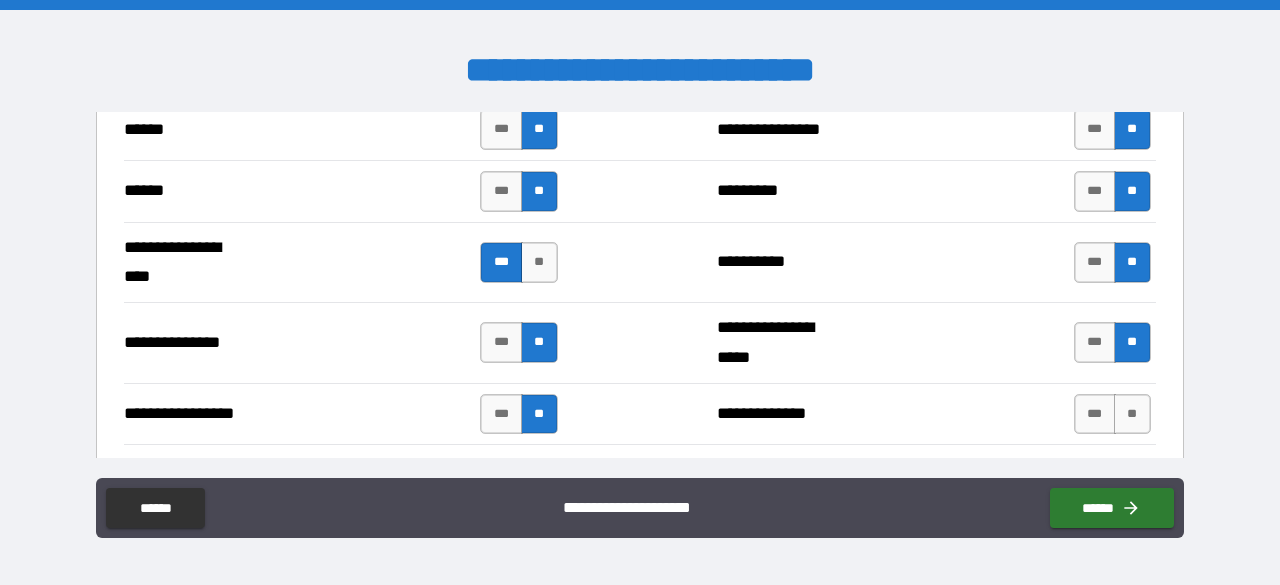 scroll, scrollTop: 2666, scrollLeft: 0, axis: vertical 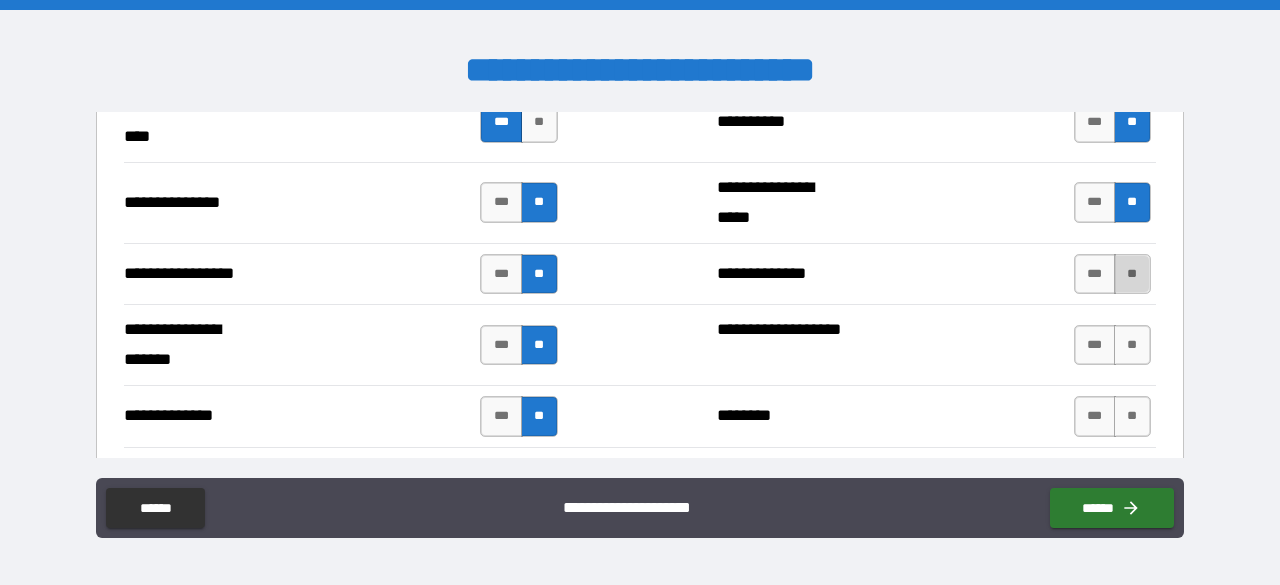 click on "**" at bounding box center [1132, 274] 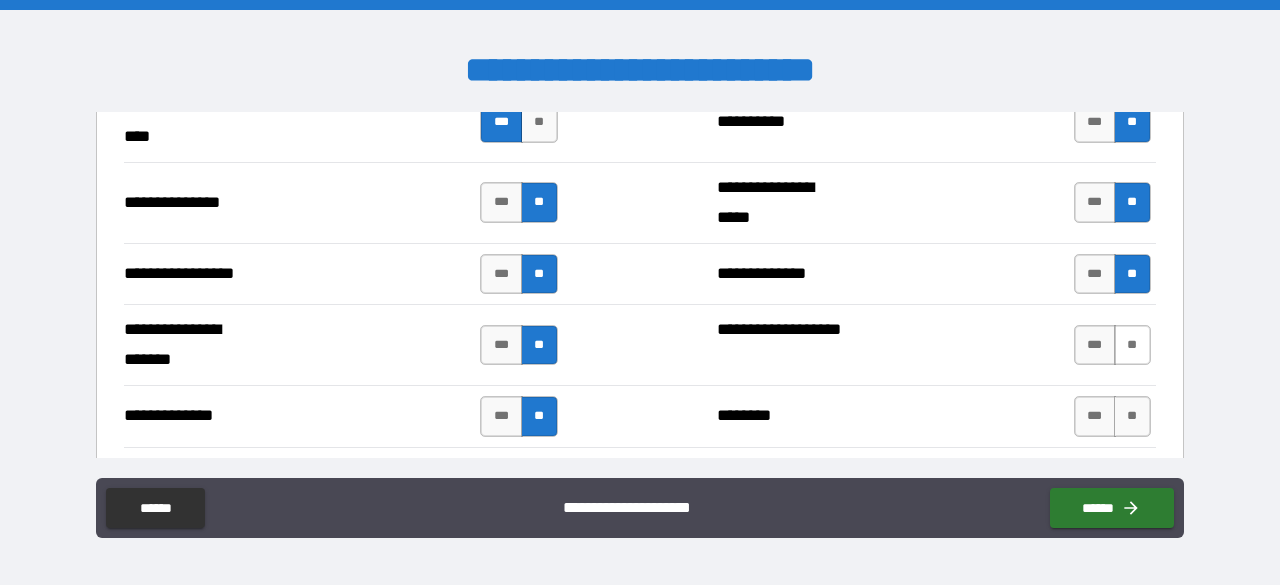 click on "**" at bounding box center (1132, 345) 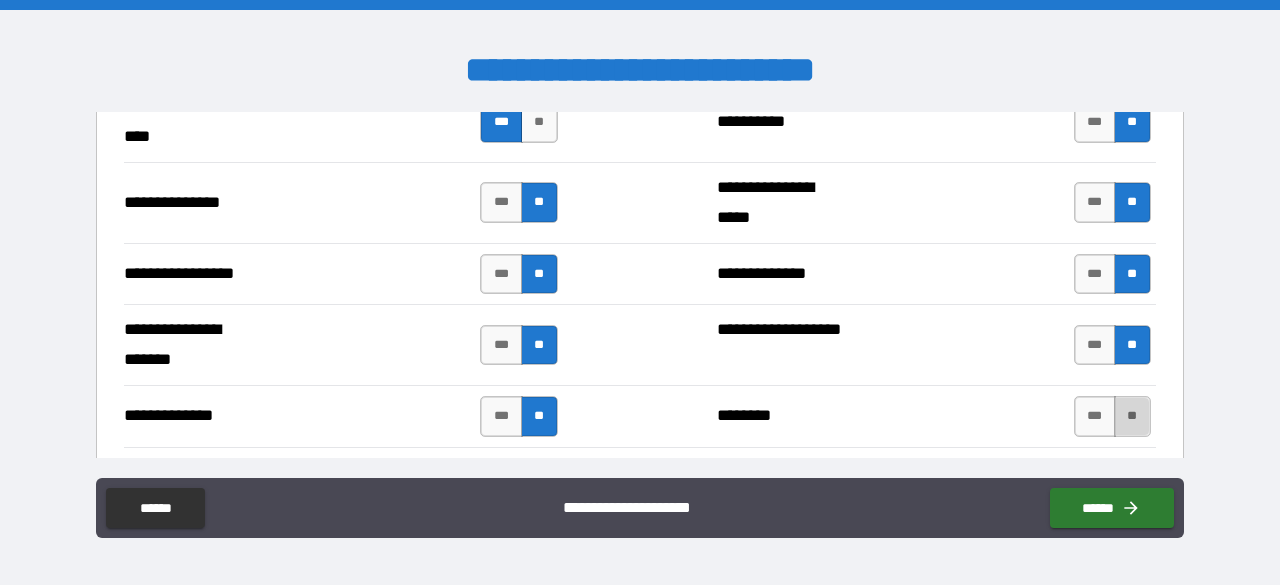 click on "**" at bounding box center [1132, 416] 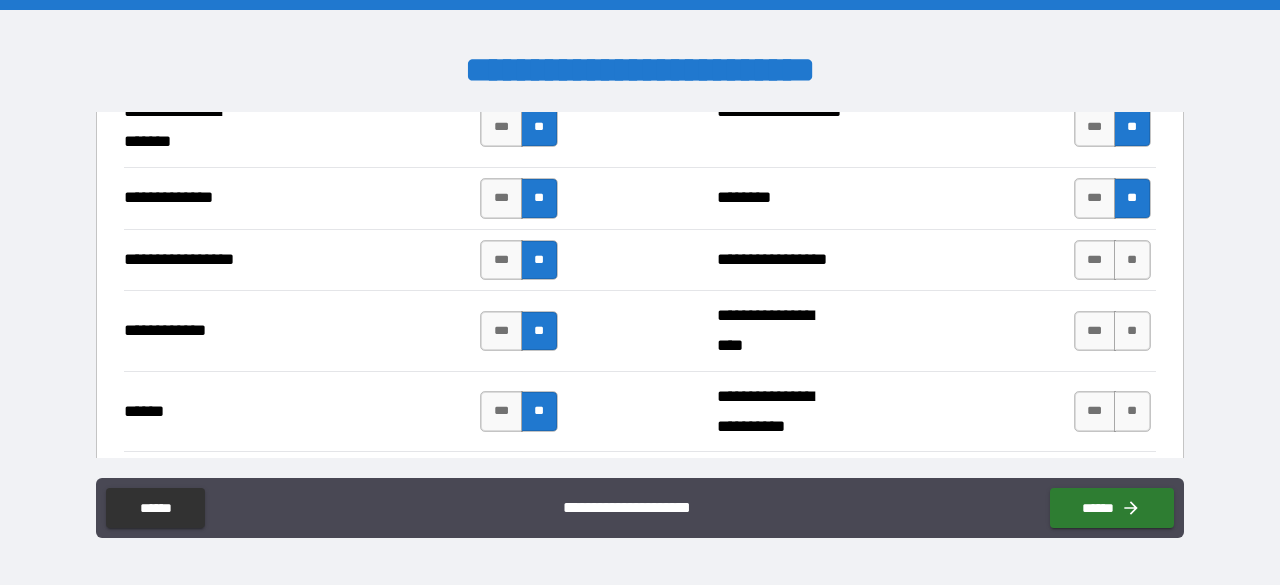 scroll, scrollTop: 2962, scrollLeft: 0, axis: vertical 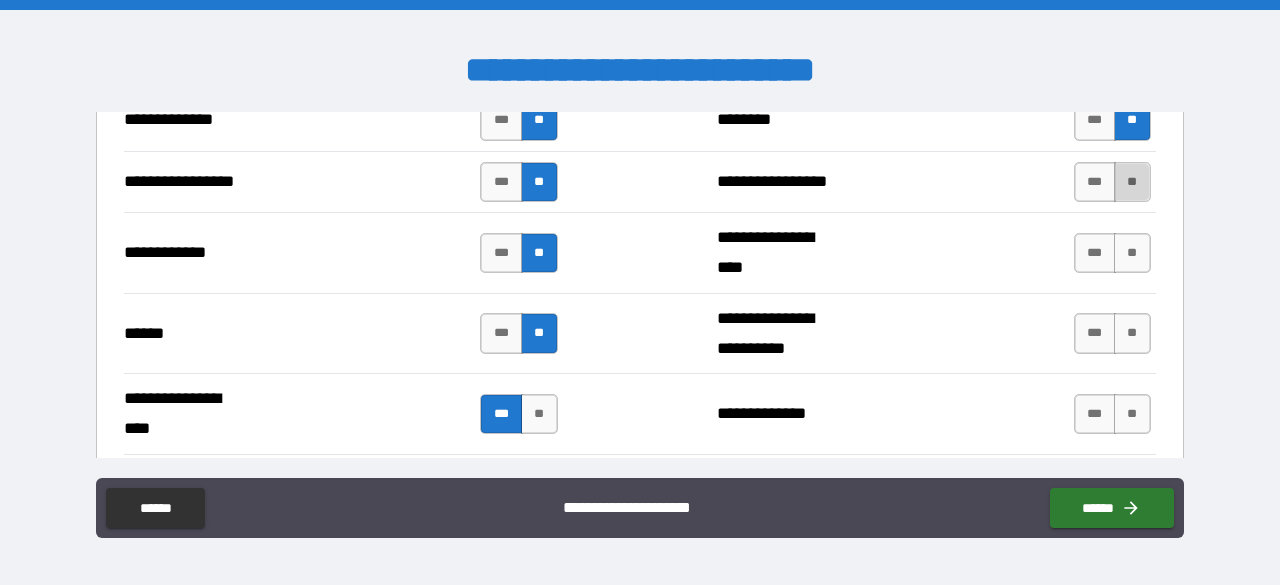 click on "**" at bounding box center [1132, 182] 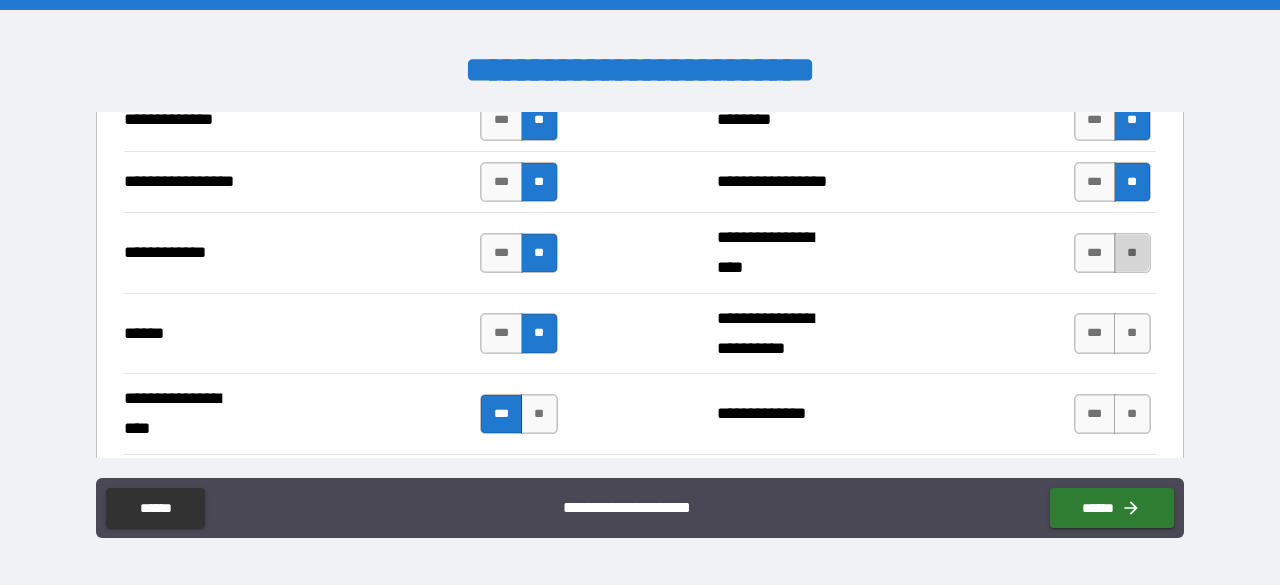 click on "**" at bounding box center (1132, 253) 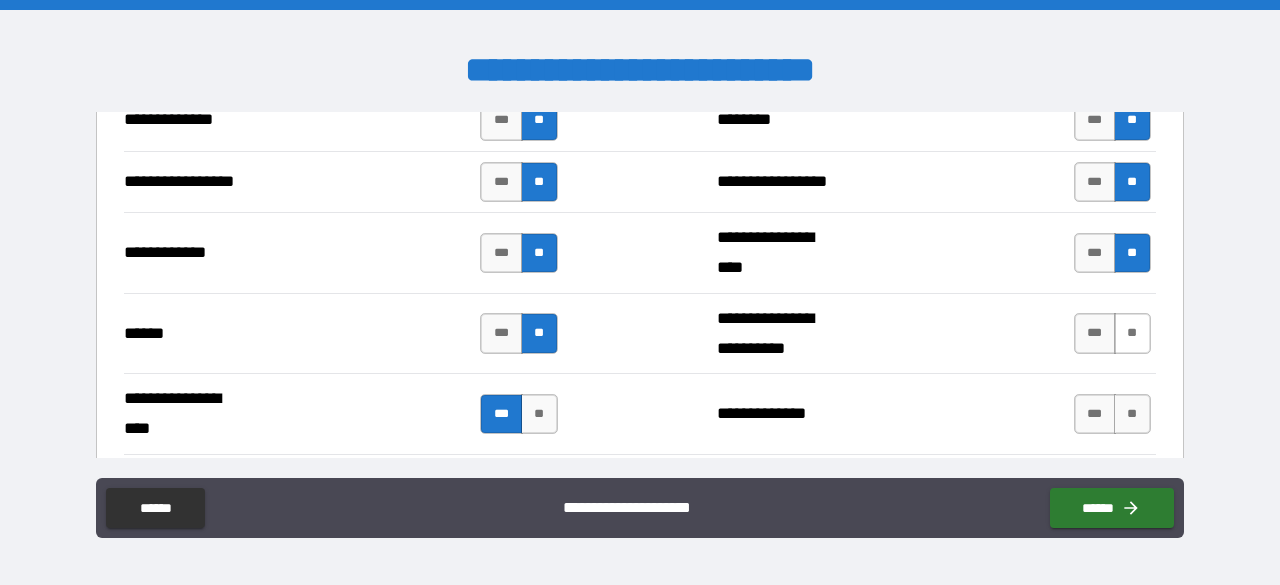 click on "**" at bounding box center [1132, 333] 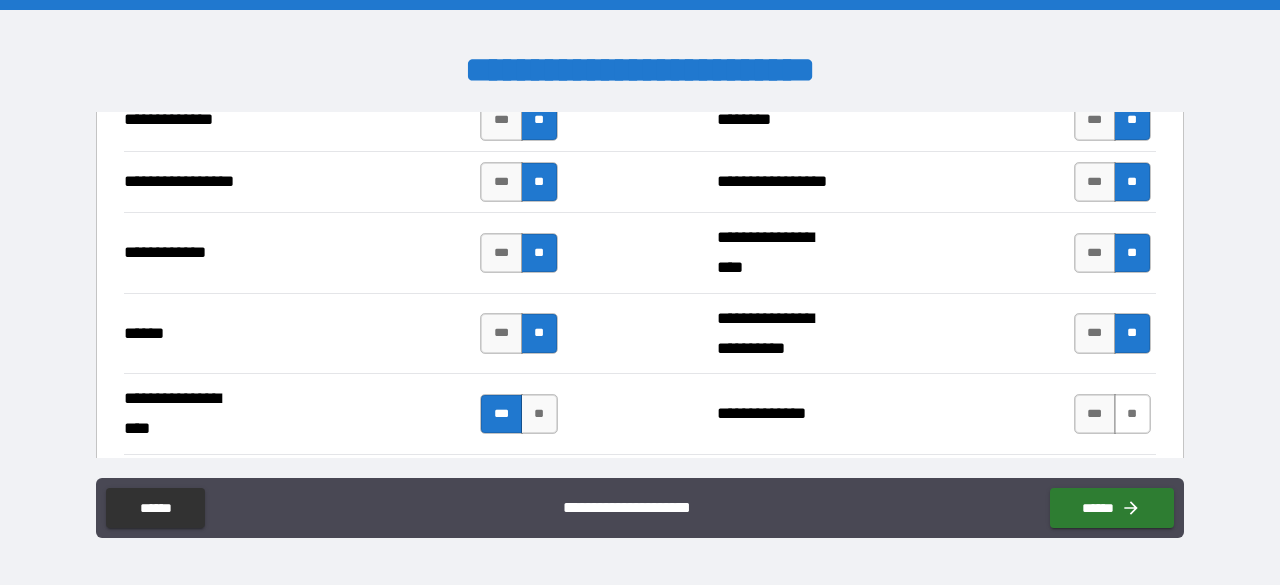 click on "**" at bounding box center (1132, 414) 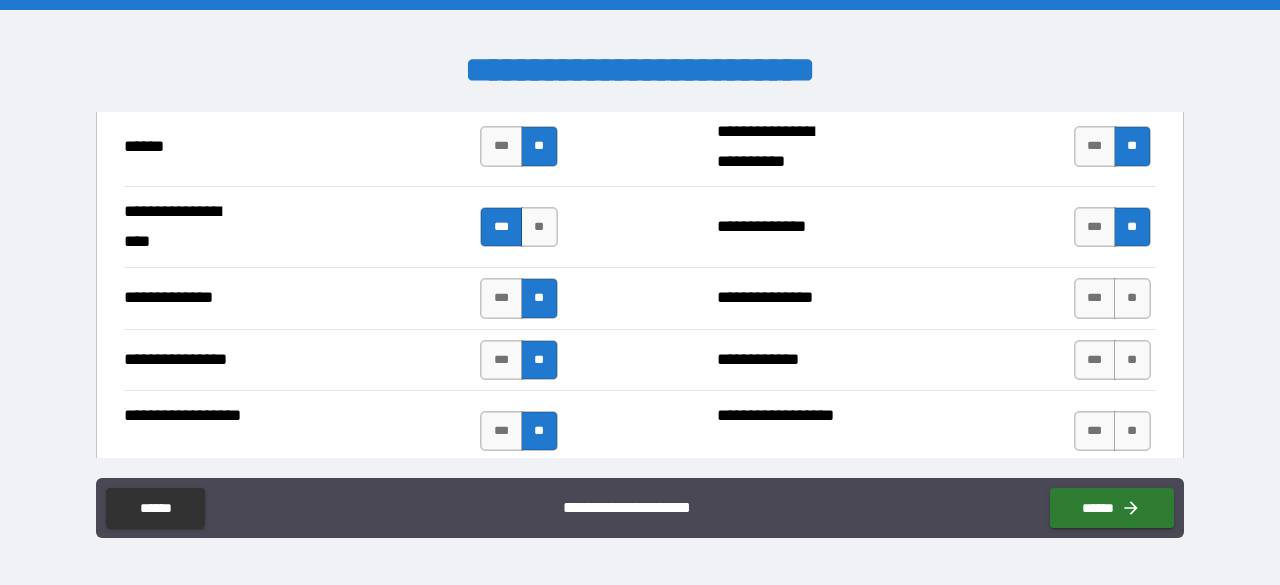 scroll, scrollTop: 3211, scrollLeft: 0, axis: vertical 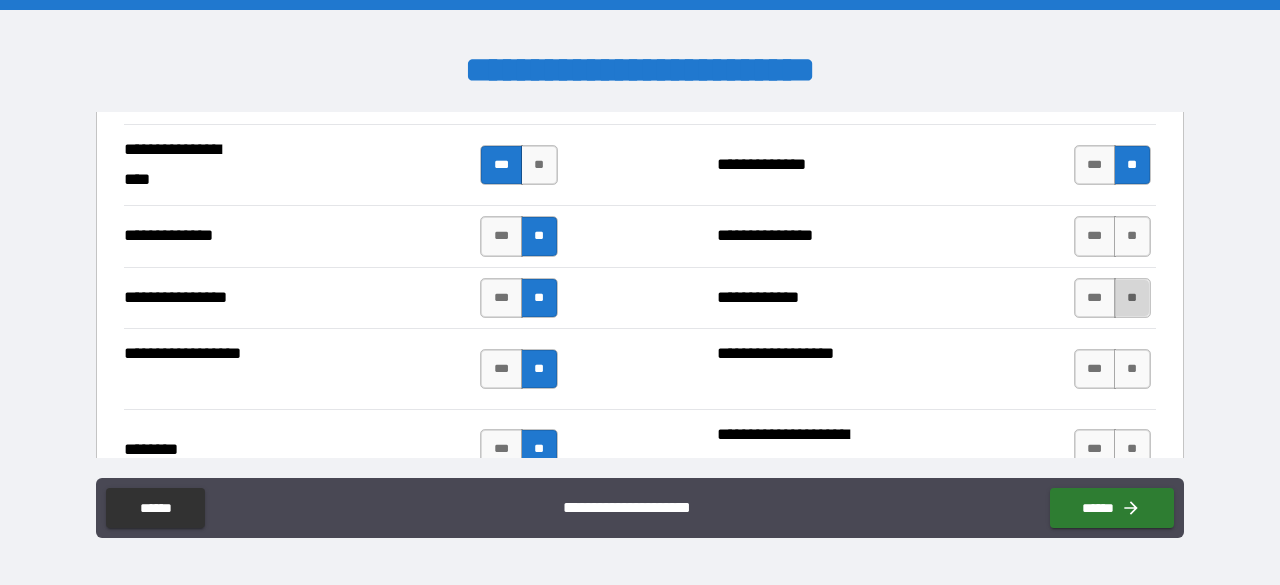 click on "**" at bounding box center (1132, 298) 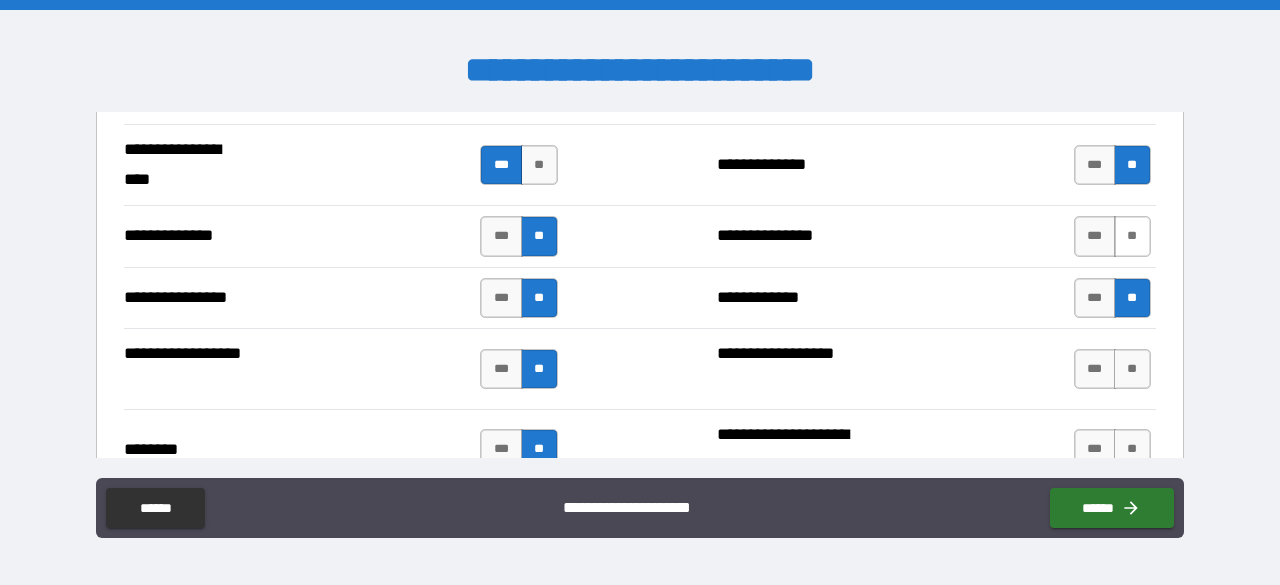 click on "**" at bounding box center [1132, 236] 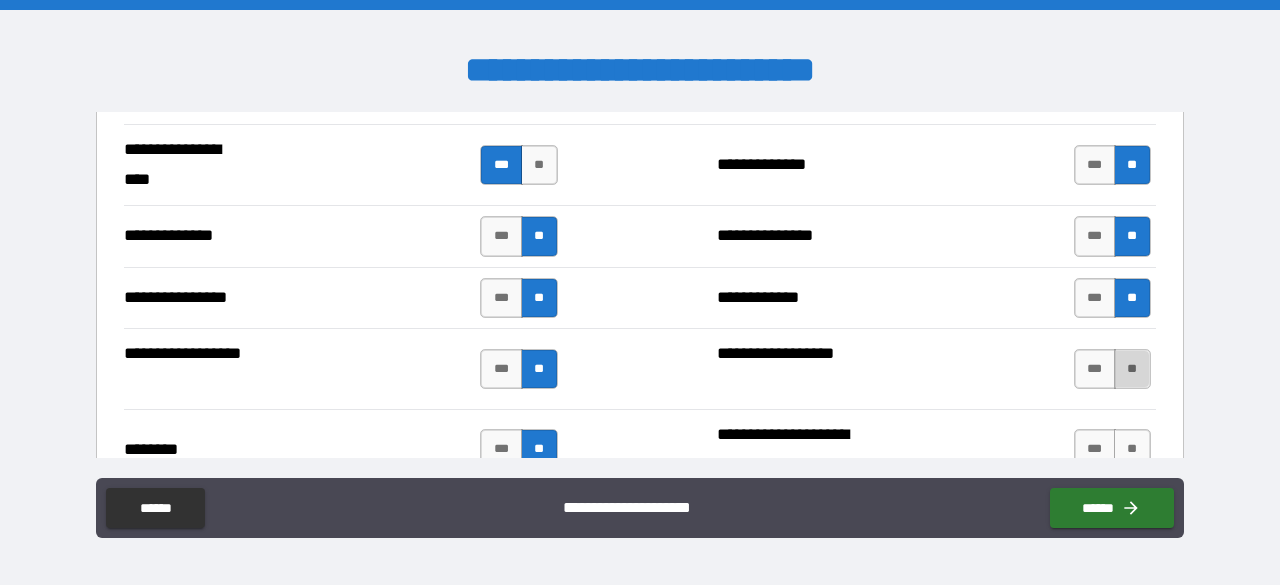 click on "**" at bounding box center [1132, 369] 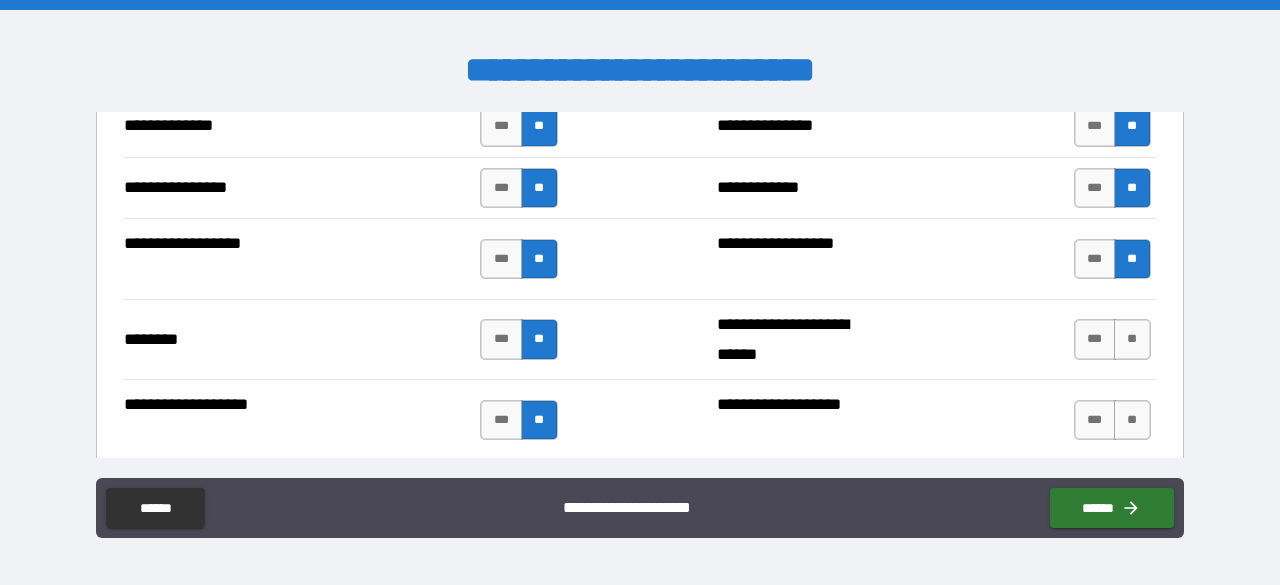 scroll, scrollTop: 3445, scrollLeft: 0, axis: vertical 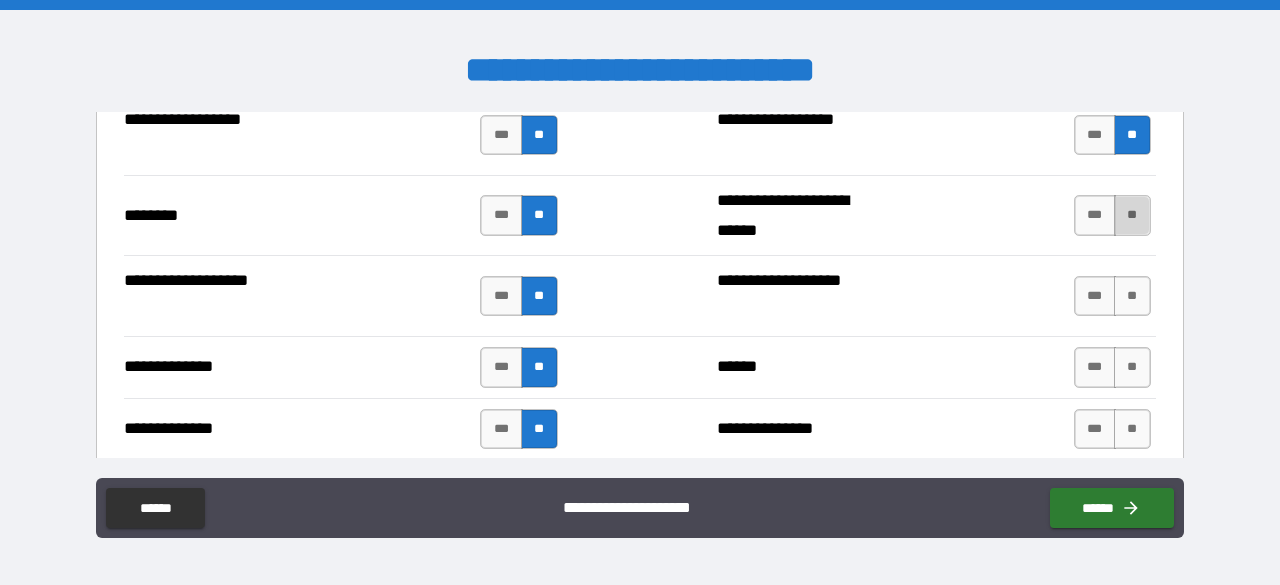 click on "**" at bounding box center (1132, 215) 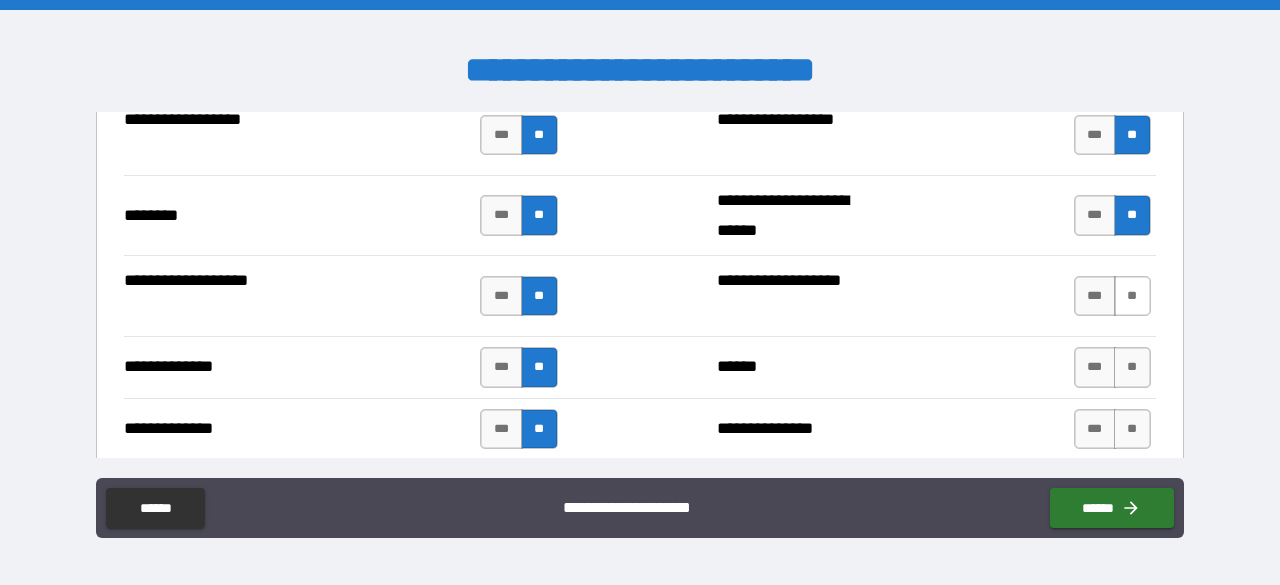 click on "**" at bounding box center (1132, 296) 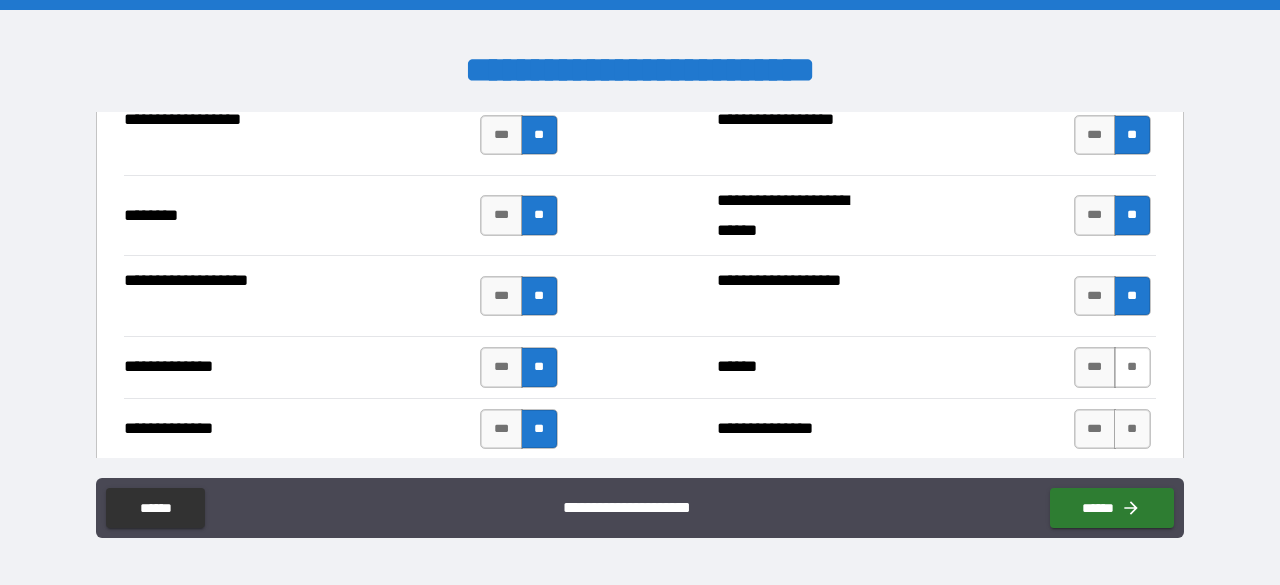 click on "**" at bounding box center [1132, 367] 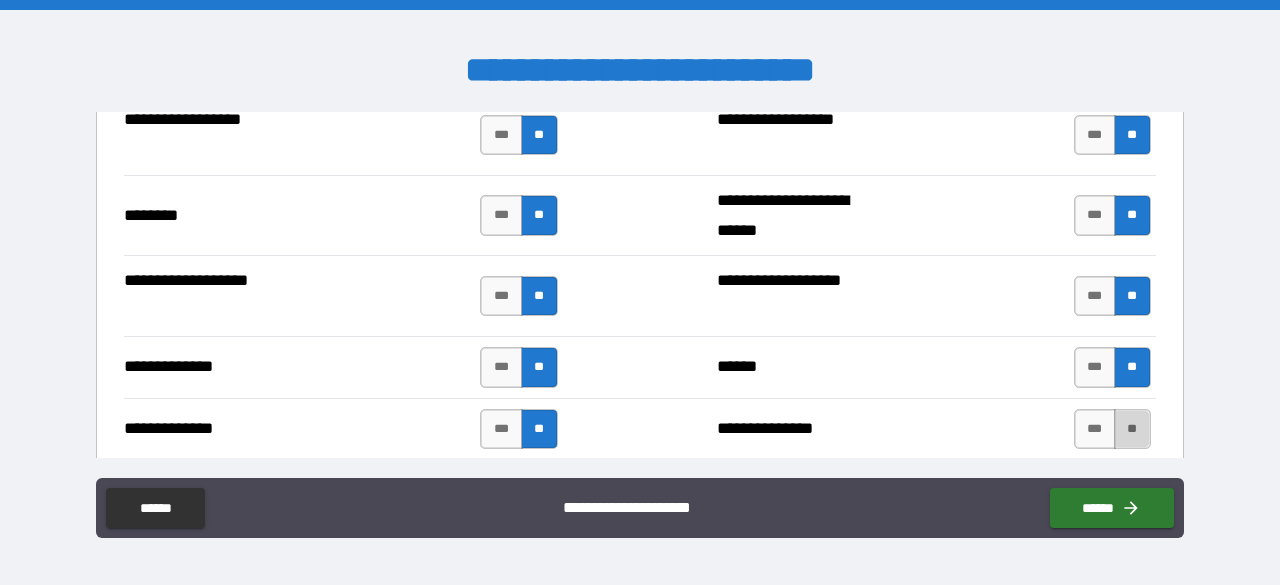 click on "**" at bounding box center [1132, 429] 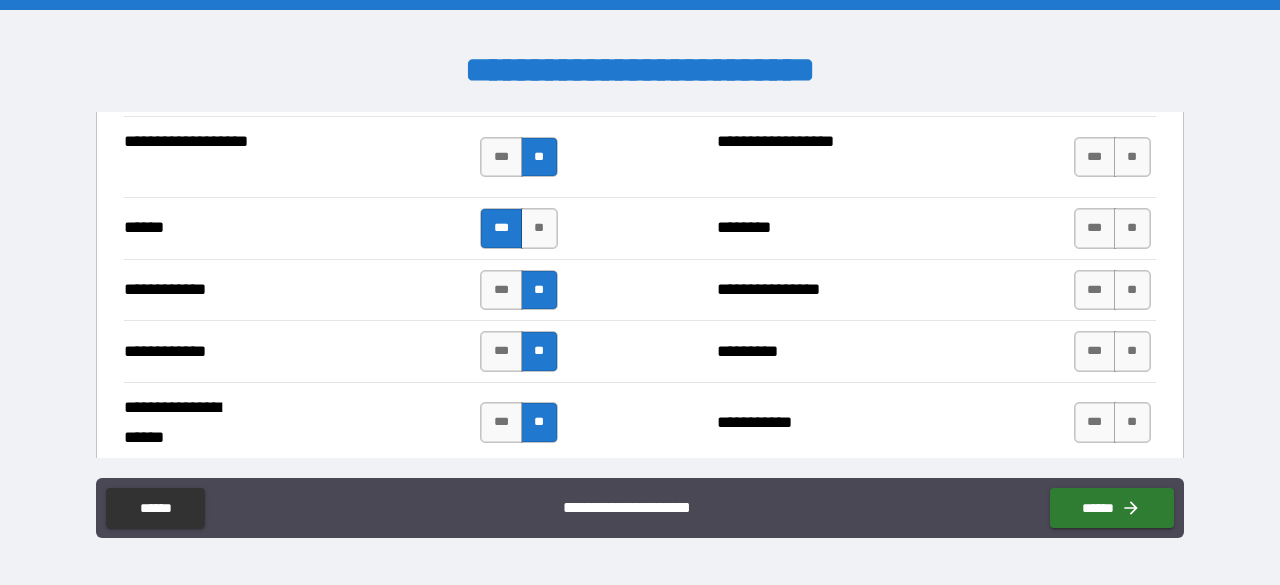 scroll, scrollTop: 3757, scrollLeft: 0, axis: vertical 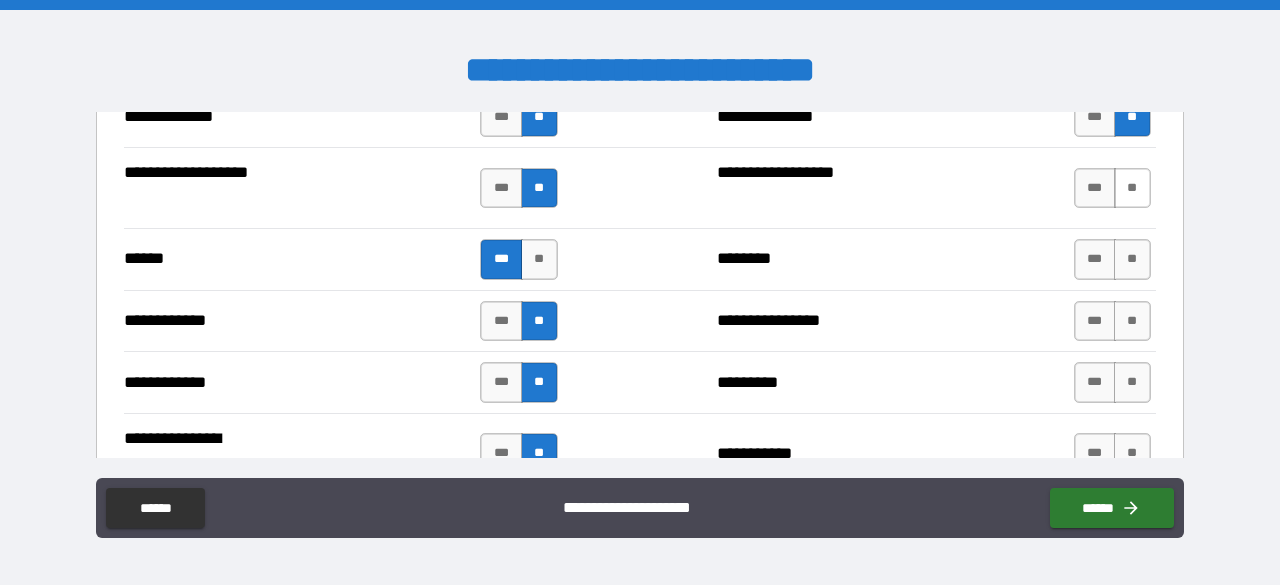 click on "**" at bounding box center [1132, 188] 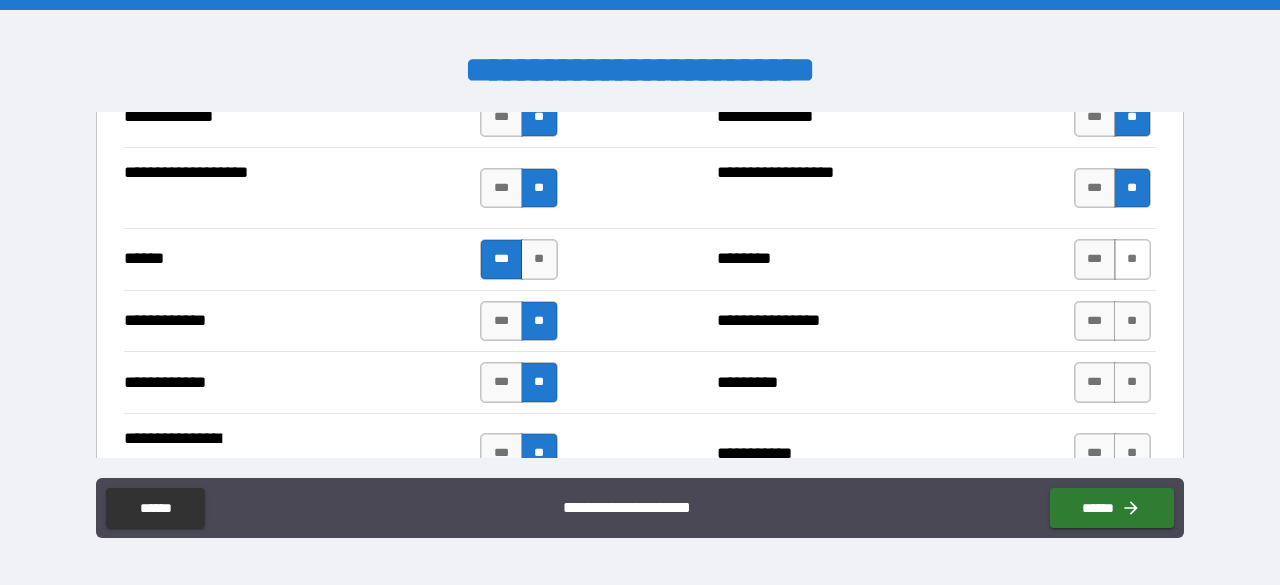 click on "**" at bounding box center [1132, 259] 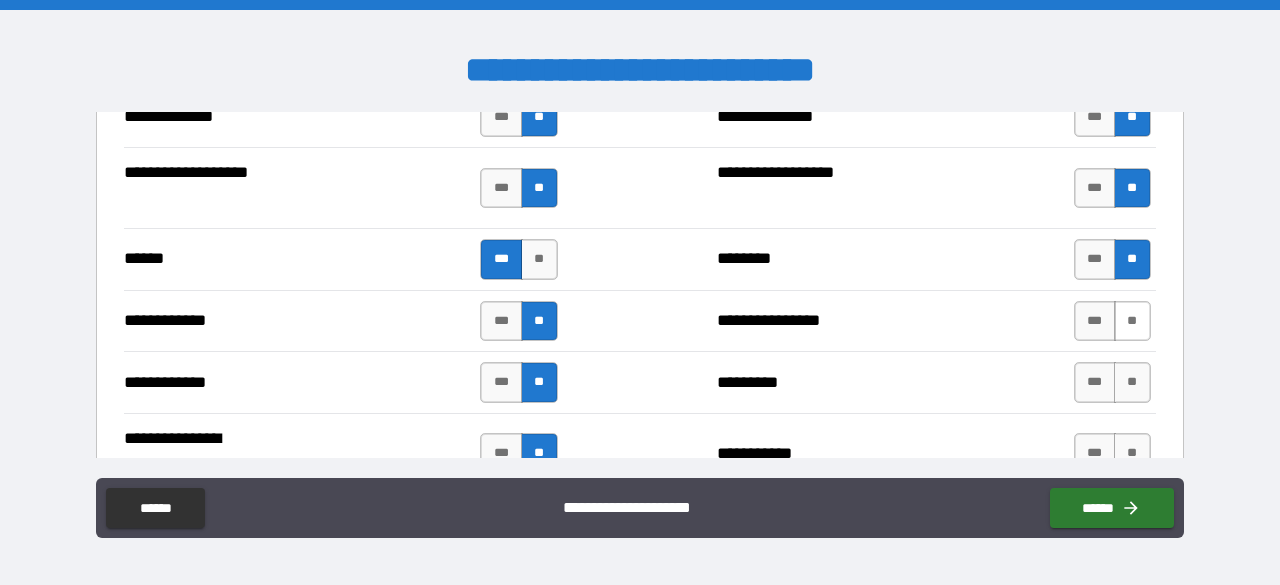click on "**" at bounding box center [1132, 321] 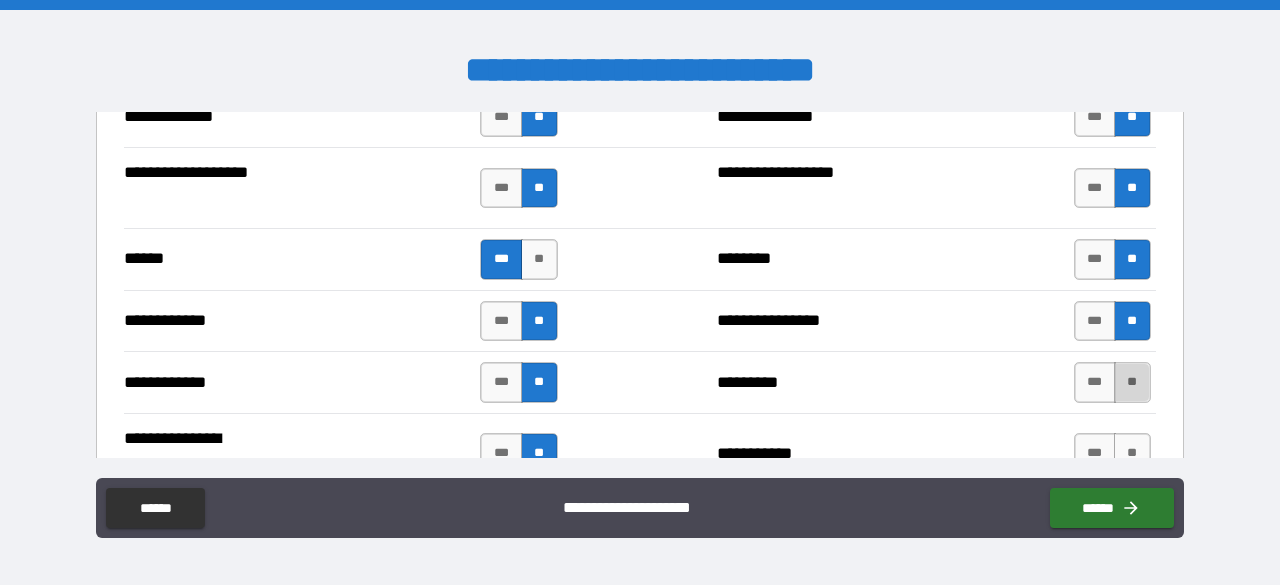 click on "**" at bounding box center (1132, 382) 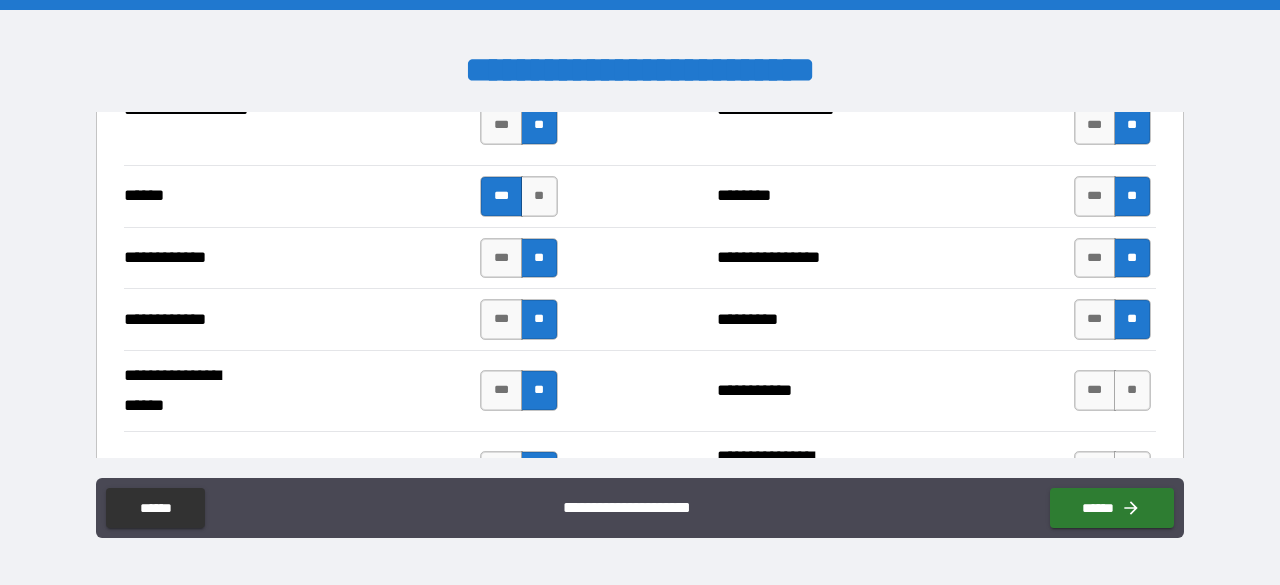 scroll, scrollTop: 3928, scrollLeft: 0, axis: vertical 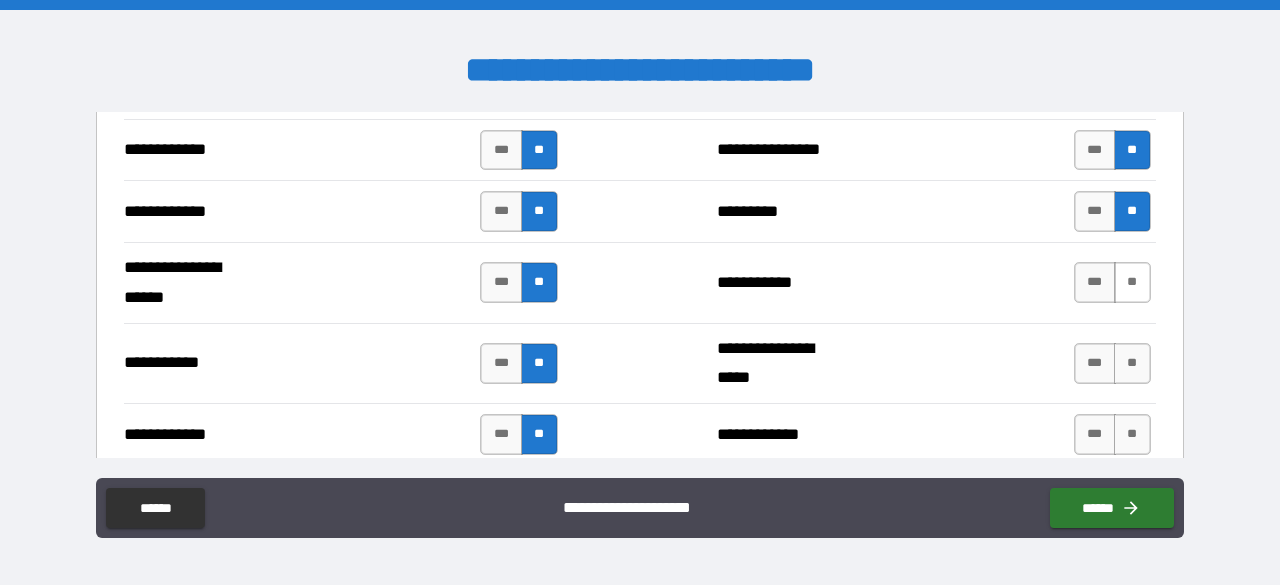 click on "**" at bounding box center [1132, 282] 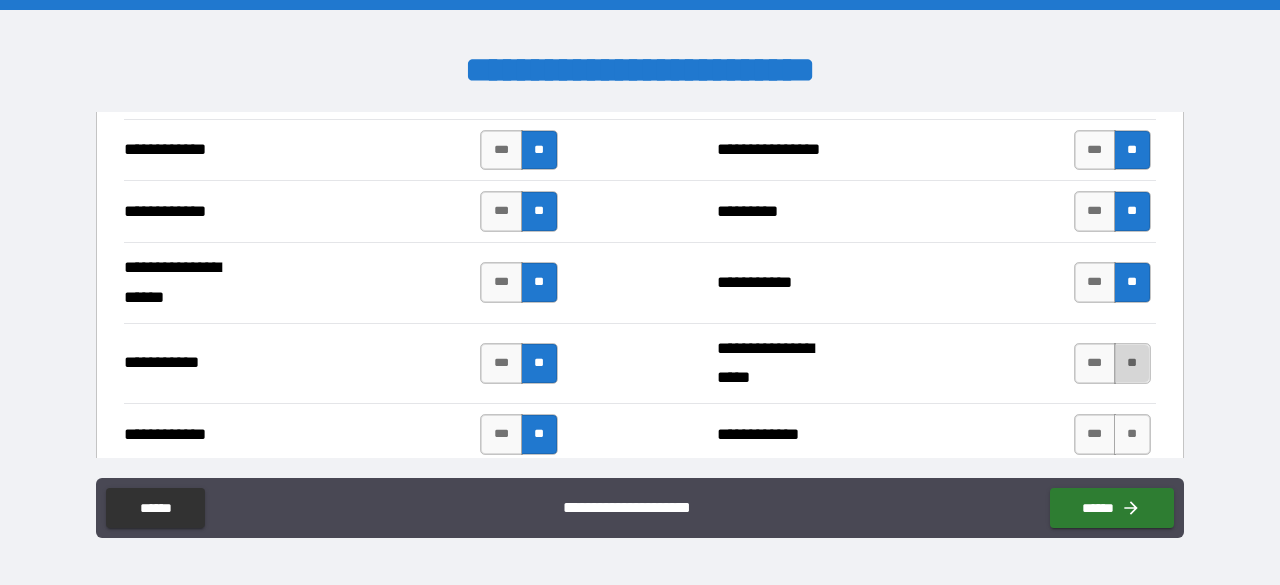 click on "**" at bounding box center (1132, 363) 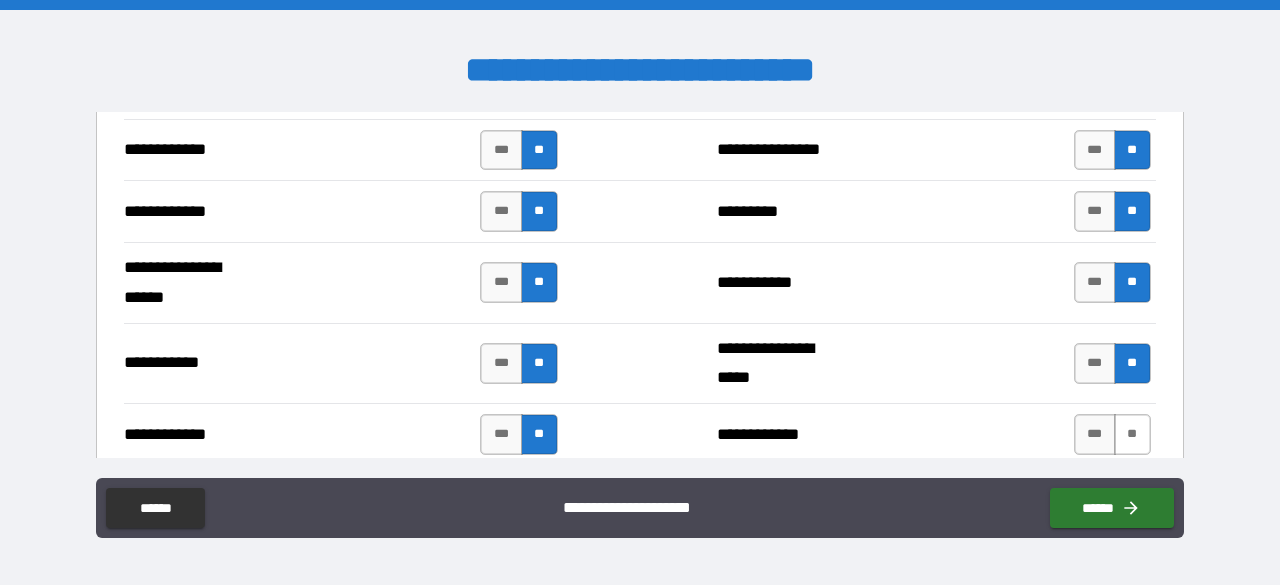 click on "**" at bounding box center (1132, 434) 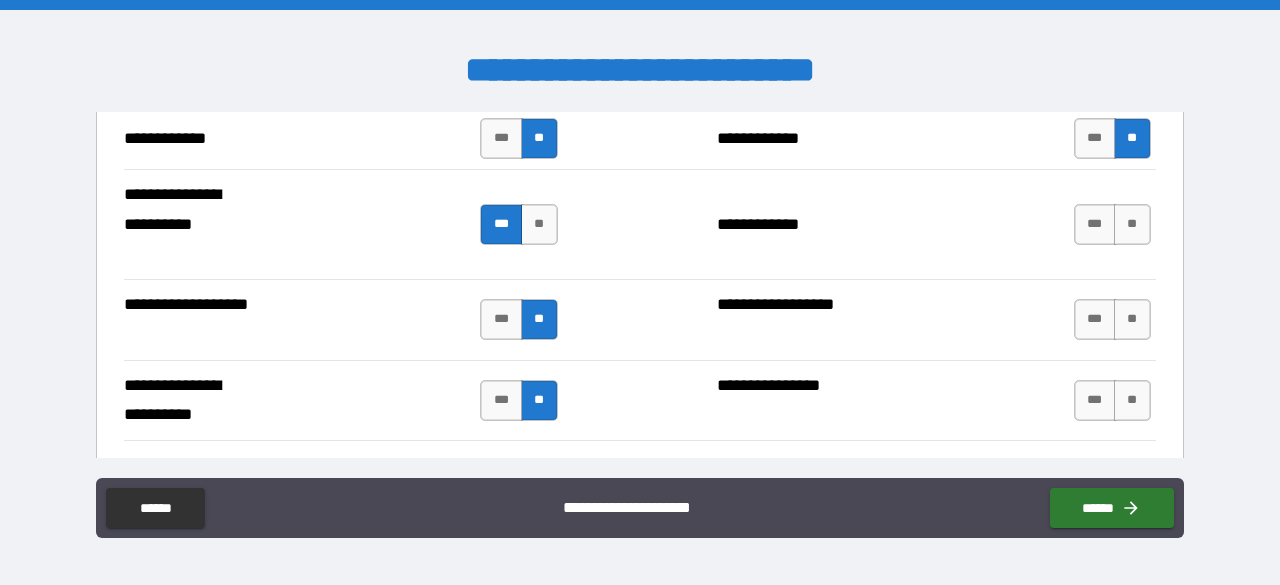 scroll, scrollTop: 4241, scrollLeft: 0, axis: vertical 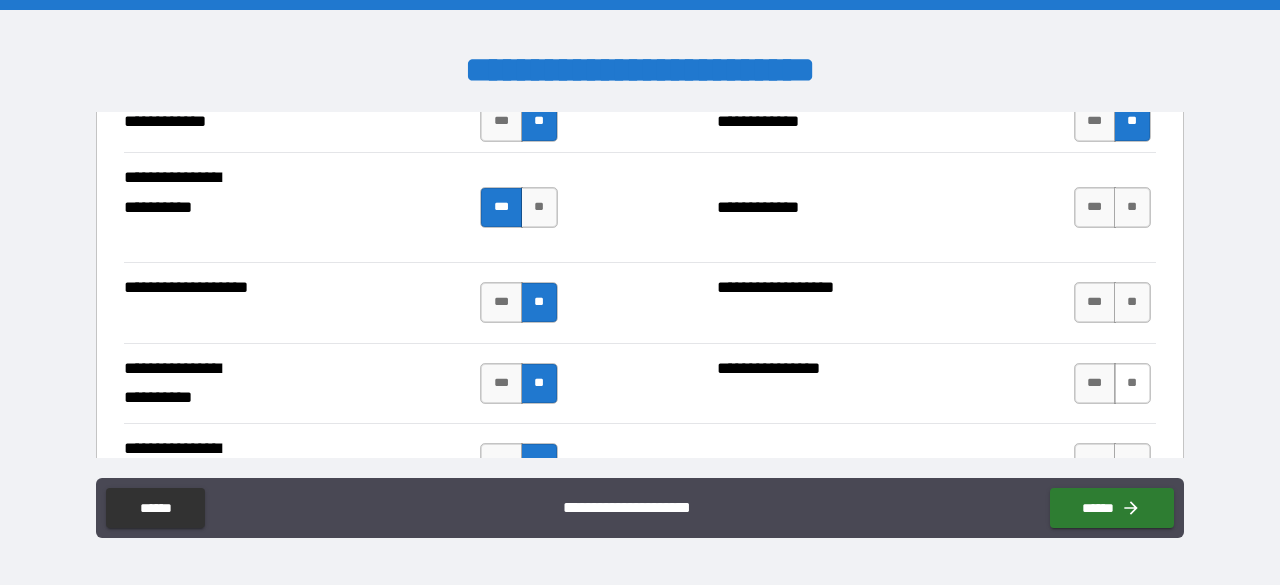 click on "**" at bounding box center [1132, 383] 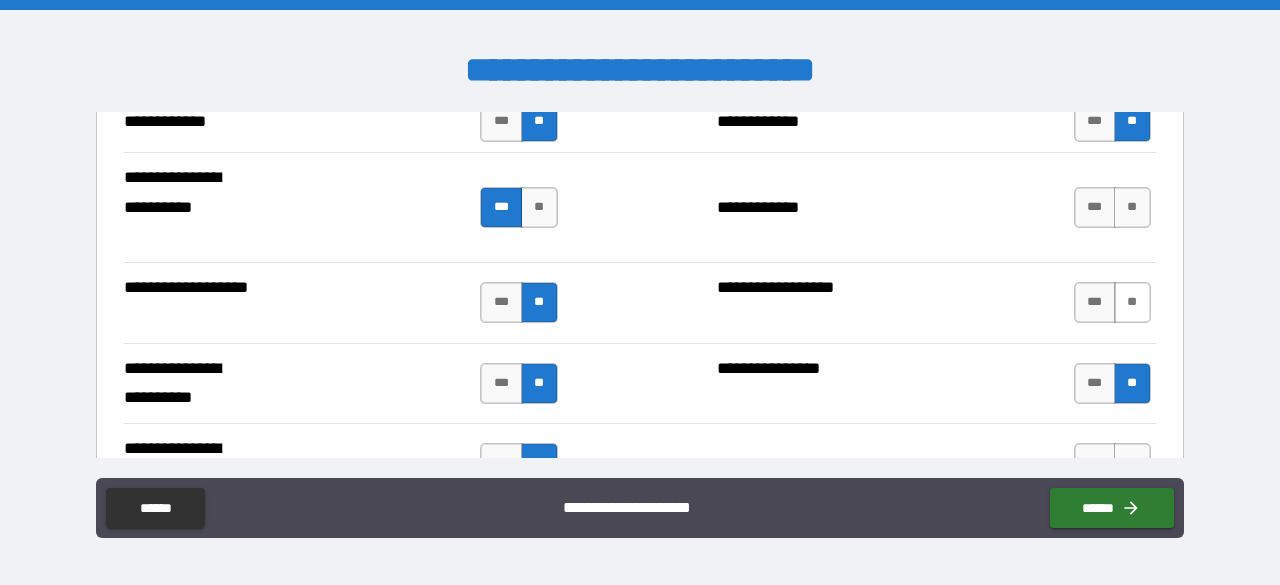 drag, startPoint x: 1139, startPoint y: 293, endPoint x: 1128, endPoint y: 297, distance: 11.7046995 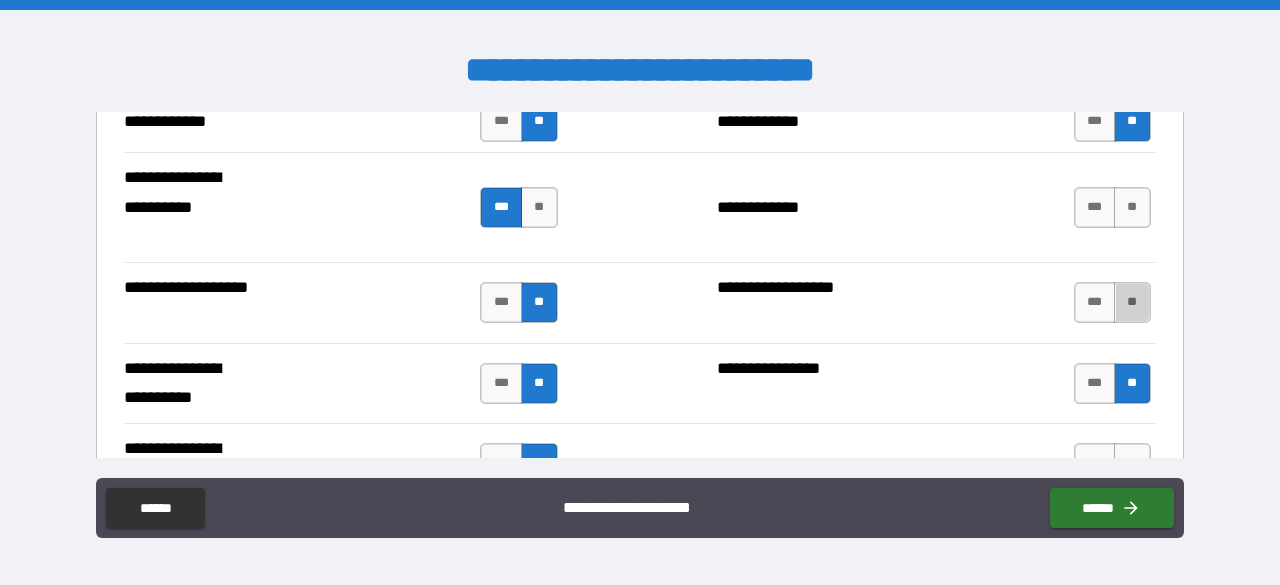 drag, startPoint x: 1123, startPoint y: 311, endPoint x: 1128, endPoint y: 241, distance: 70.178345 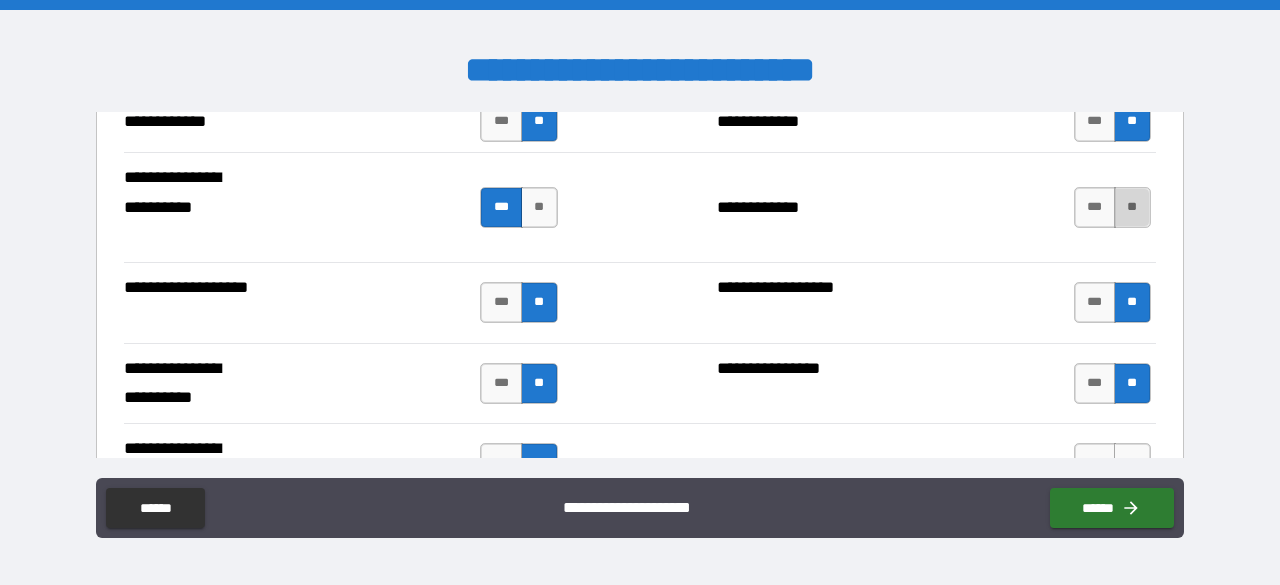 click on "**" at bounding box center (1132, 207) 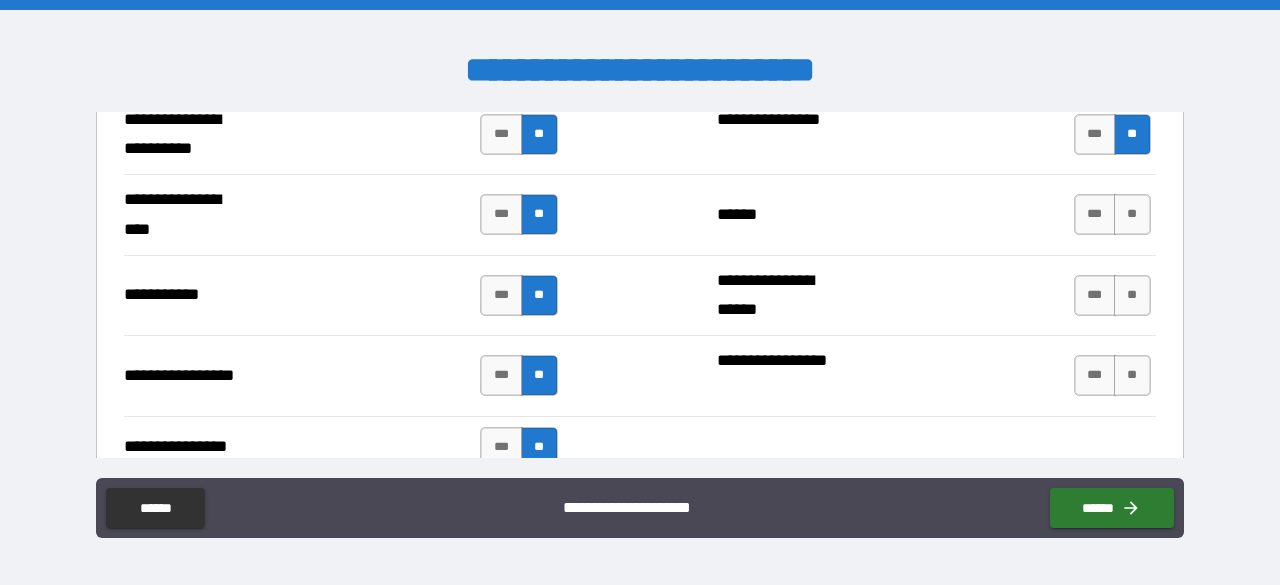 scroll, scrollTop: 4505, scrollLeft: 0, axis: vertical 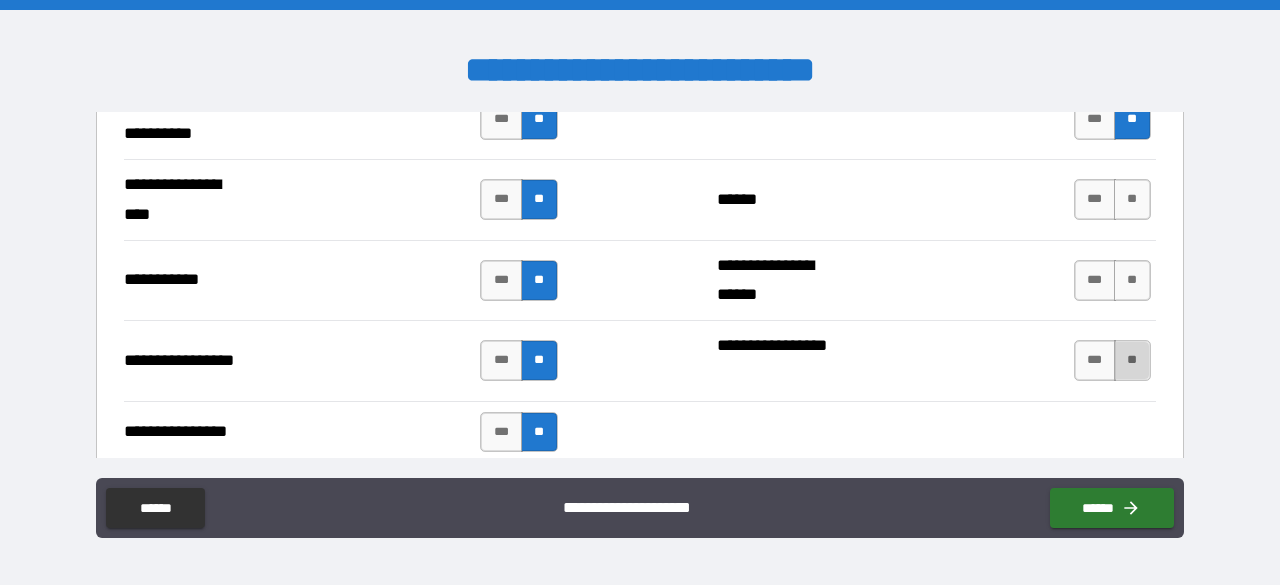 click on "**" at bounding box center [1132, 360] 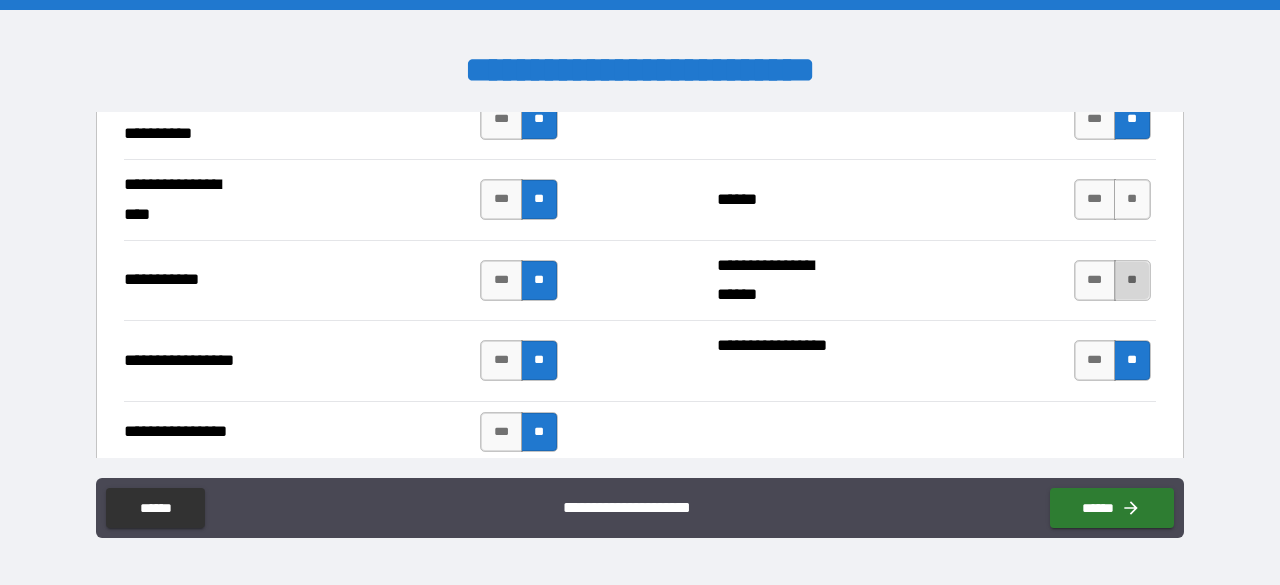 click on "**" at bounding box center (1132, 280) 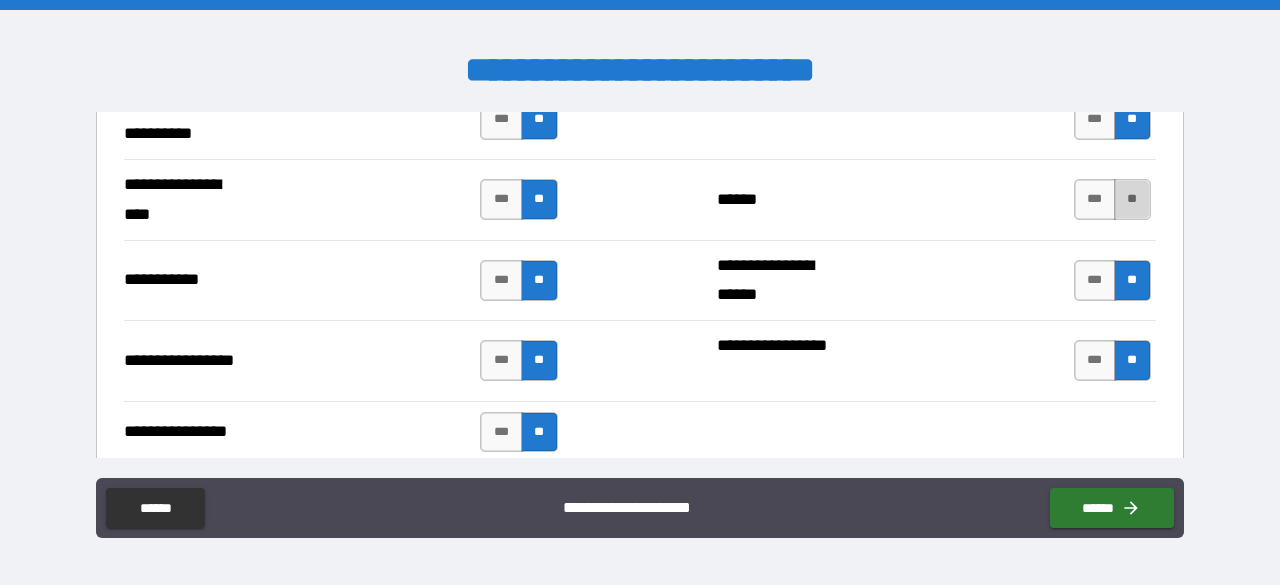 click on "**" at bounding box center (1132, 199) 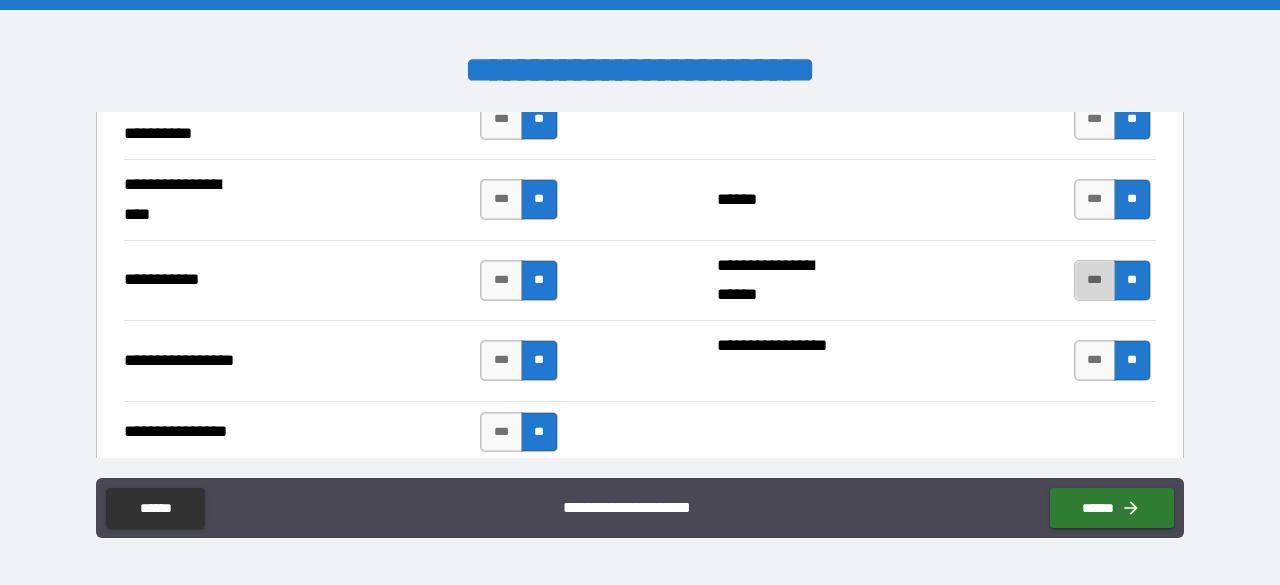 click on "***" at bounding box center [1095, 280] 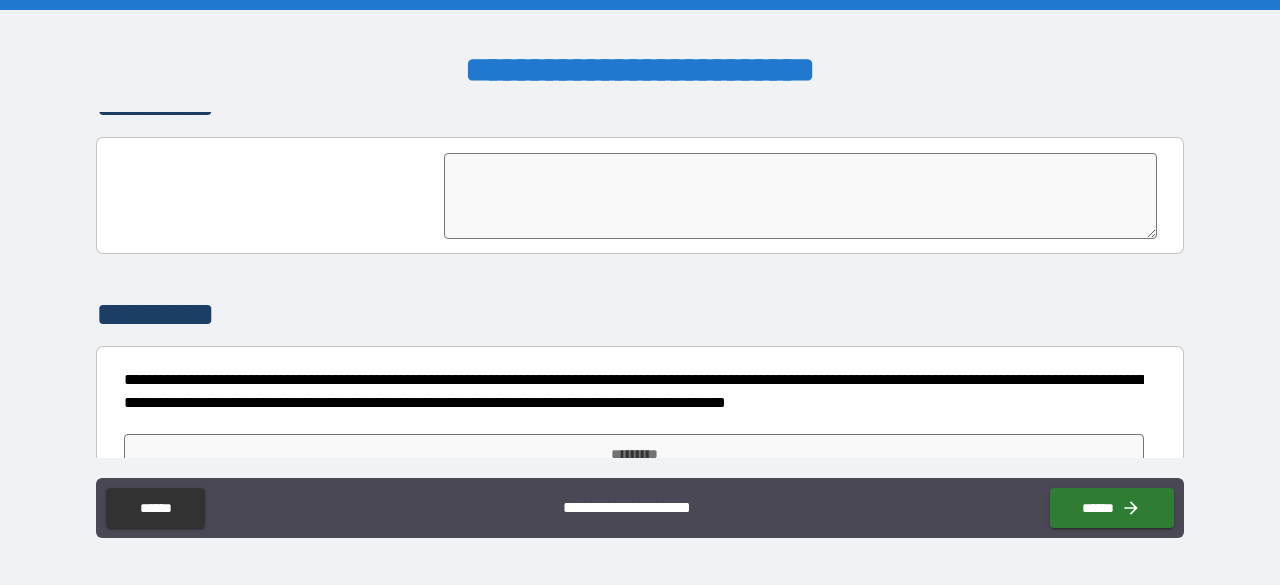 scroll, scrollTop: 5051, scrollLeft: 0, axis: vertical 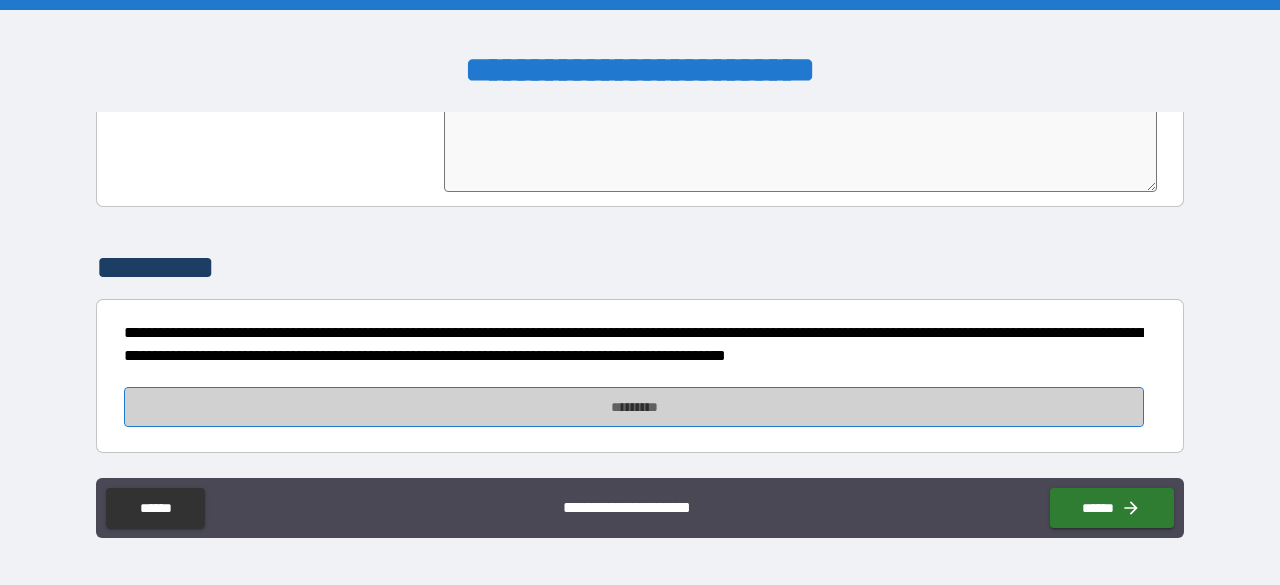 click on "*********" at bounding box center [634, 407] 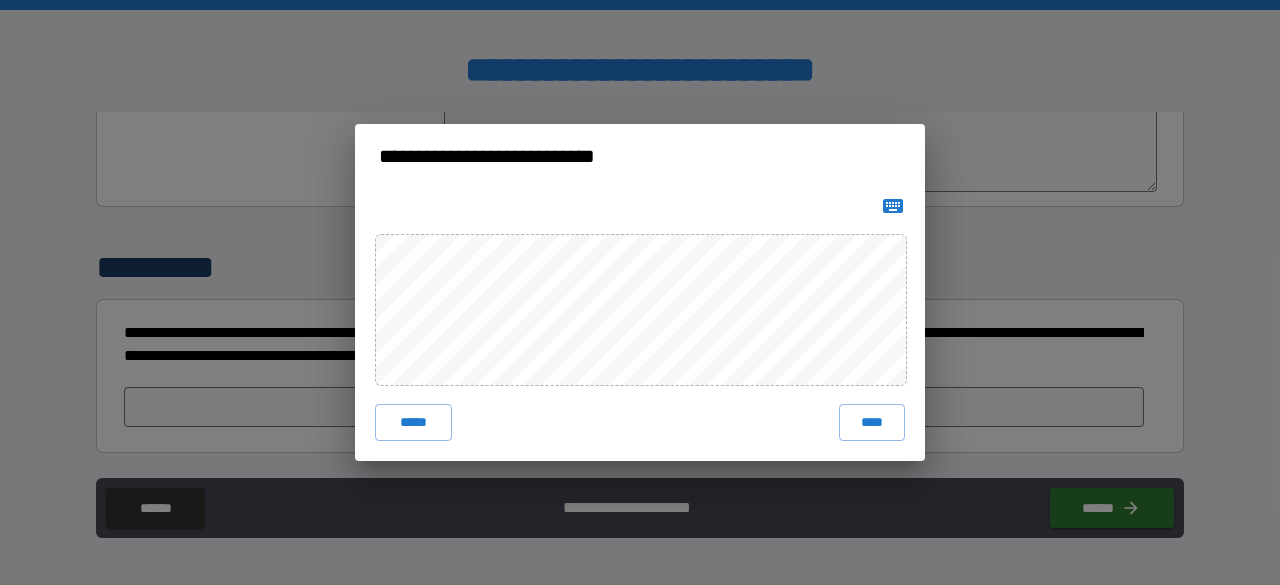 click 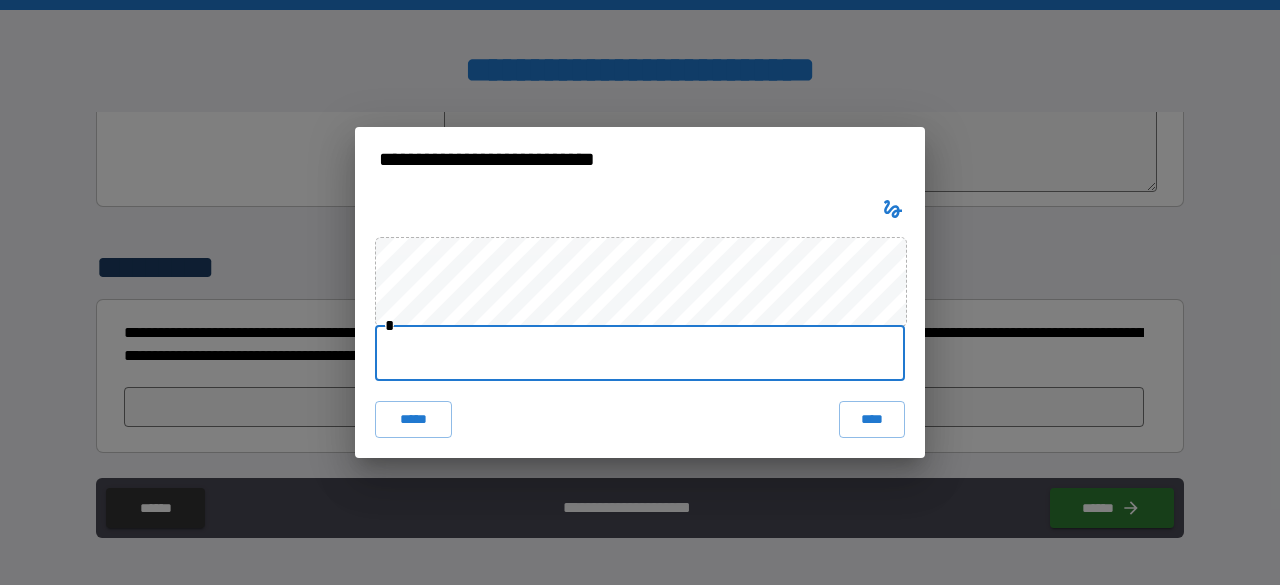 click at bounding box center (640, 353) 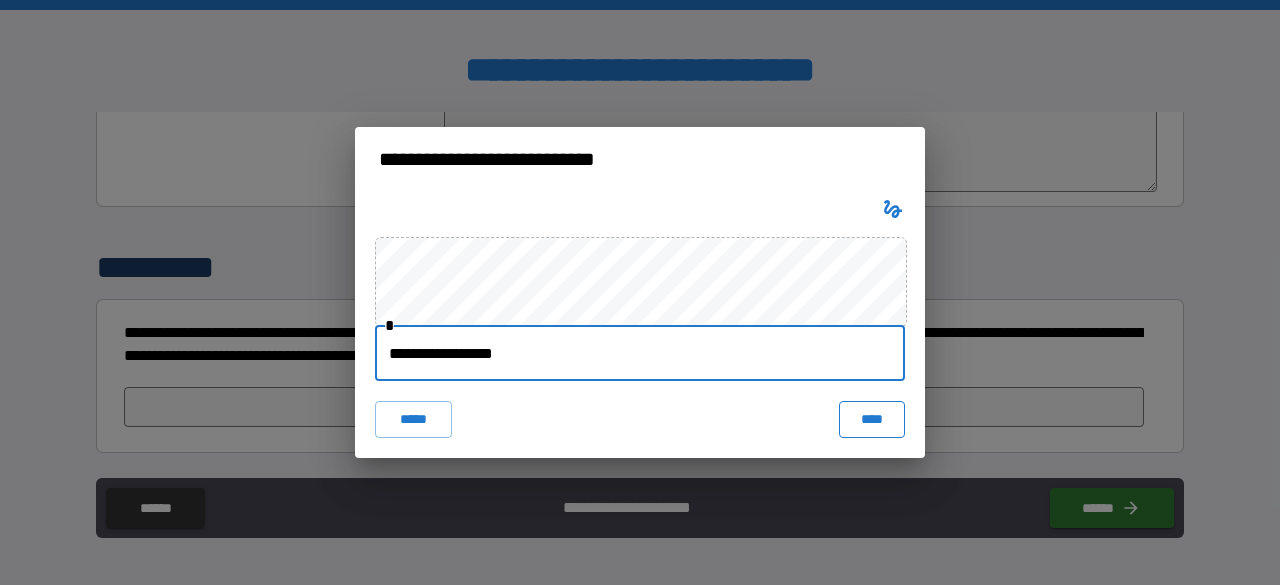 type on "**********" 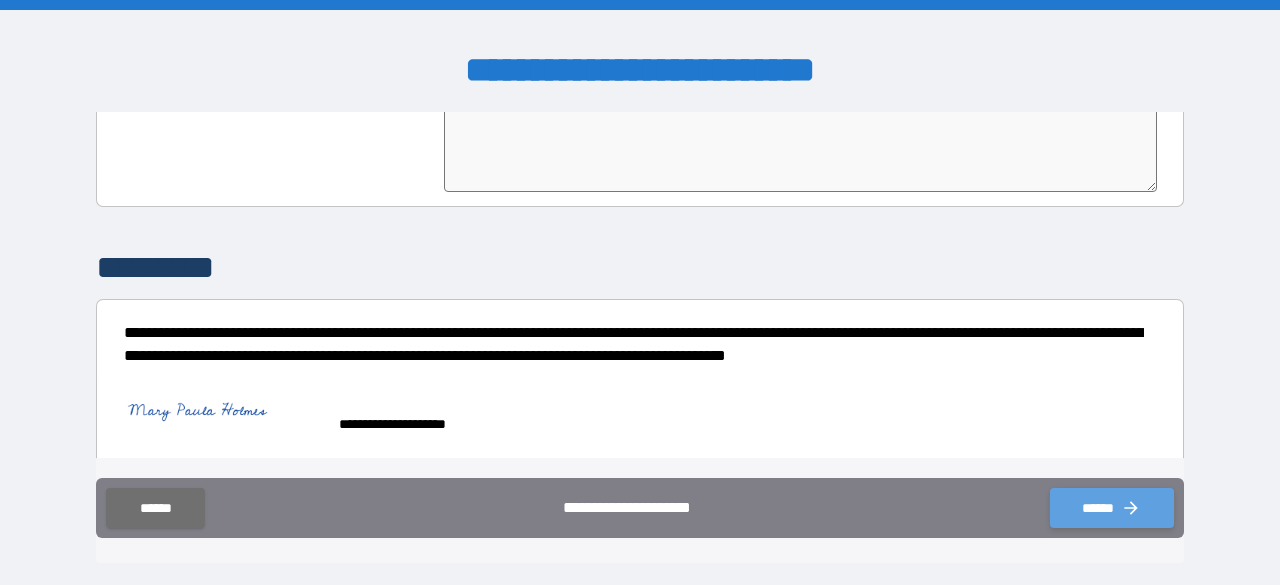 click on "******" at bounding box center (1112, 508) 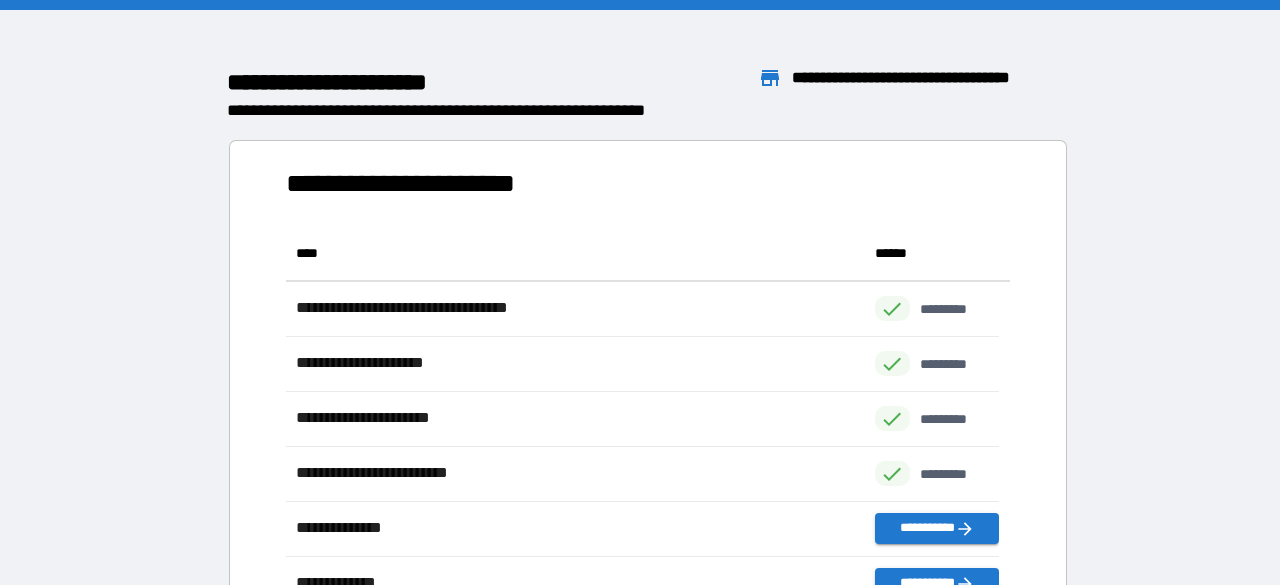 scroll, scrollTop: 16, scrollLeft: 16, axis: both 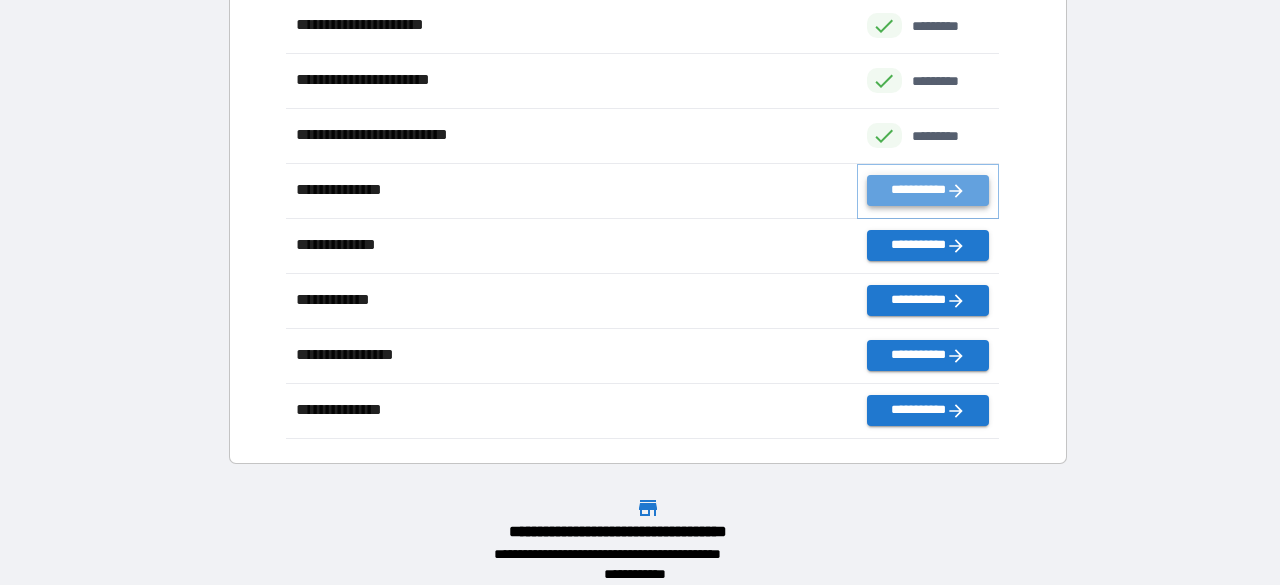 click on "**********" at bounding box center (928, 190) 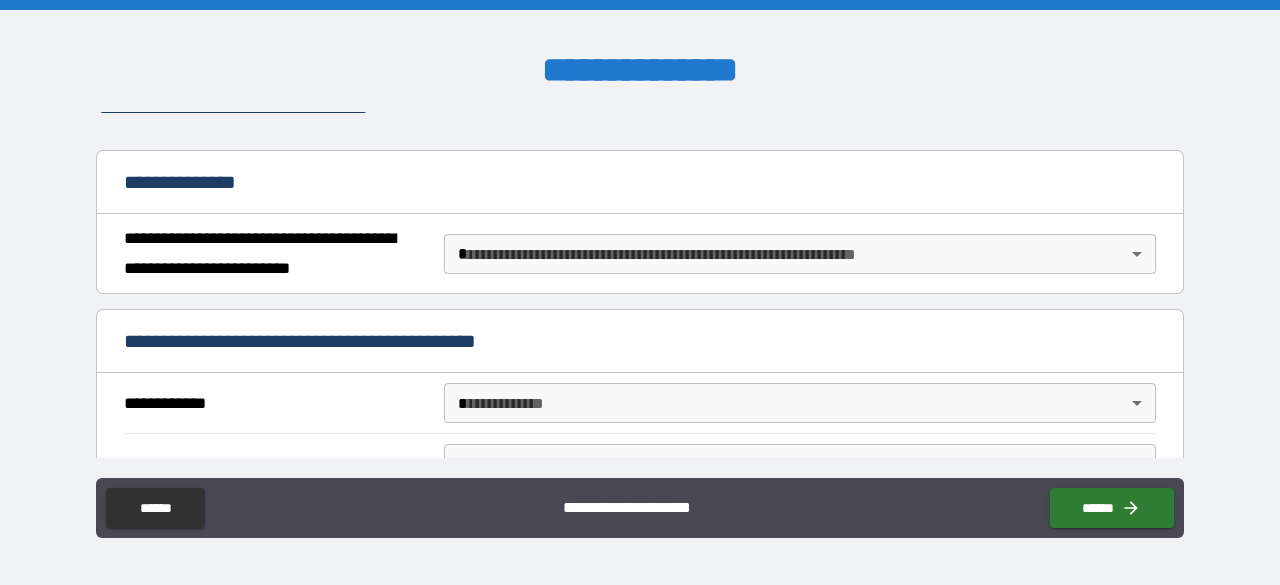 scroll, scrollTop: 202, scrollLeft: 0, axis: vertical 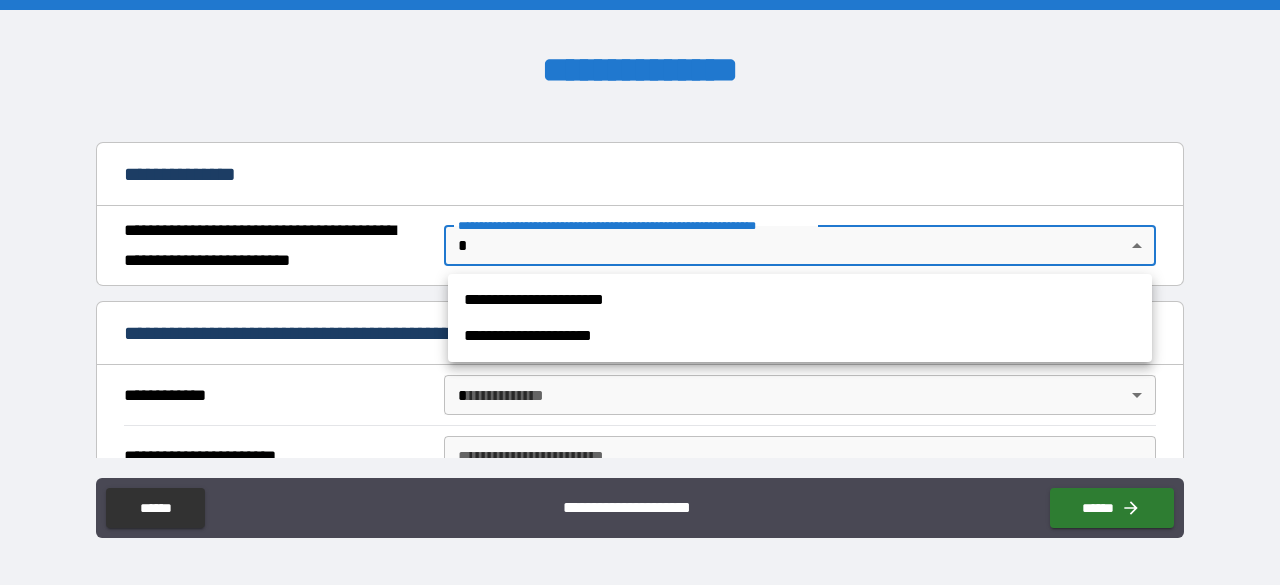 click on "**********" at bounding box center (640, 292) 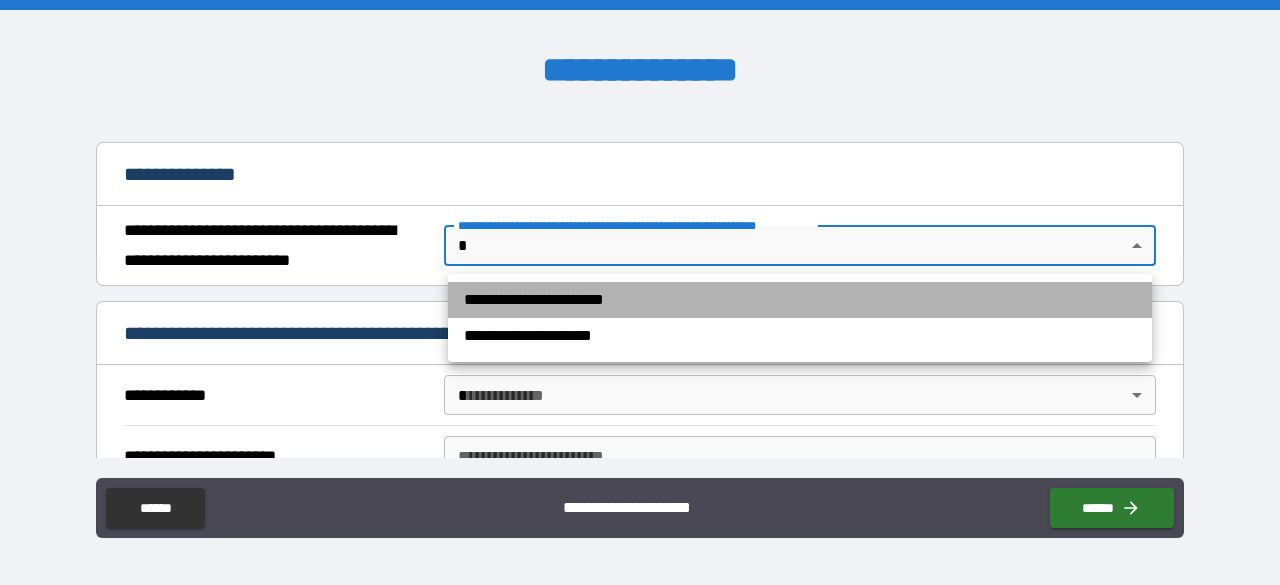click on "**********" at bounding box center [800, 300] 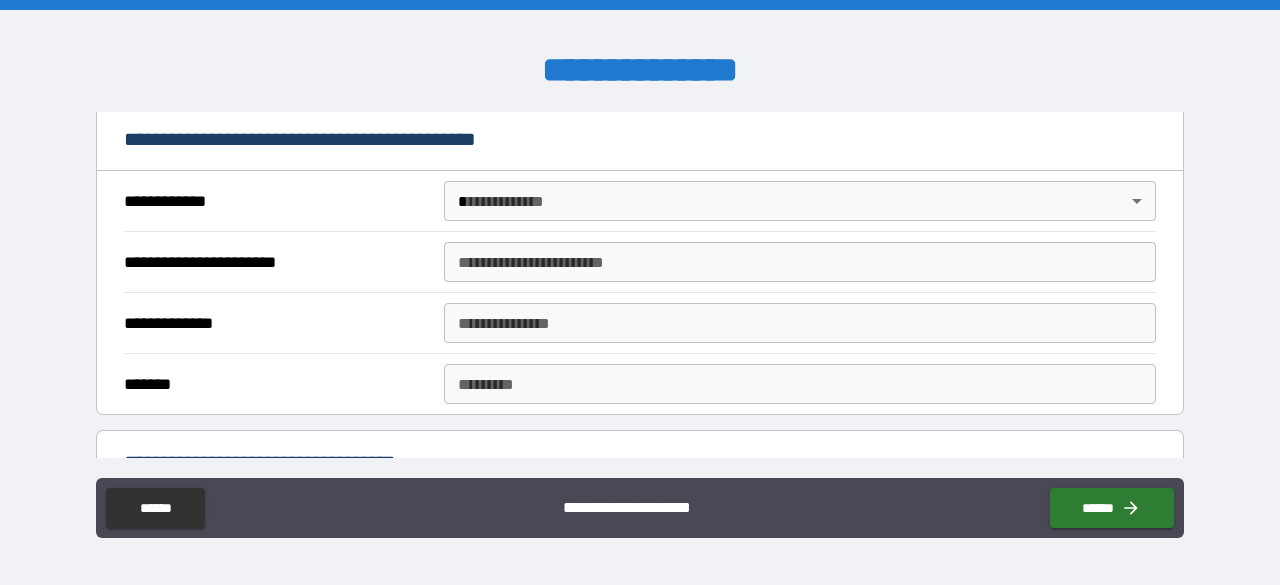 scroll, scrollTop: 449, scrollLeft: 0, axis: vertical 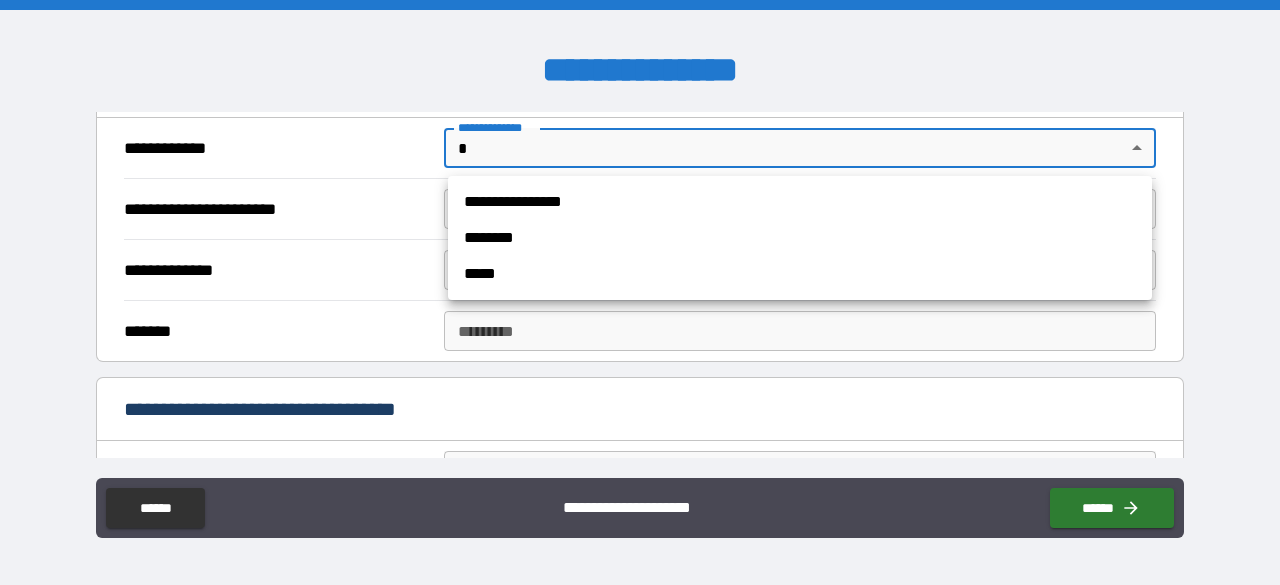 click on "**********" at bounding box center [640, 292] 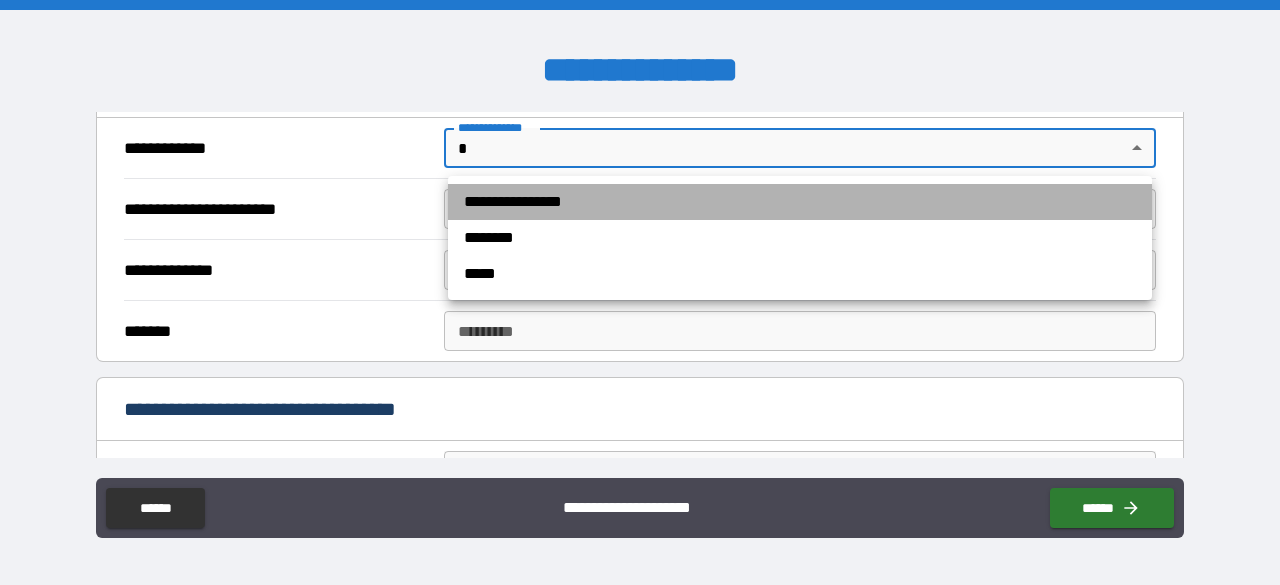 click on "**********" at bounding box center [800, 202] 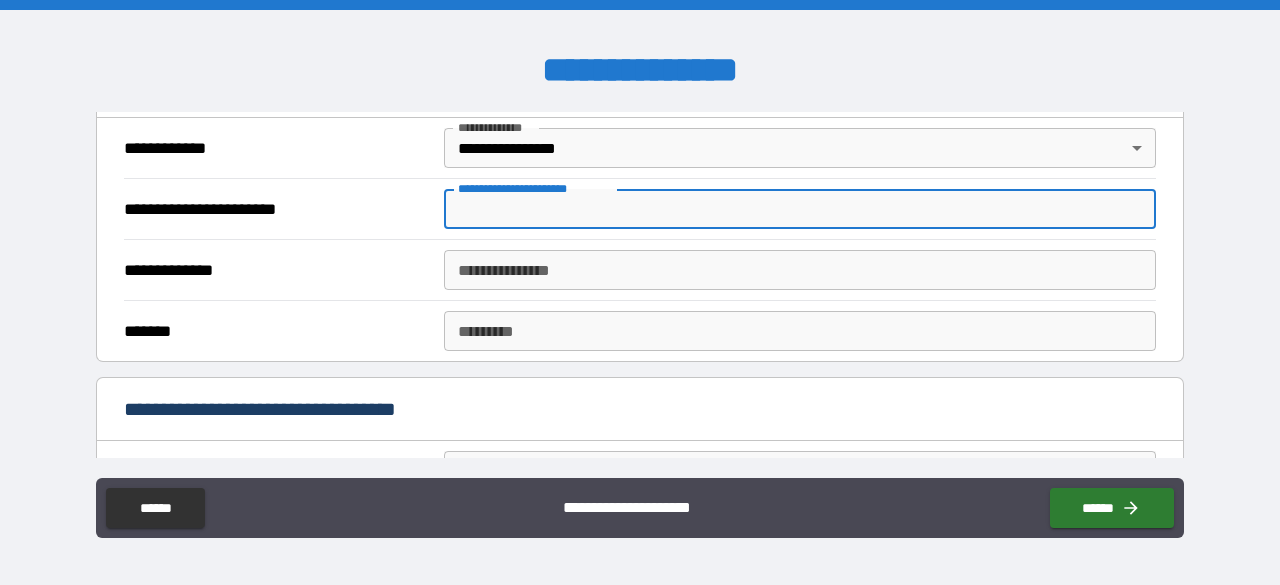 click on "**********" at bounding box center [800, 209] 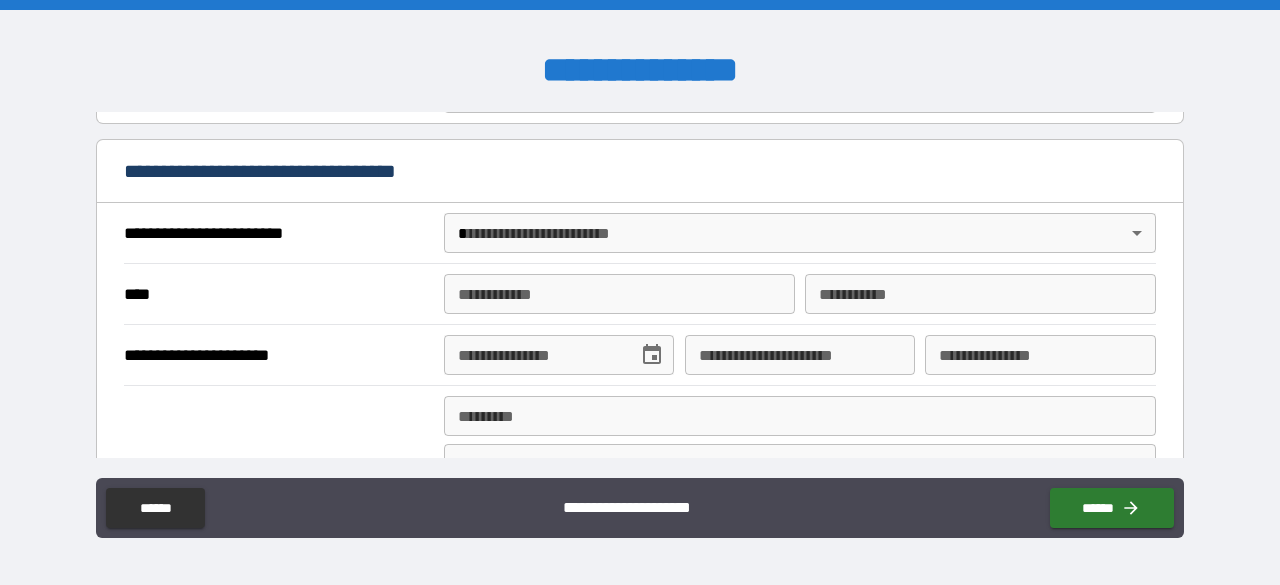 scroll, scrollTop: 730, scrollLeft: 0, axis: vertical 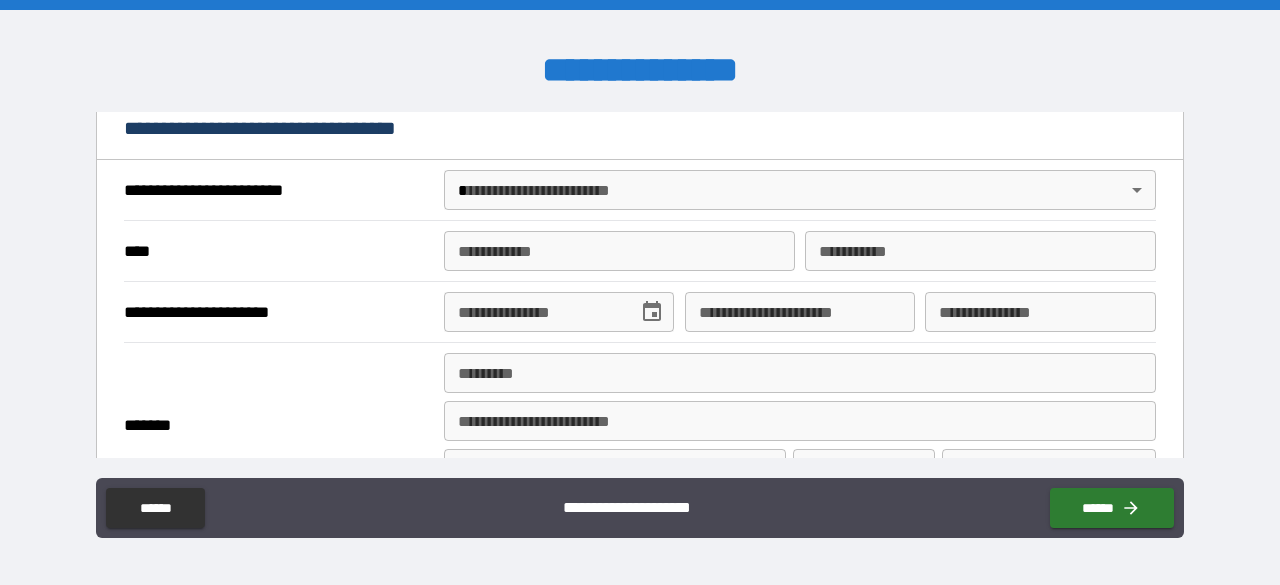 type on "**********" 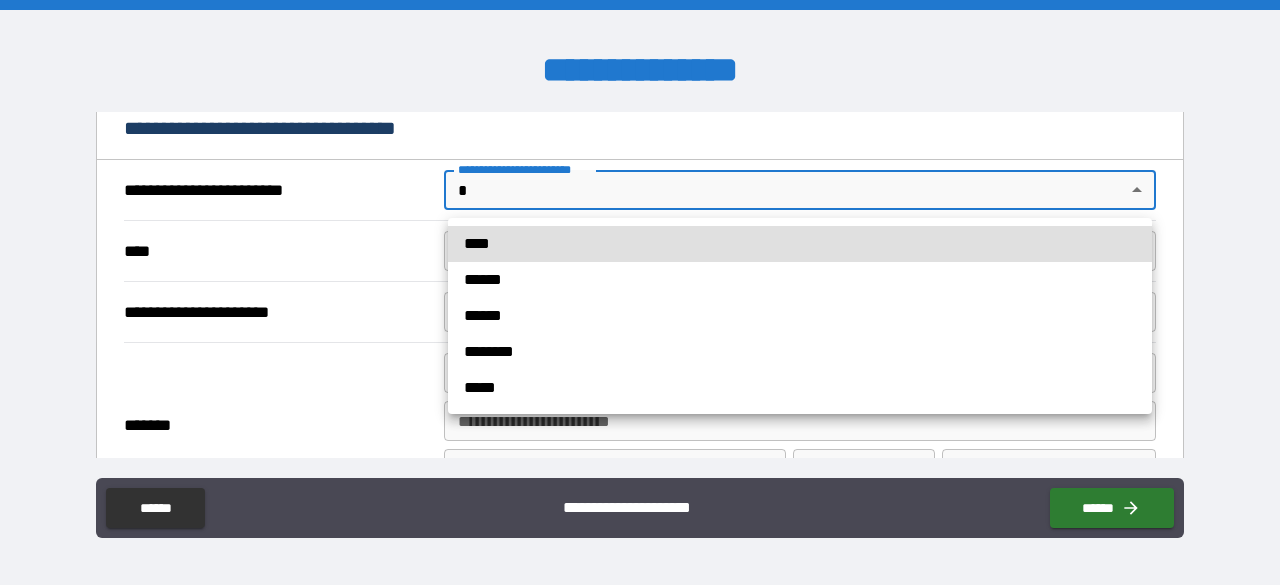 click on "**********" at bounding box center [640, 292] 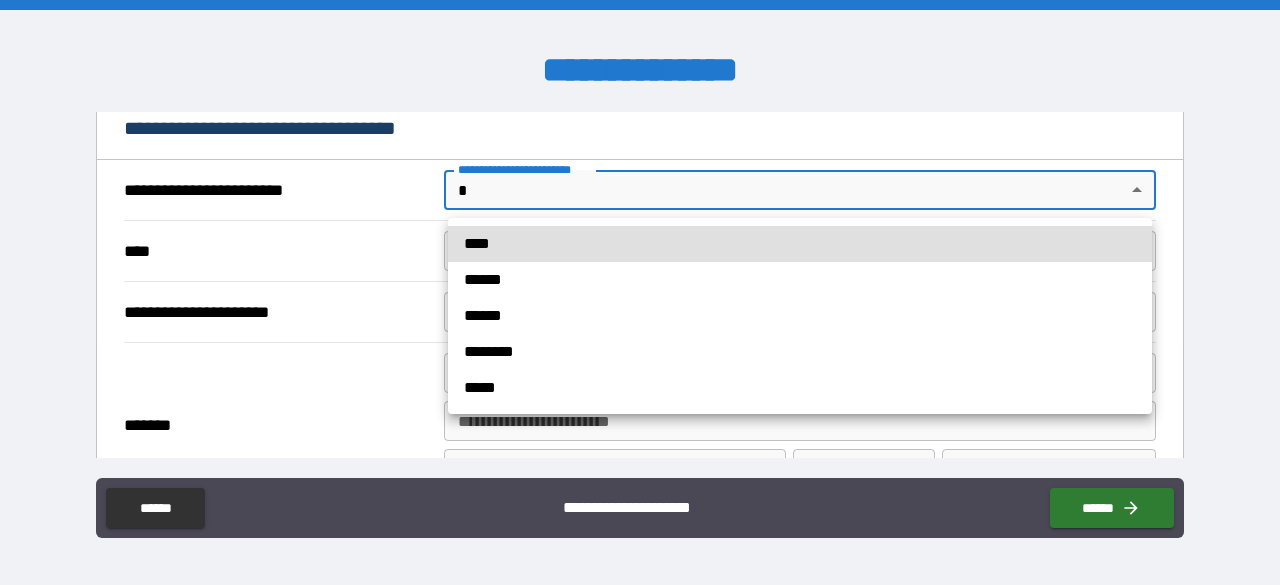 click on "****" at bounding box center [800, 244] 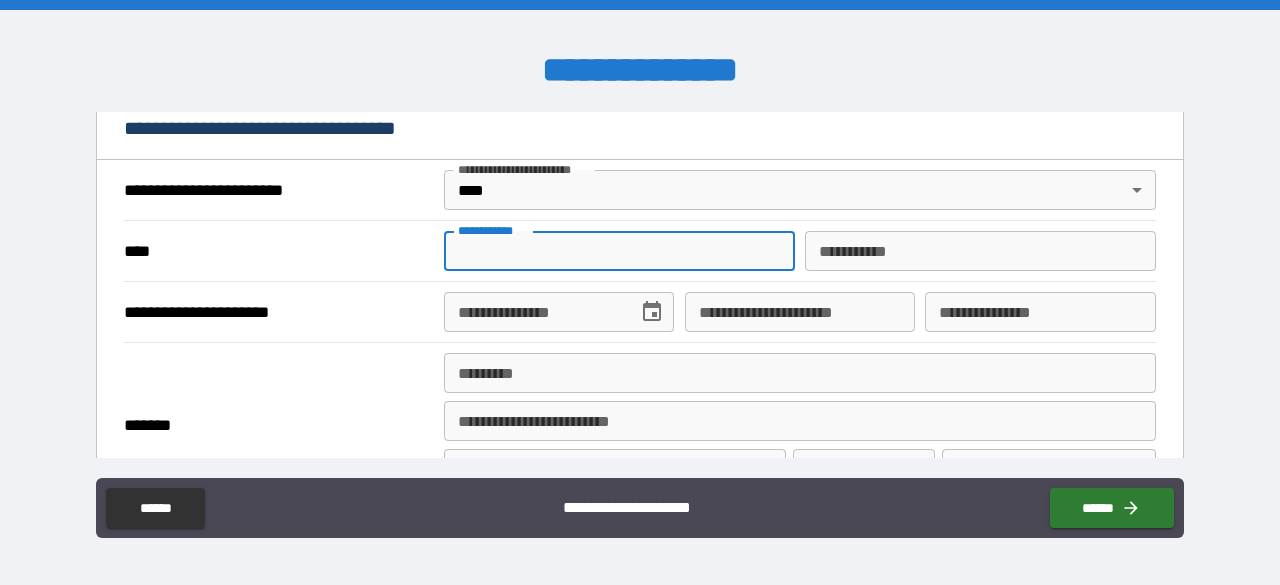 click on "**********" at bounding box center (619, 251) 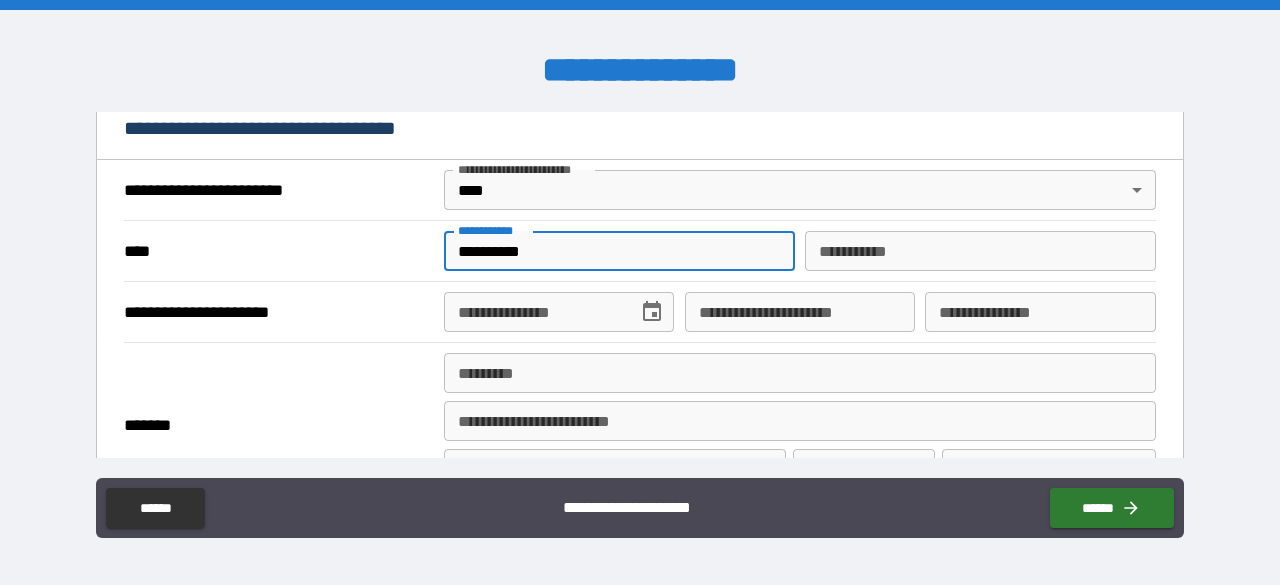 type on "**********" 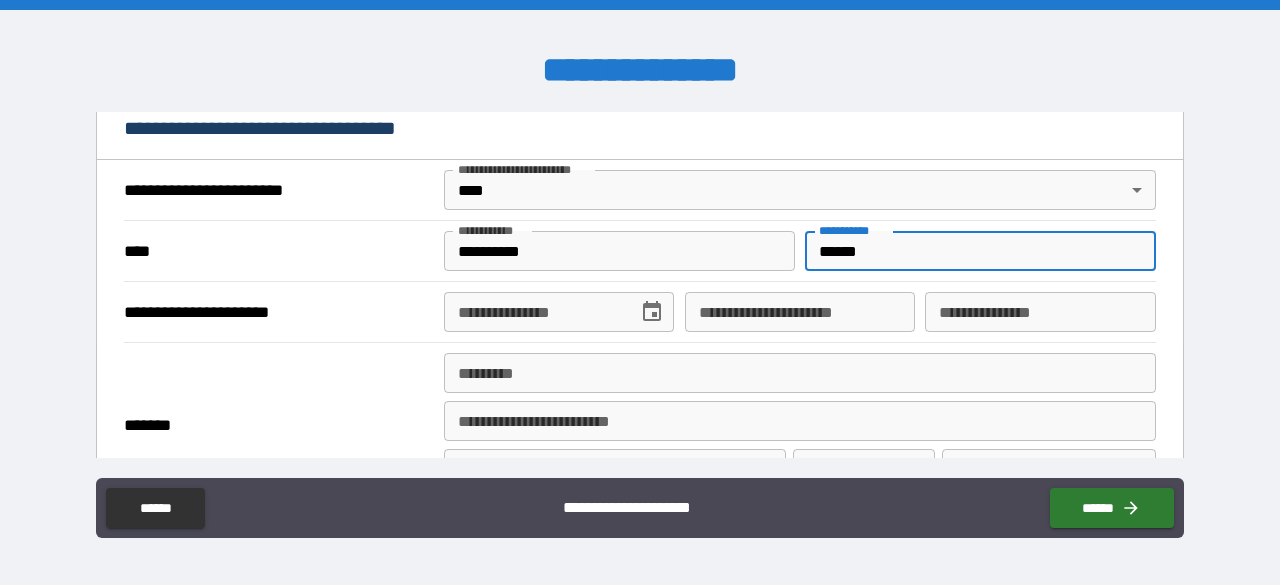 type on "******" 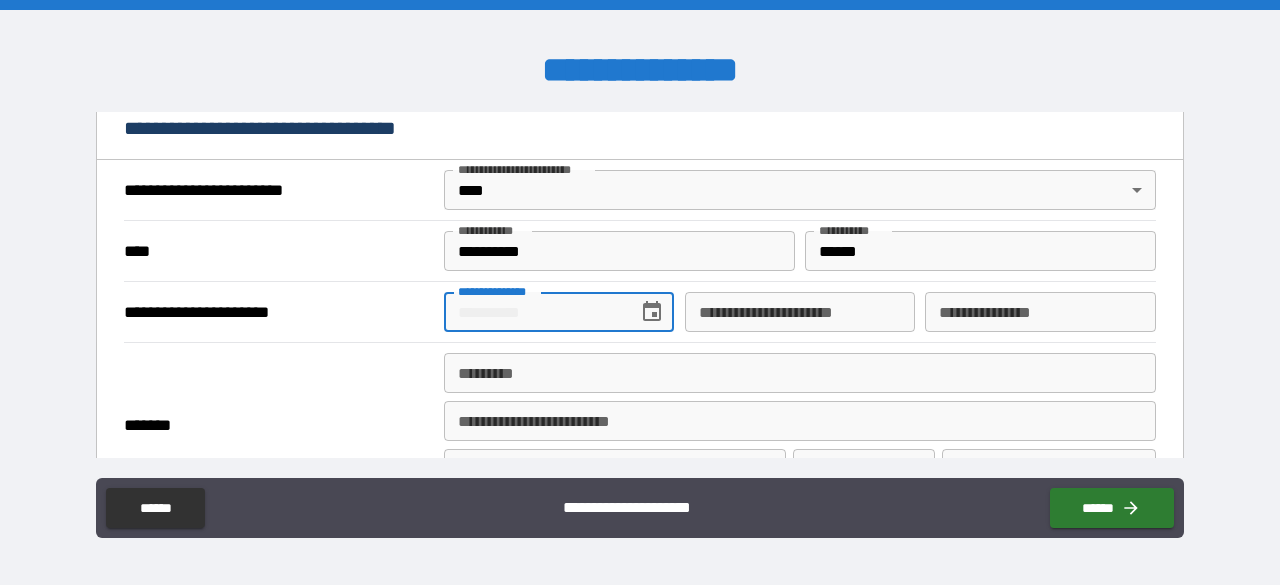 click on "**********" at bounding box center [534, 312] 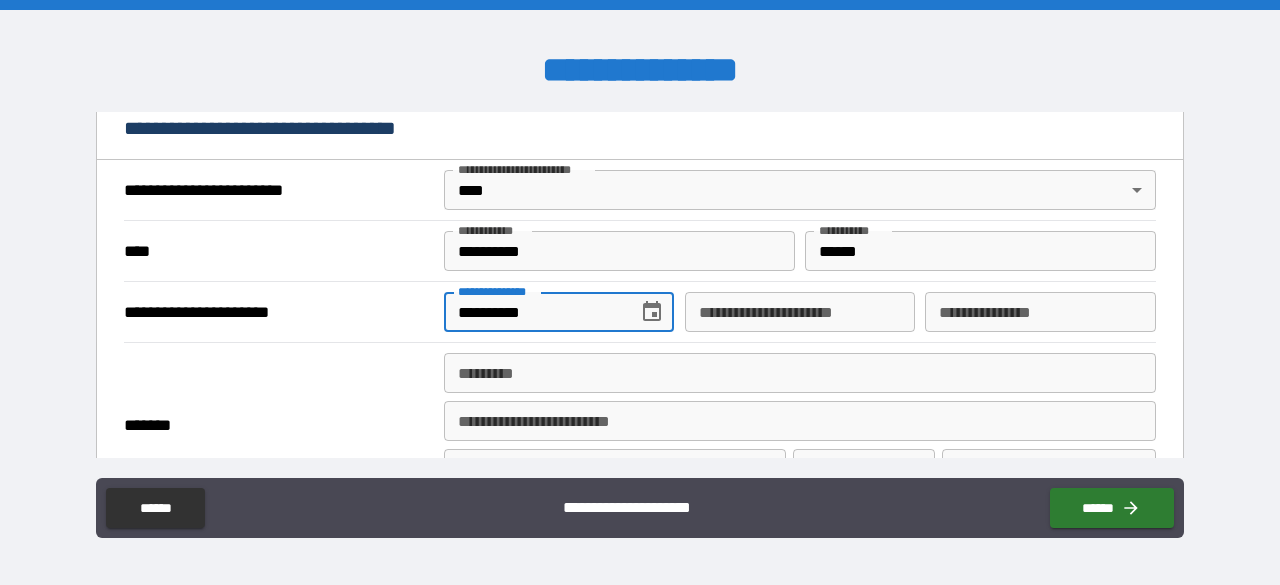type on "**********" 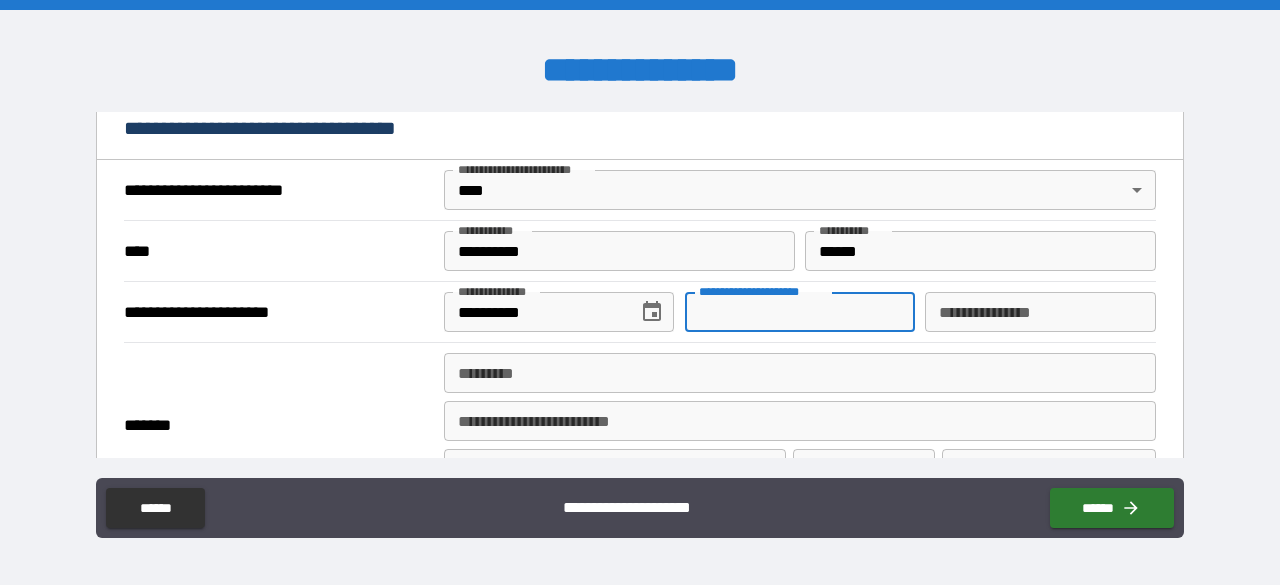 click on "**********" at bounding box center (800, 312) 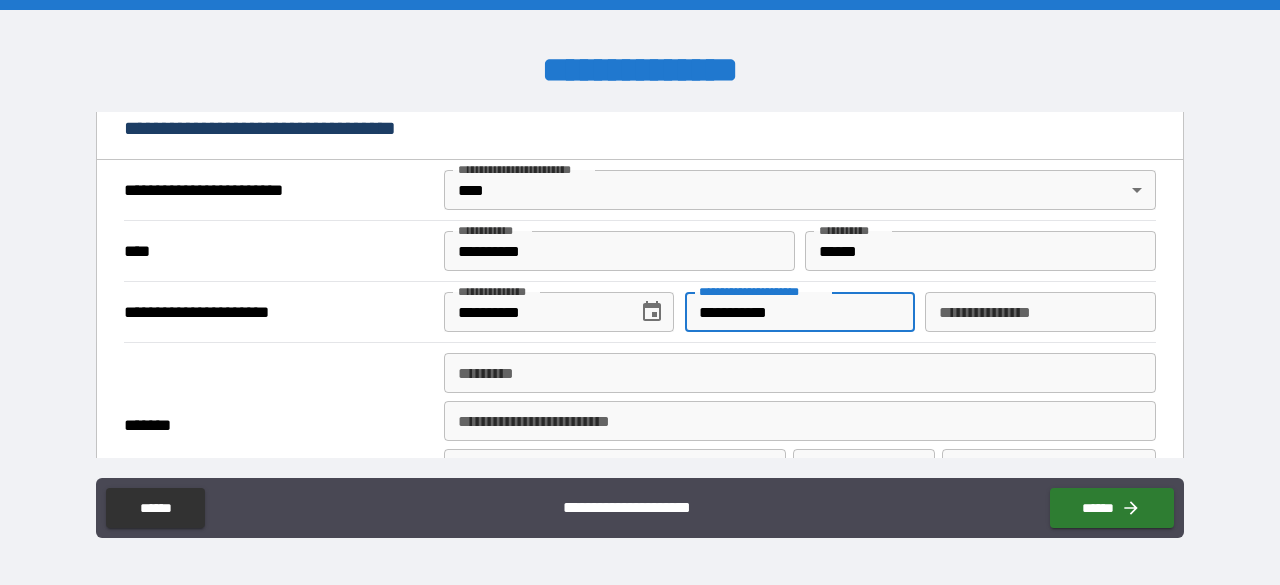 type on "**********" 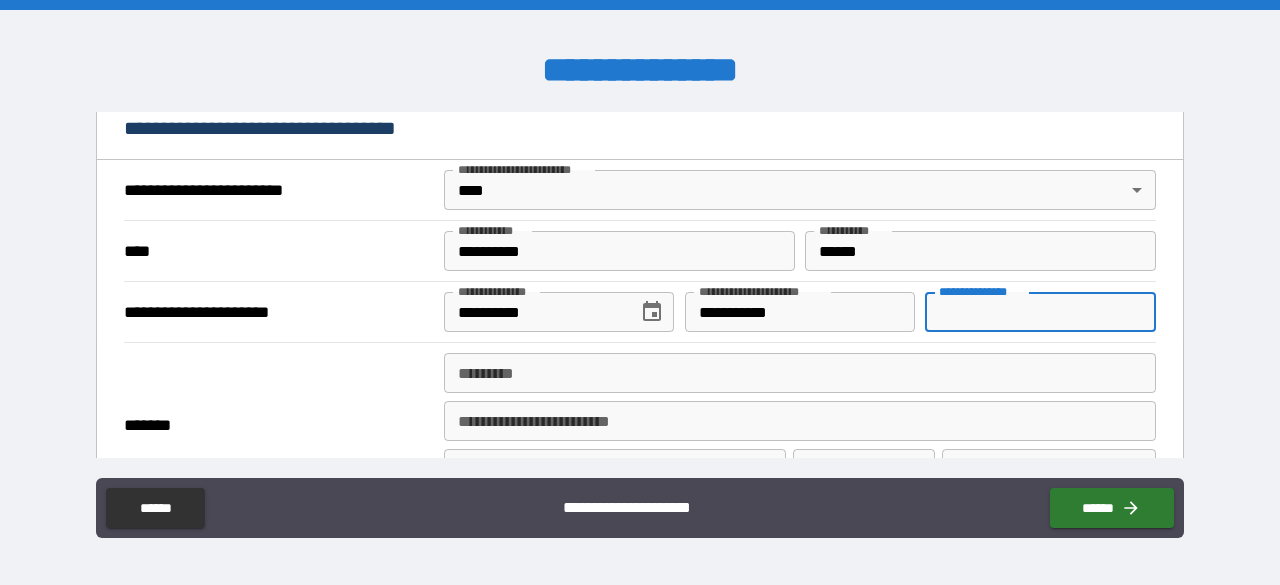 click on "**********" at bounding box center (1040, 312) 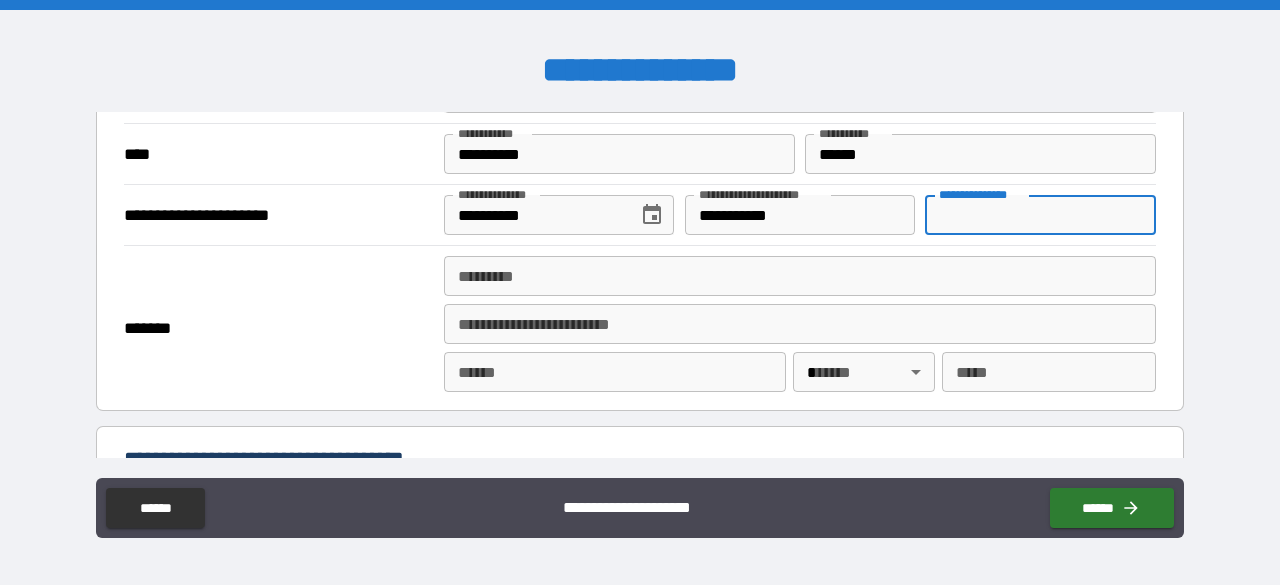 click on "*******   *" at bounding box center (800, 276) 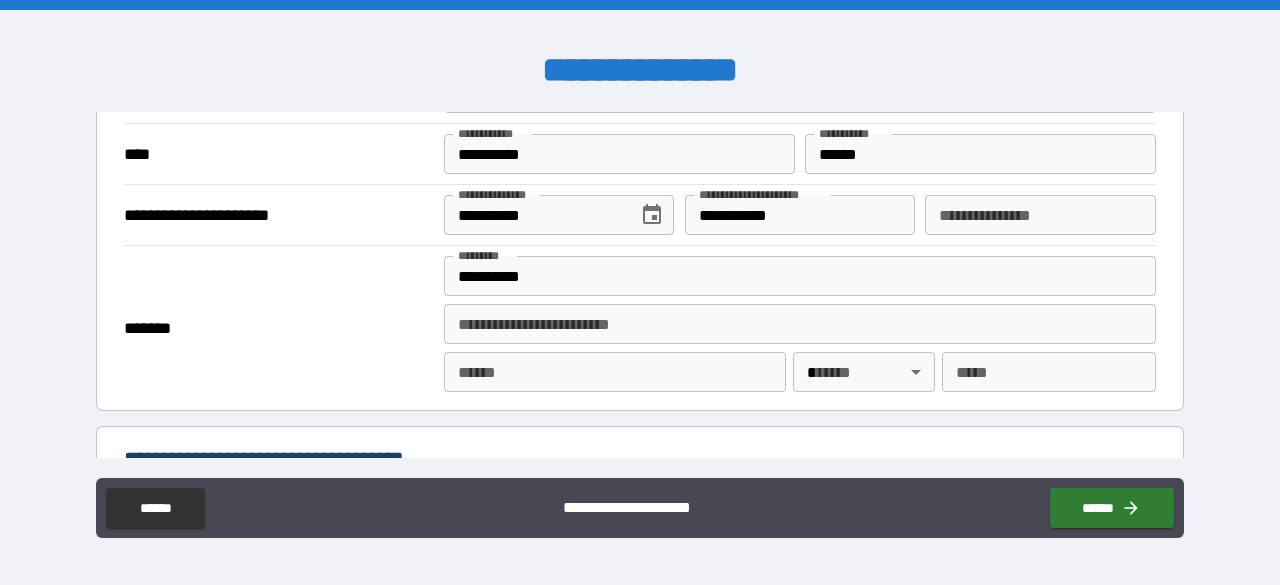 type on "**********" 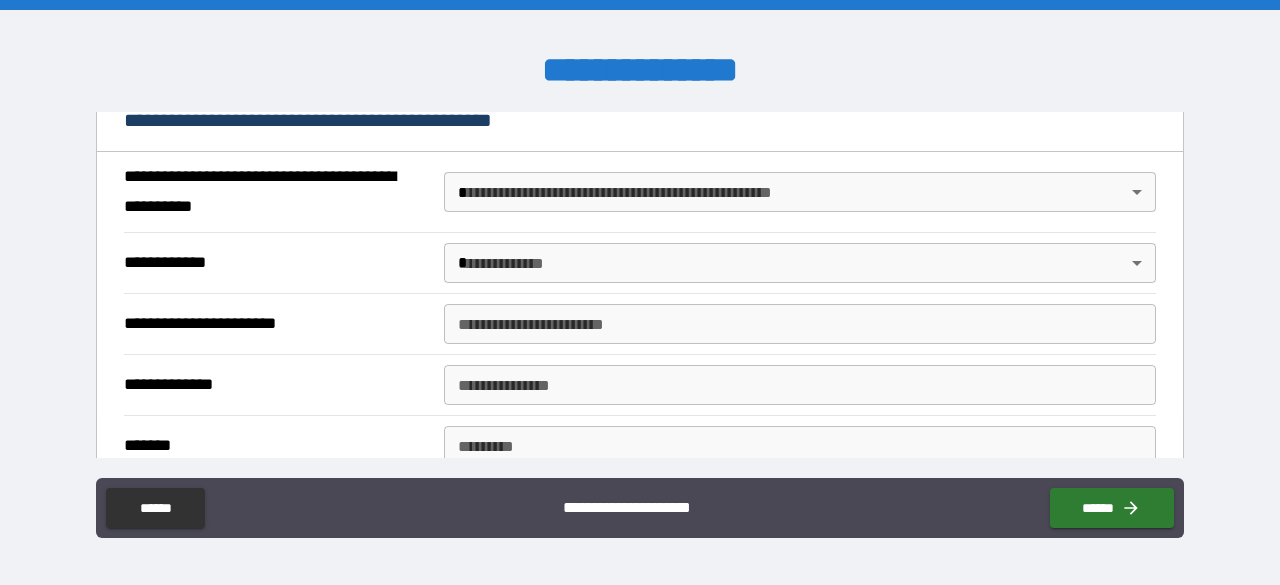 scroll, scrollTop: 1416, scrollLeft: 0, axis: vertical 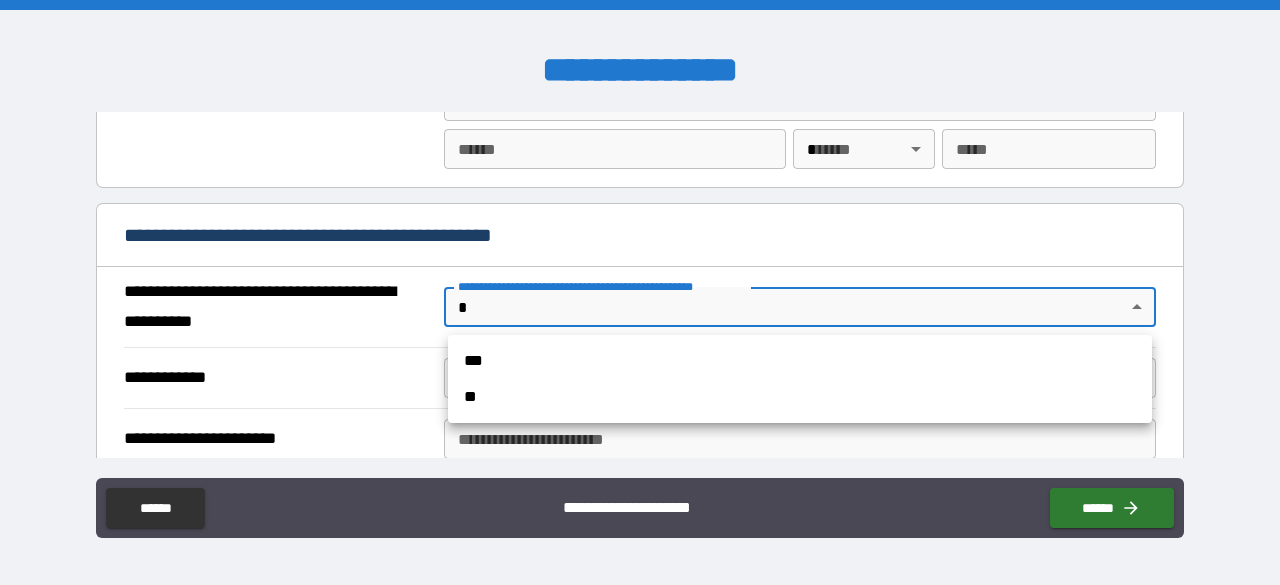 click on "**********" at bounding box center [640, 292] 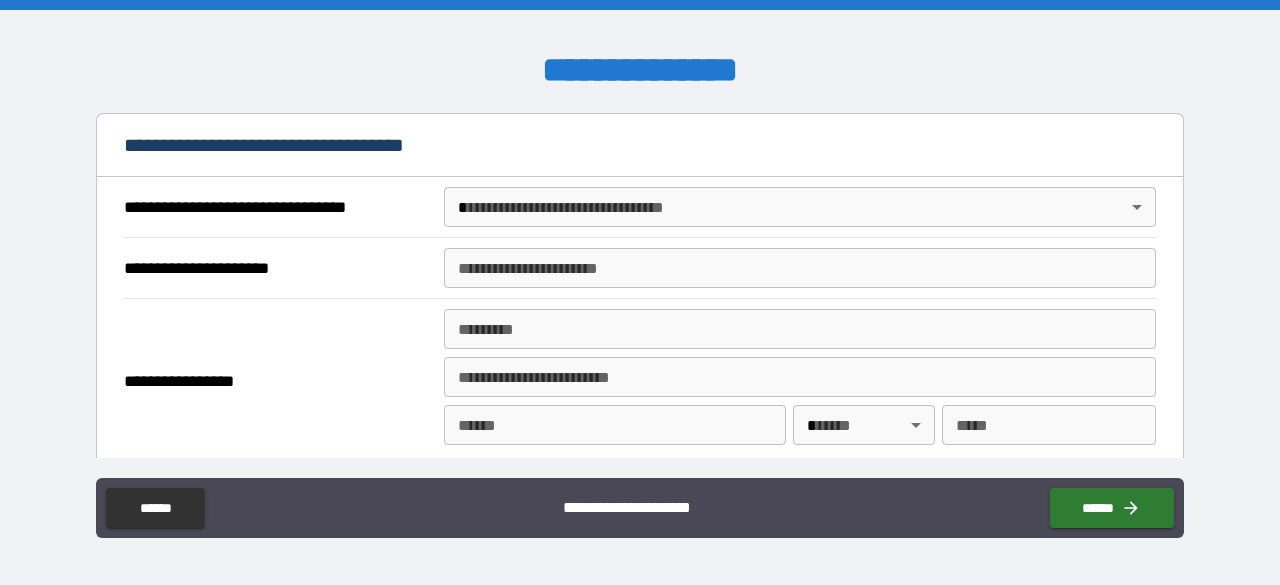 scroll, scrollTop: 1100, scrollLeft: 0, axis: vertical 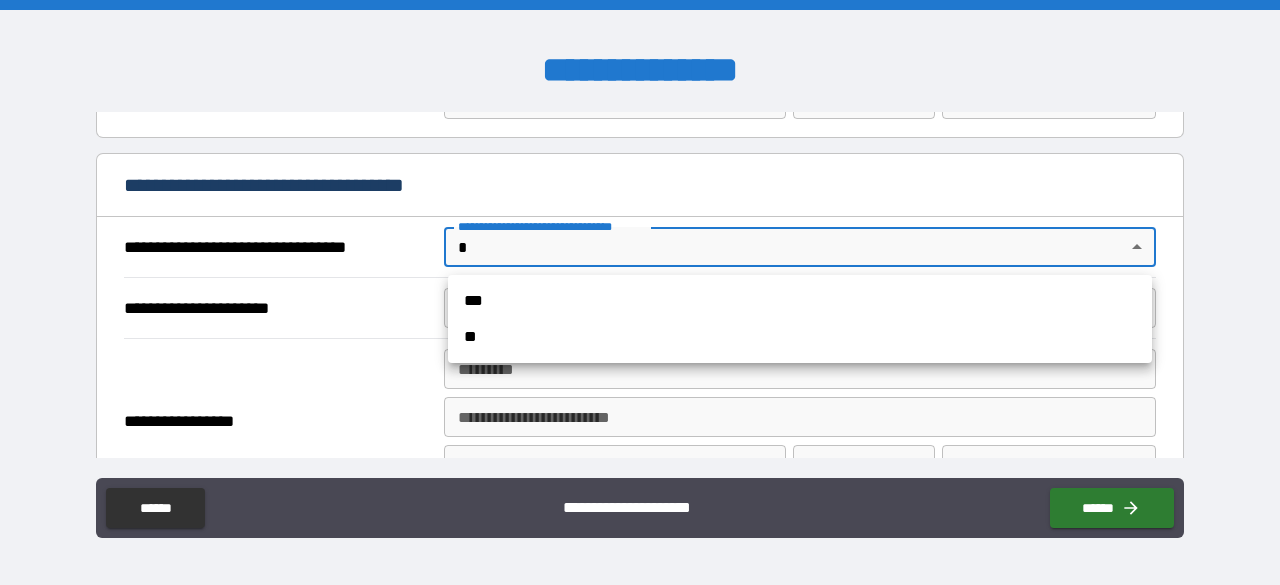 click on "**********" at bounding box center [640, 292] 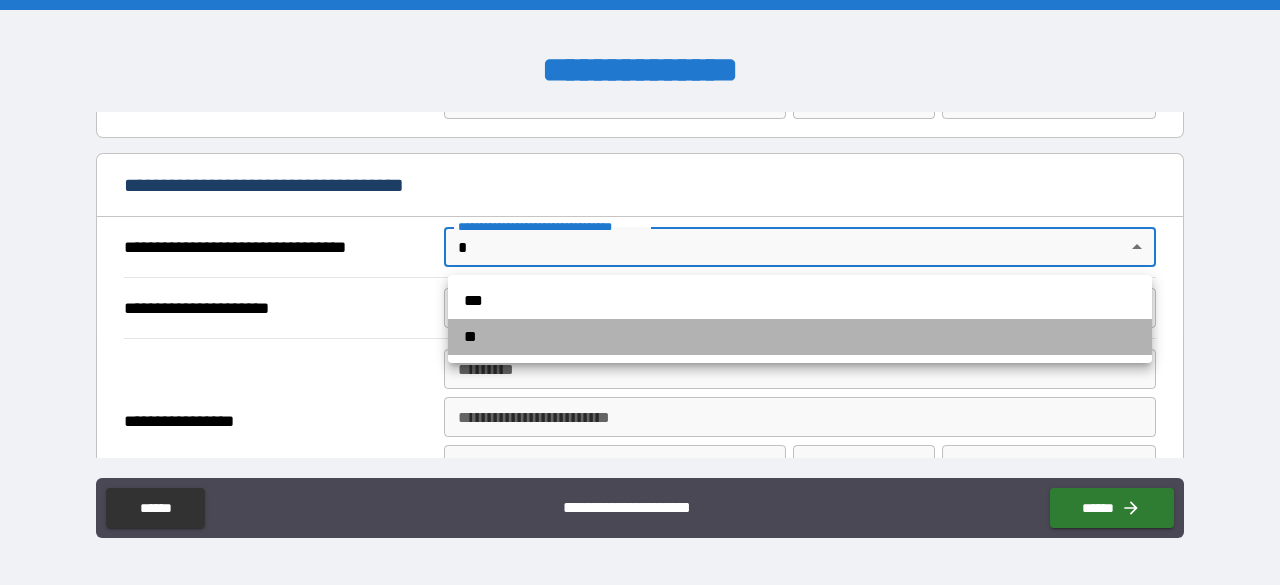 click on "**" at bounding box center (800, 337) 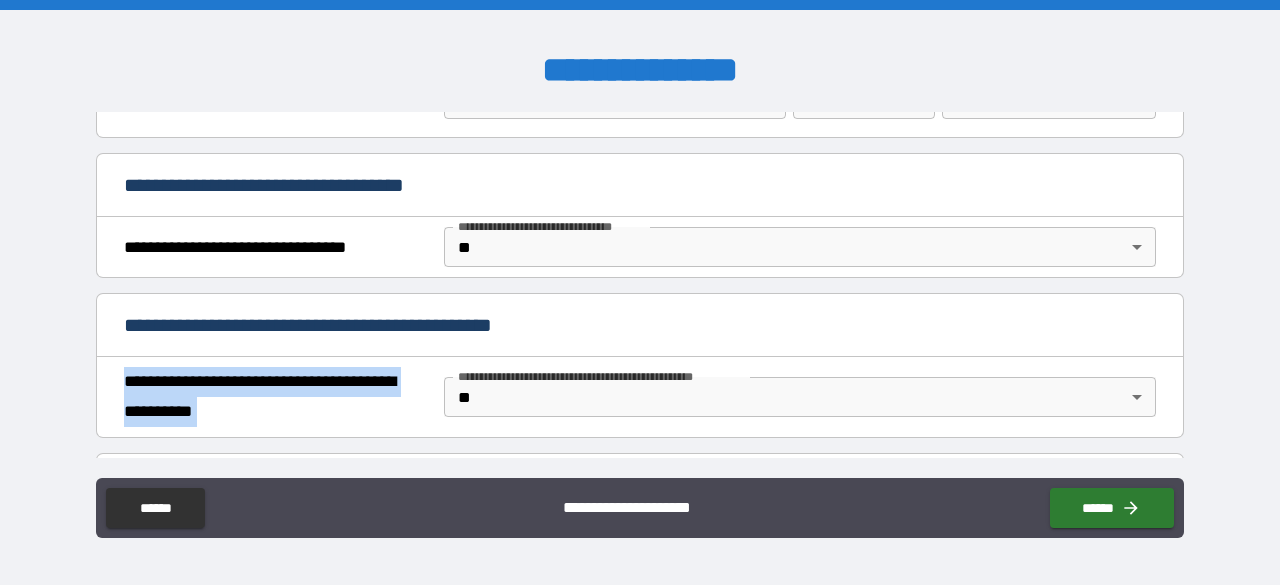 drag, startPoint x: 1171, startPoint y: 345, endPoint x: 1167, endPoint y: 401, distance: 56.142673 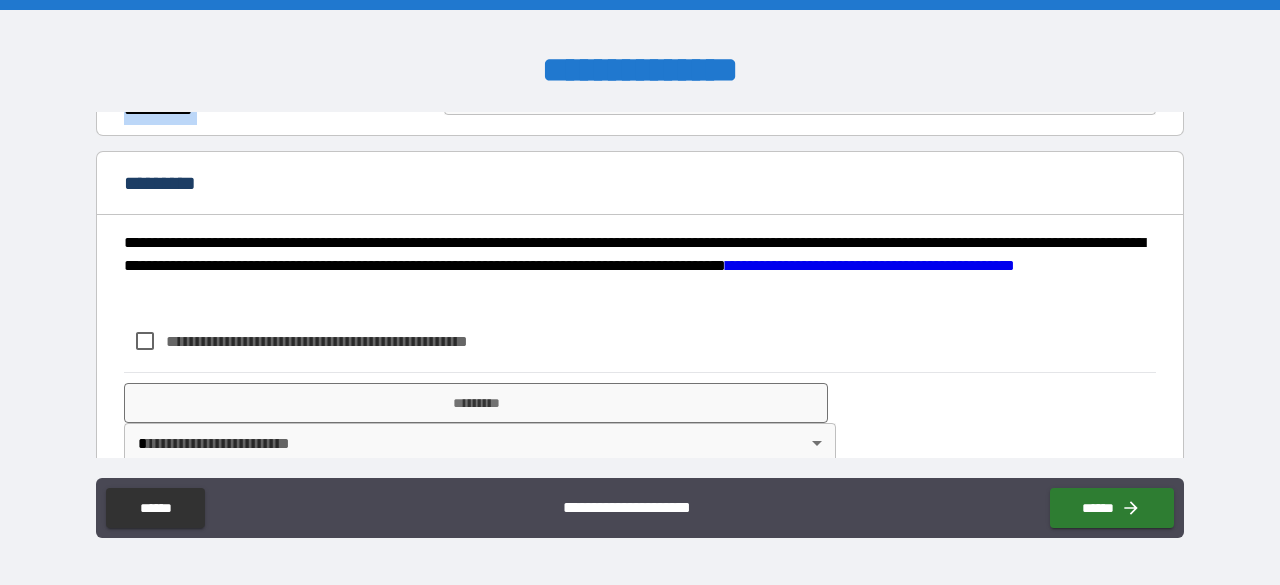 scroll, scrollTop: 1438, scrollLeft: 0, axis: vertical 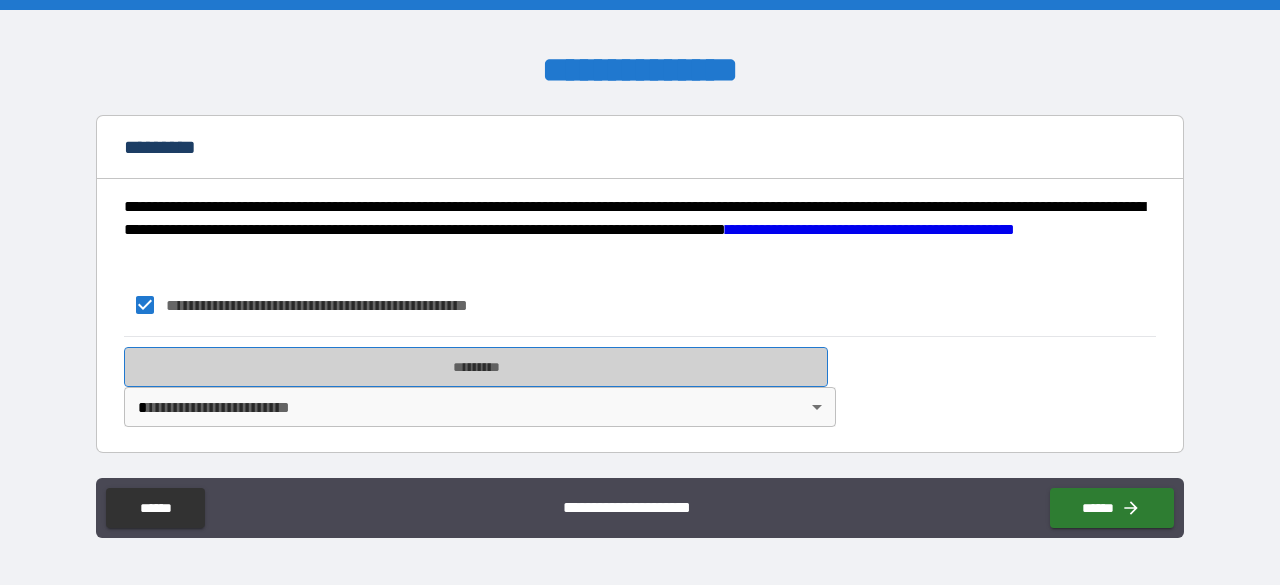 click on "*********" at bounding box center (476, 367) 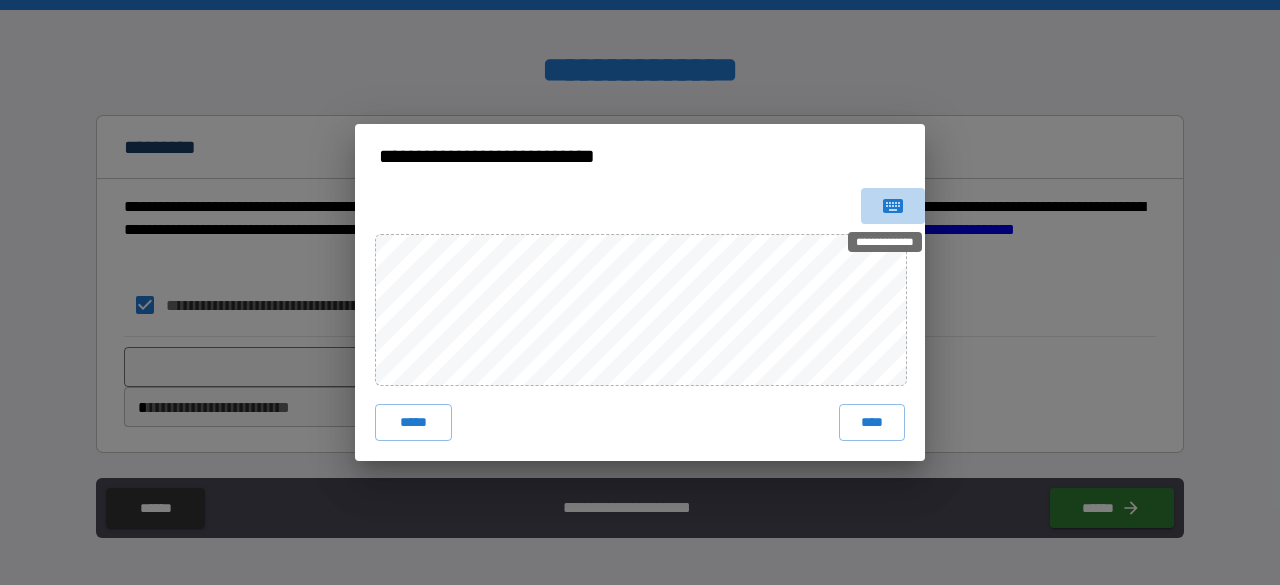 click 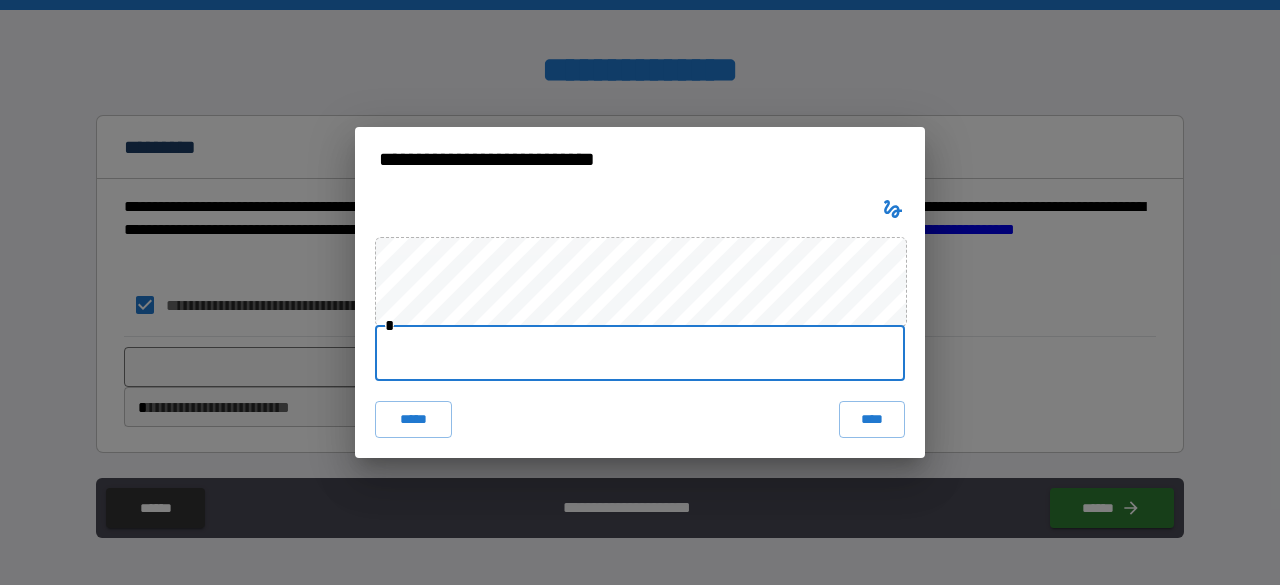 click at bounding box center (640, 353) 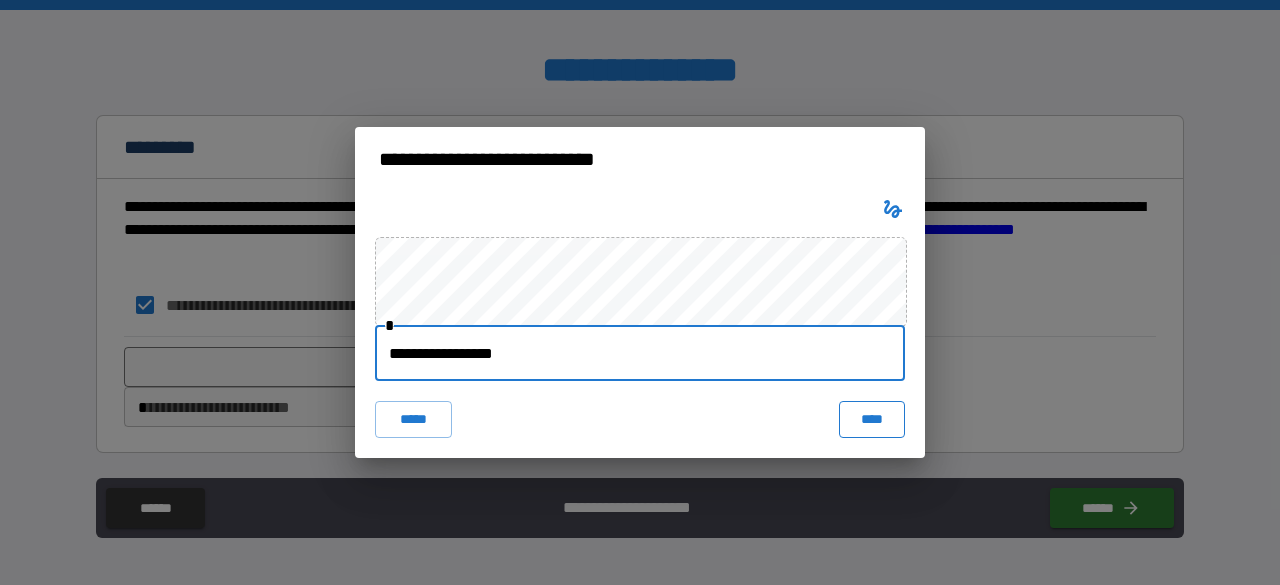 type on "**********" 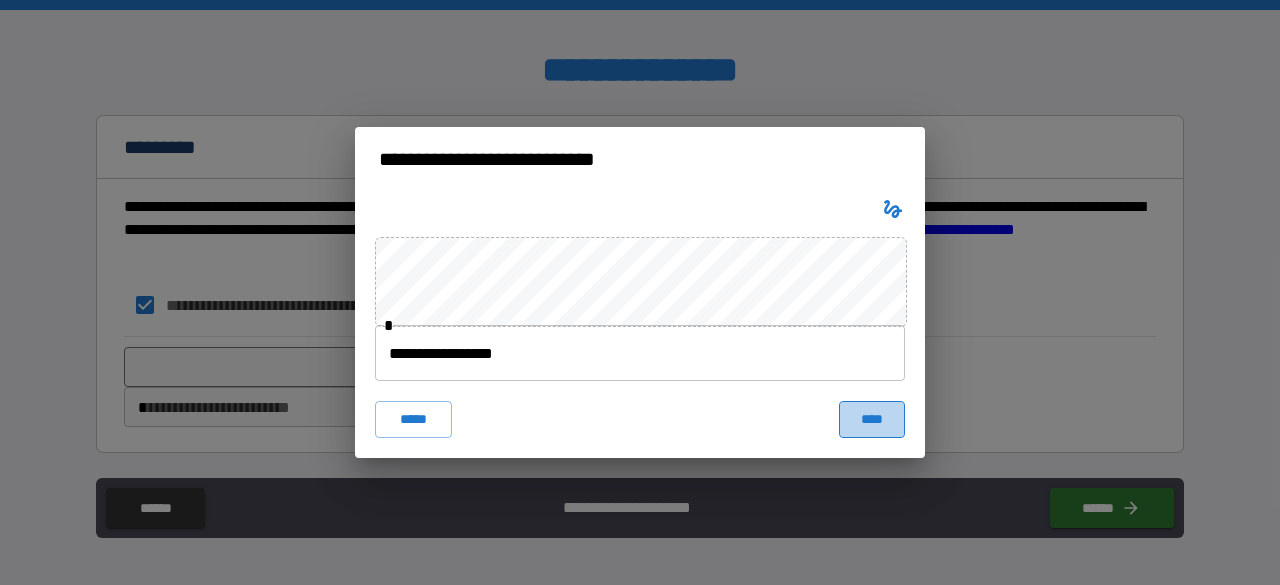 click on "****" at bounding box center (872, 419) 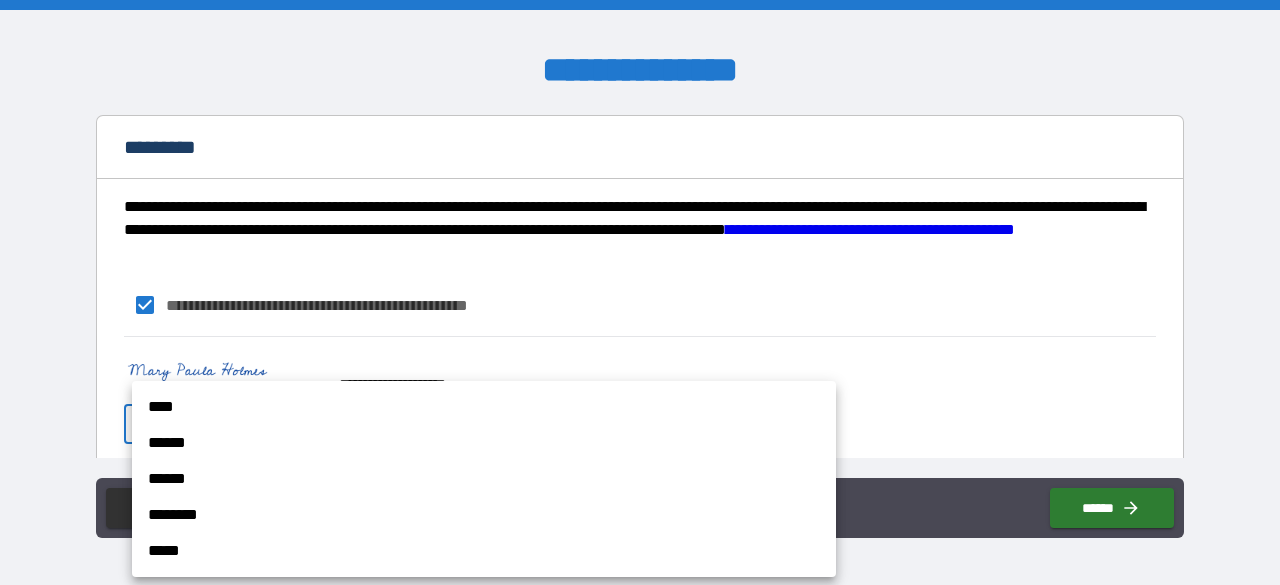 click on "**********" at bounding box center (640, 292) 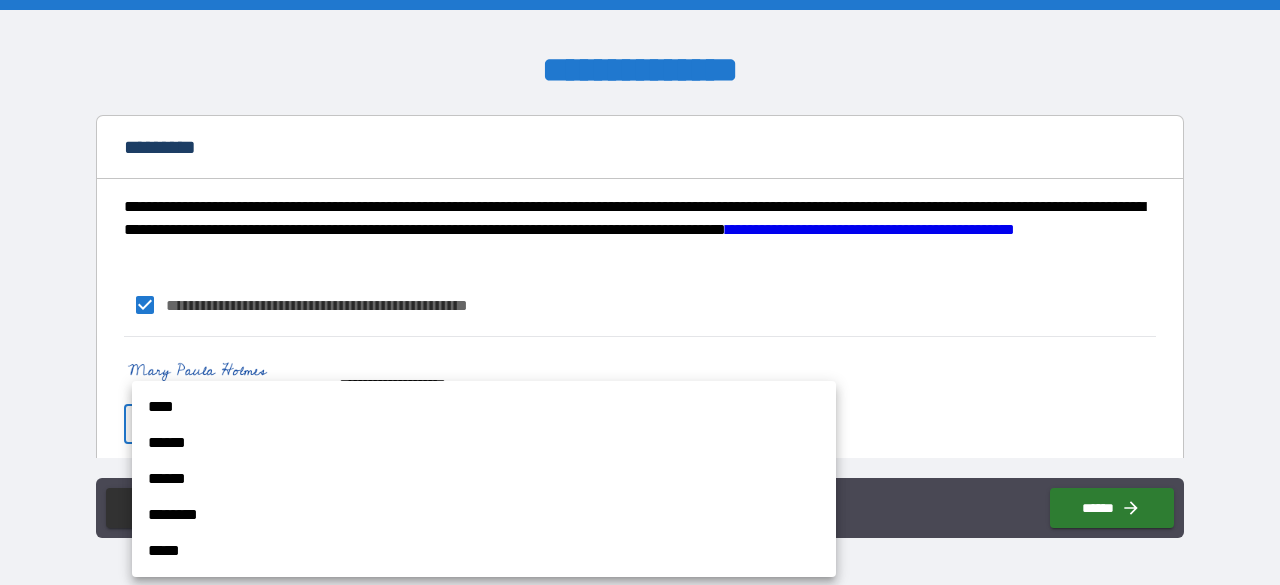 click on "****" at bounding box center (484, 407) 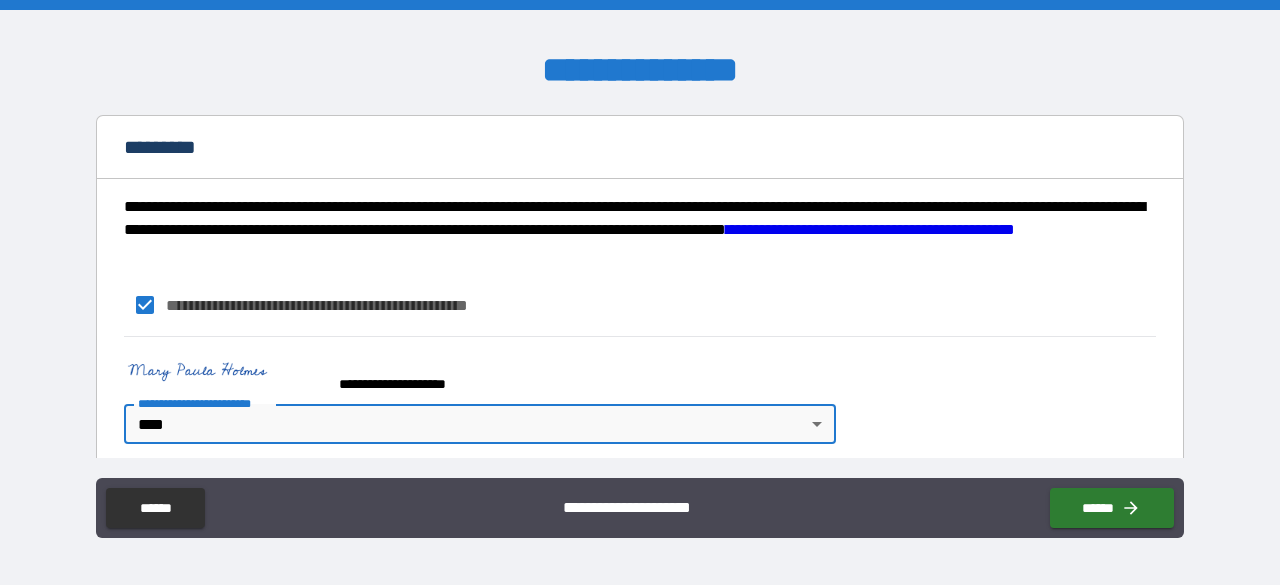 scroll, scrollTop: 1455, scrollLeft: 0, axis: vertical 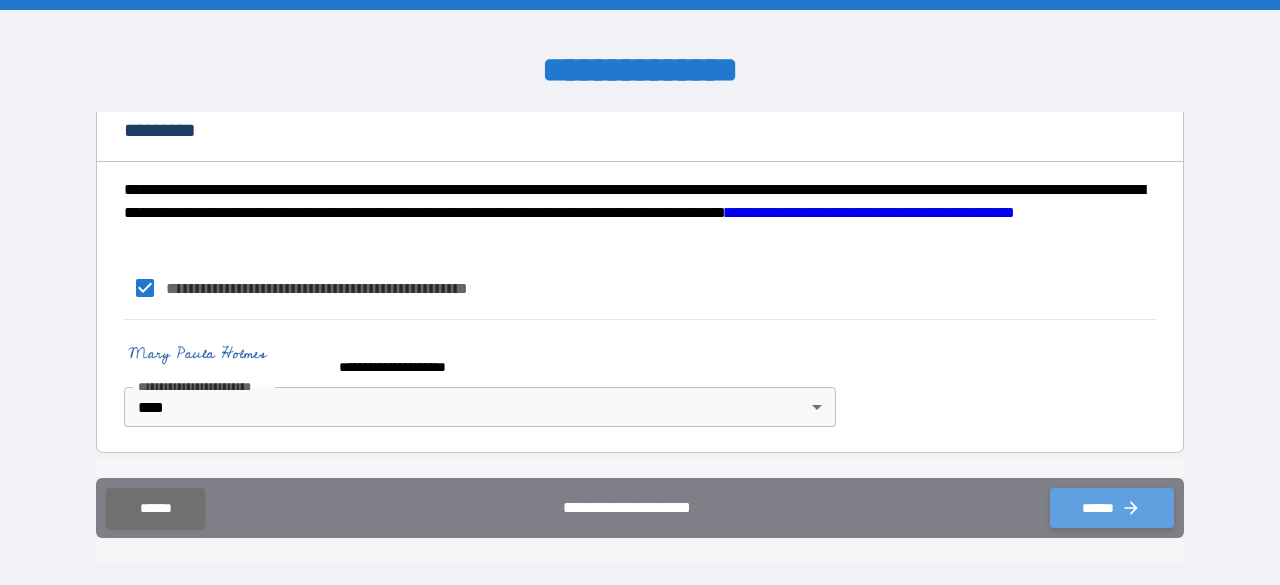 click on "******" at bounding box center (1112, 508) 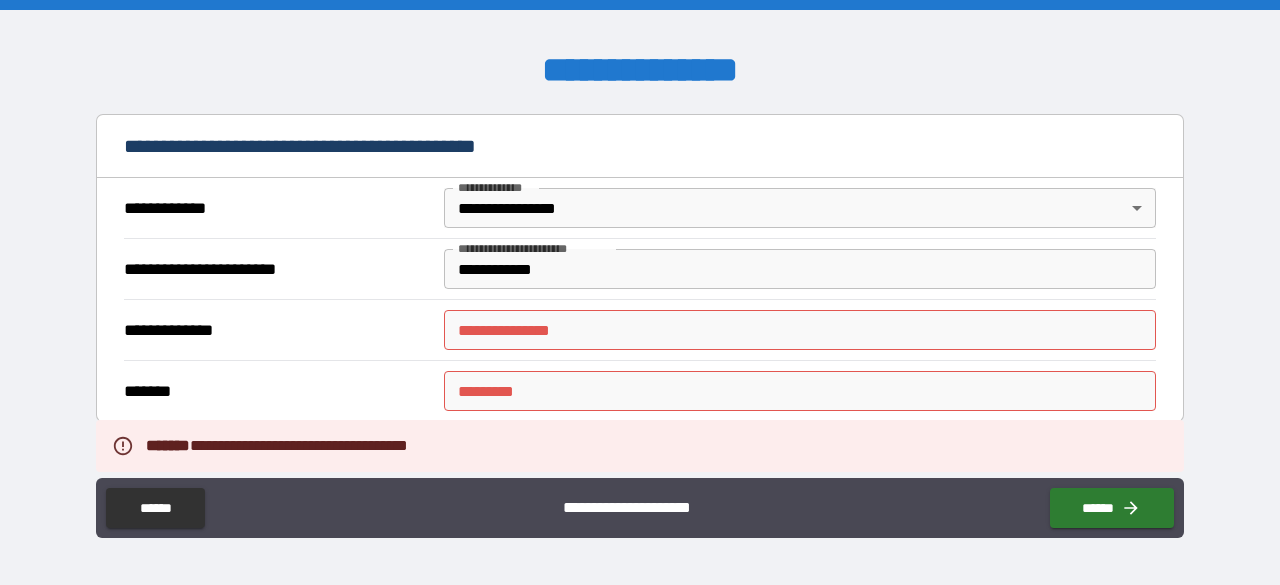 scroll, scrollTop: 390, scrollLeft: 0, axis: vertical 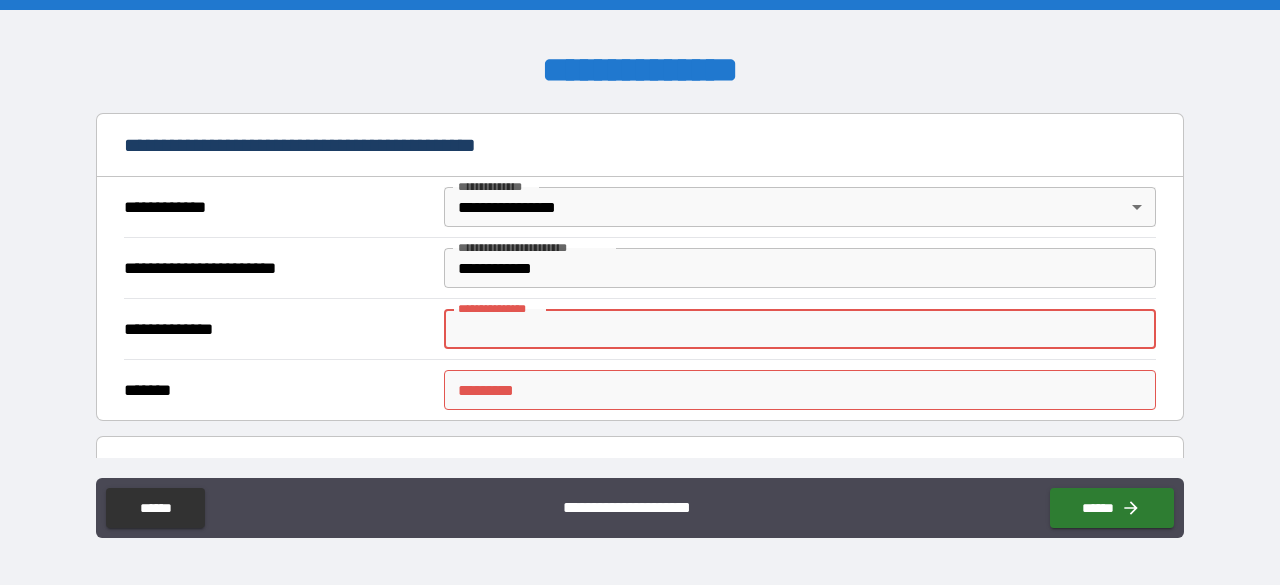 click on "**********" at bounding box center (800, 329) 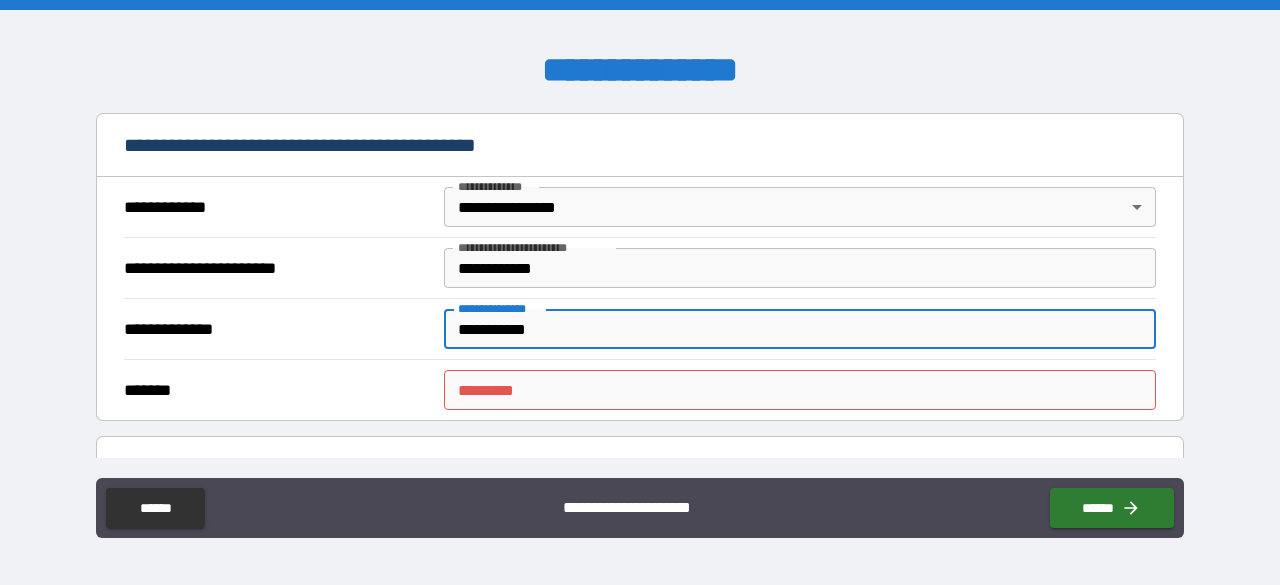 type on "**********" 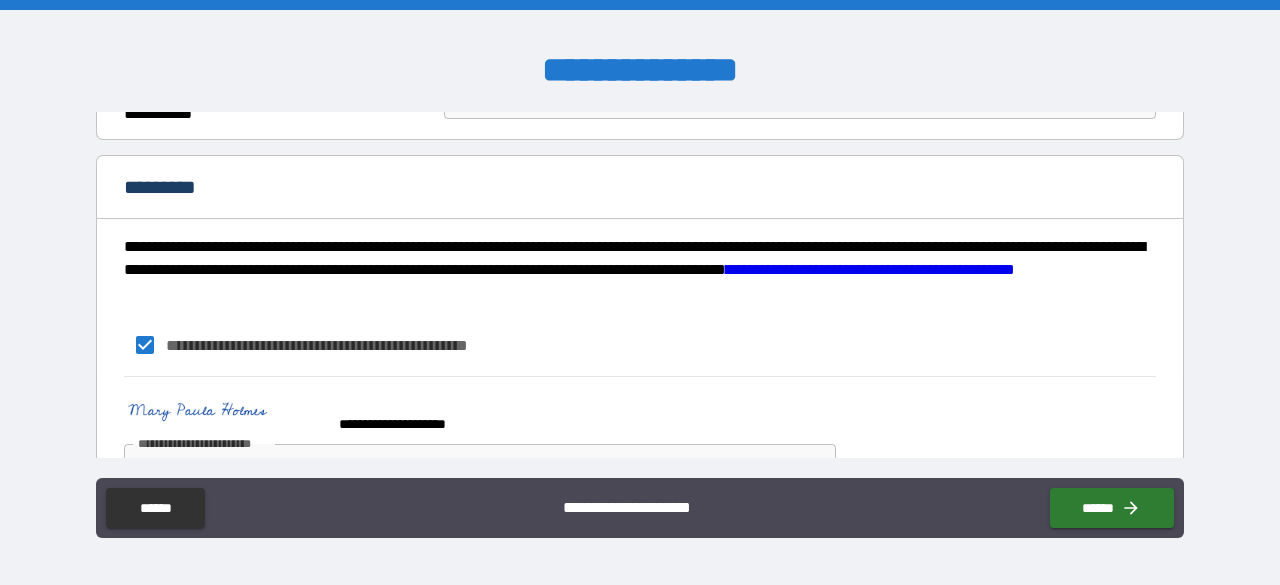 scroll, scrollTop: 1455, scrollLeft: 0, axis: vertical 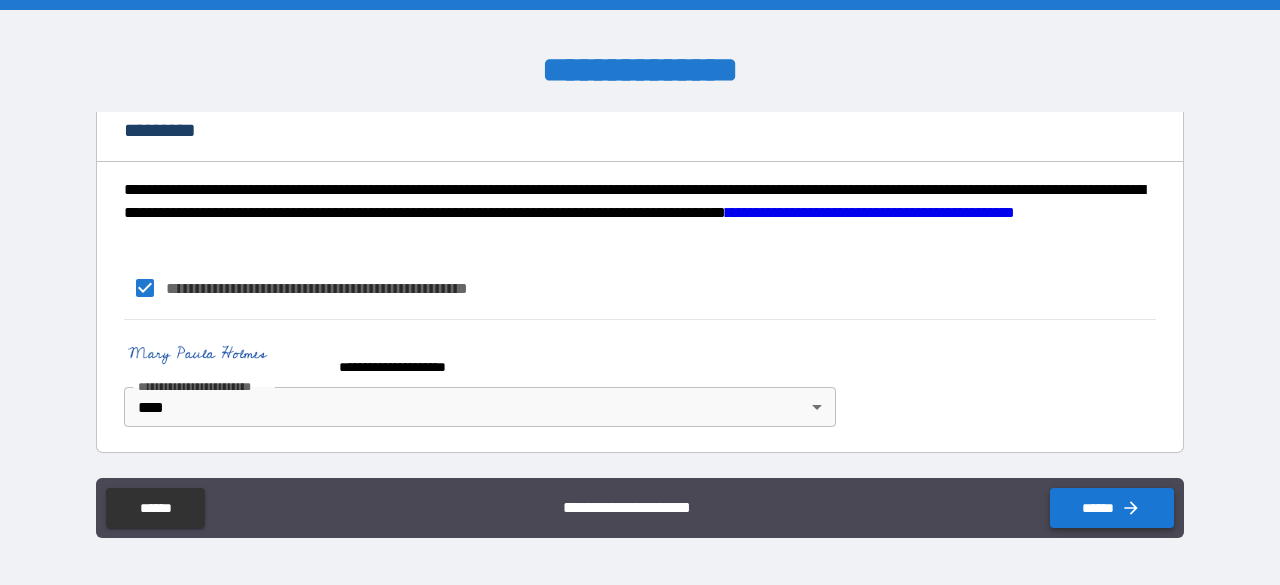 type on "**********" 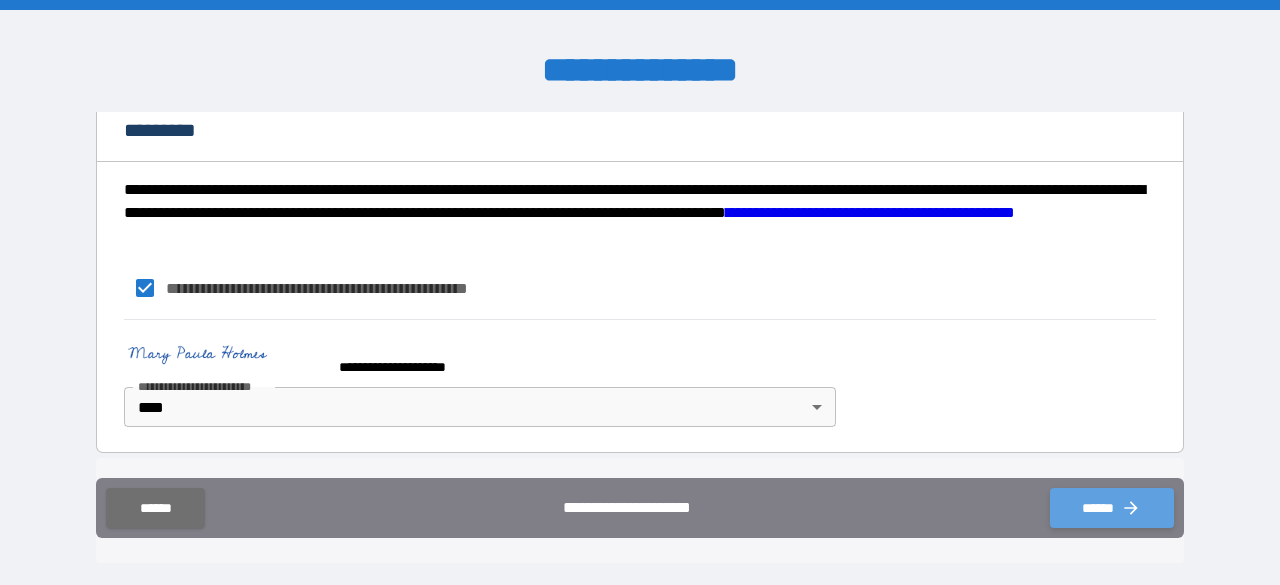 click on "******" at bounding box center (1112, 508) 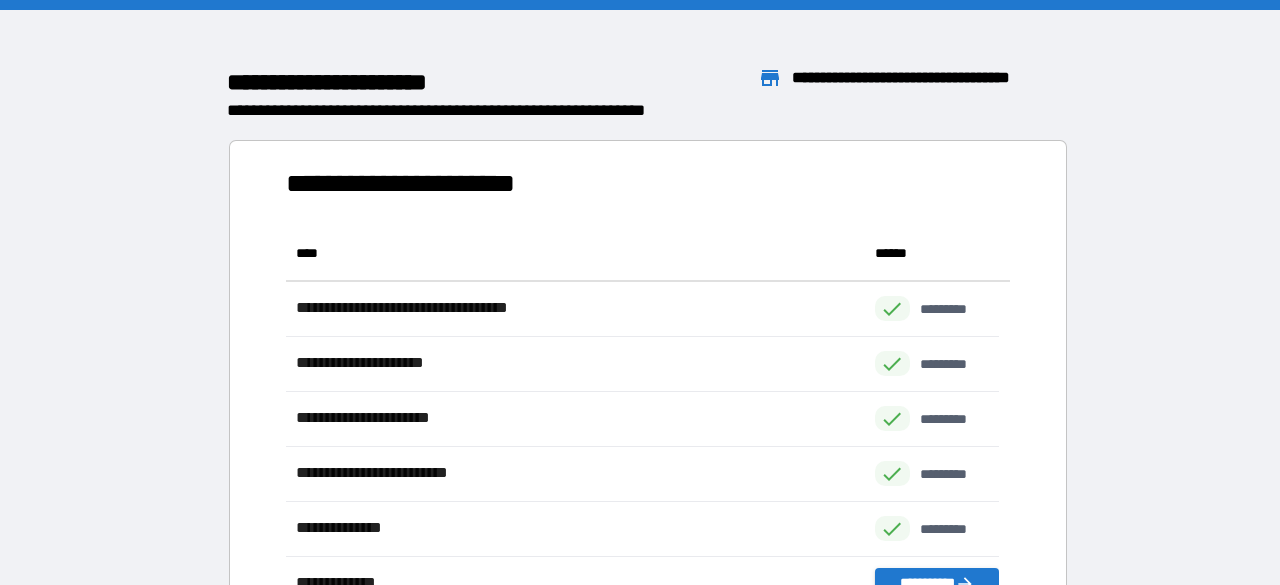 scroll, scrollTop: 16, scrollLeft: 16, axis: both 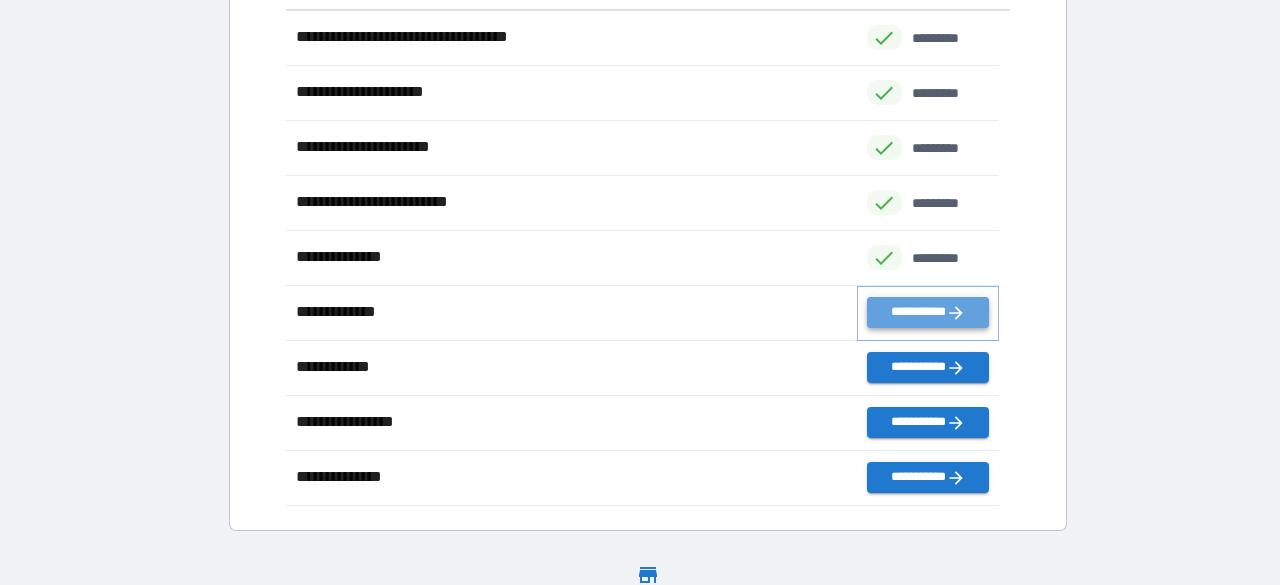 click 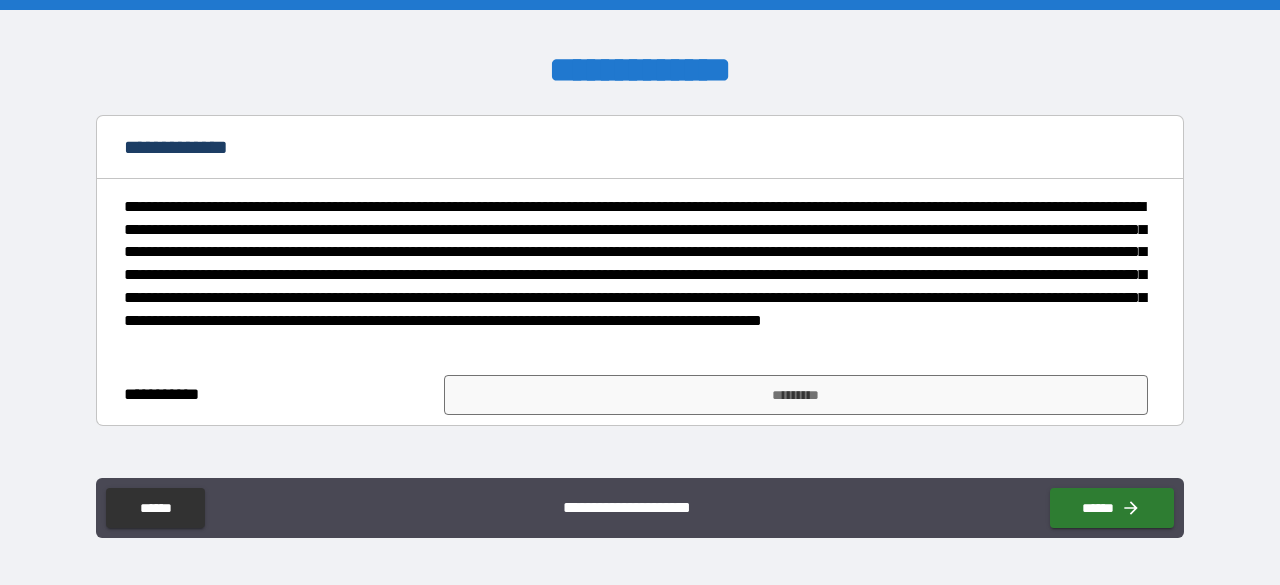 scroll, scrollTop: 149, scrollLeft: 0, axis: vertical 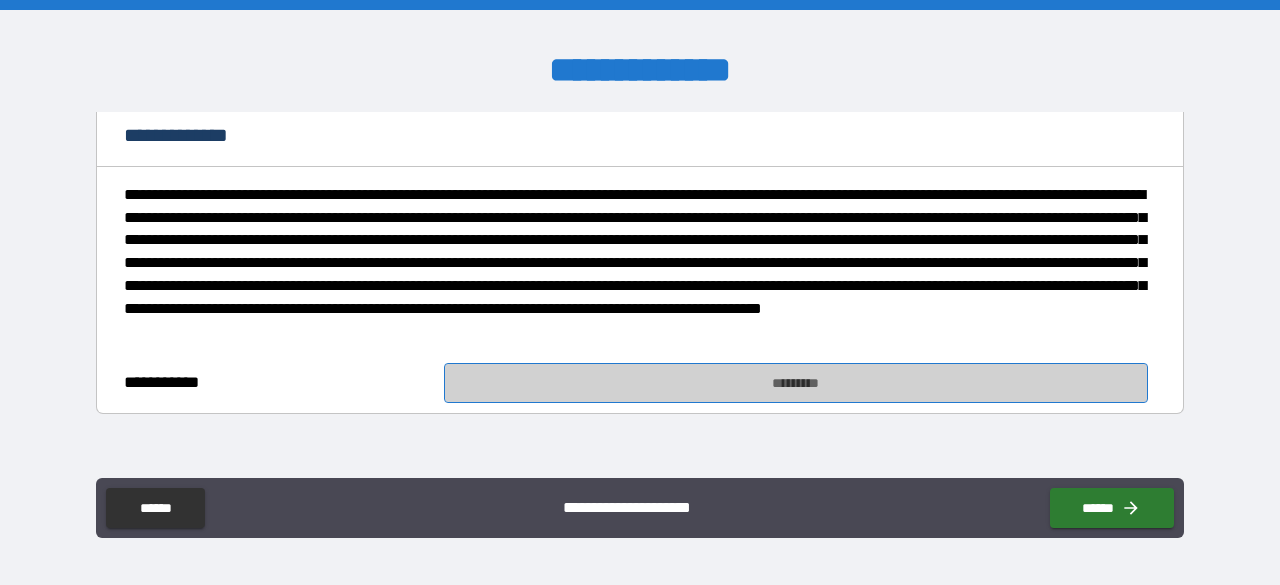 click on "*********" at bounding box center (796, 383) 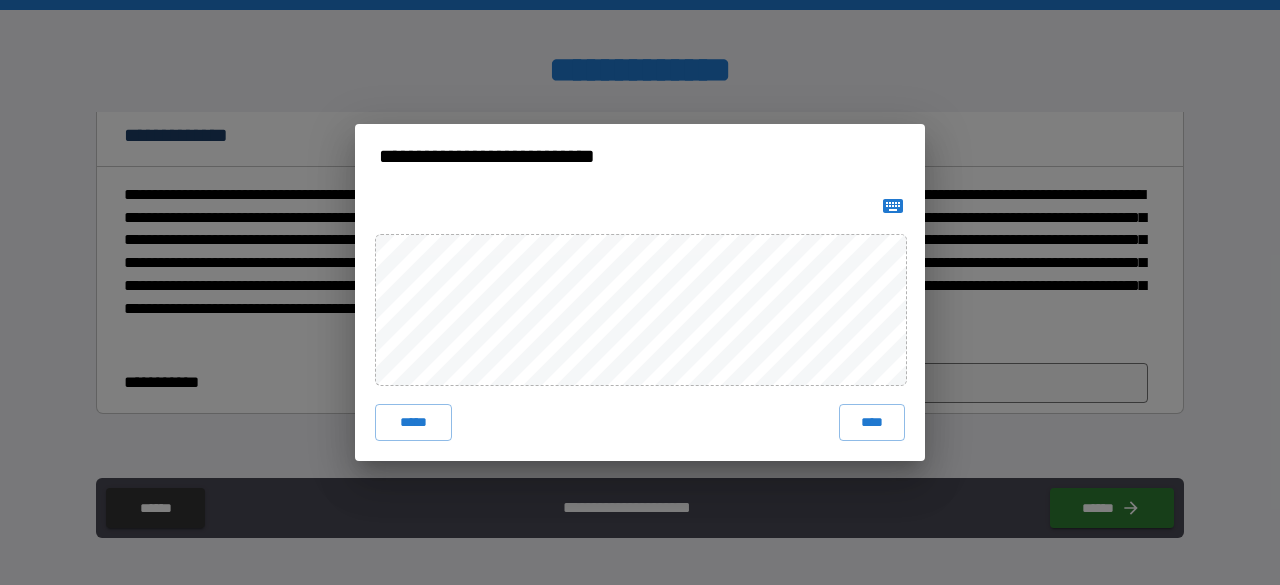 click on "**********" at bounding box center [640, 292] 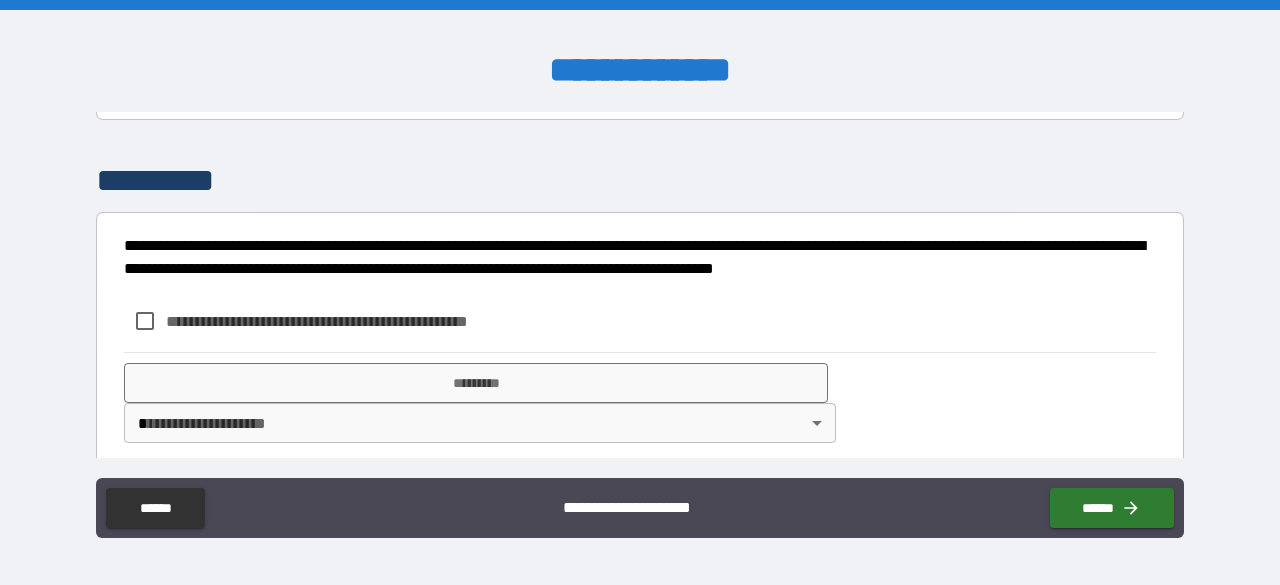 scroll, scrollTop: 459, scrollLeft: 0, axis: vertical 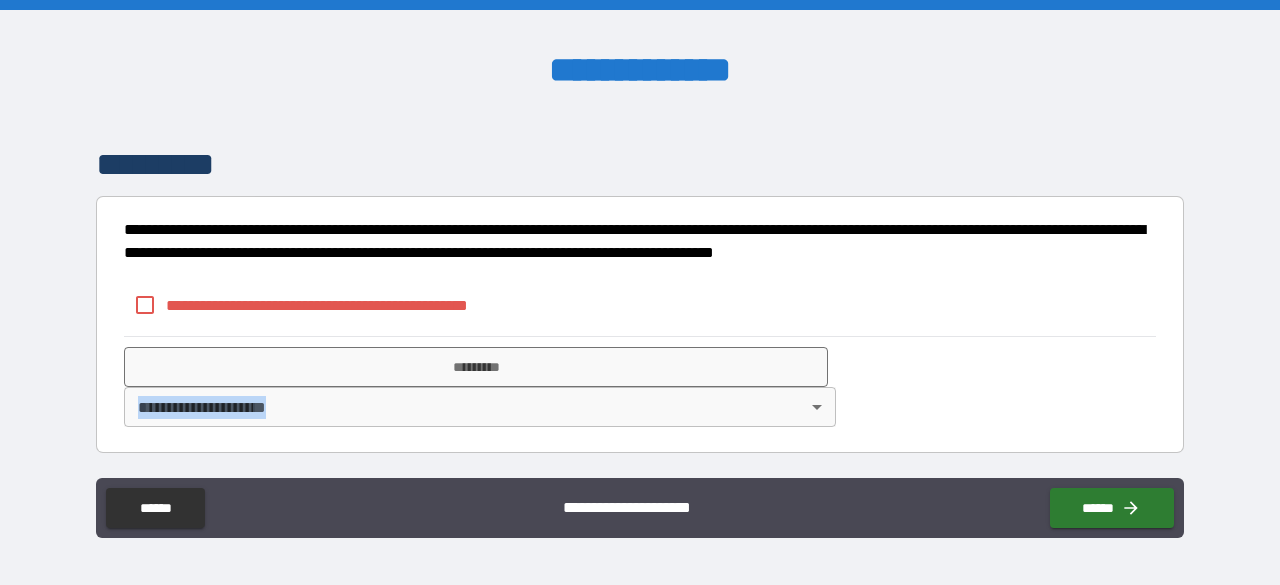 drag, startPoint x: 1168, startPoint y: 366, endPoint x: 1156, endPoint y: 460, distance: 94.76286 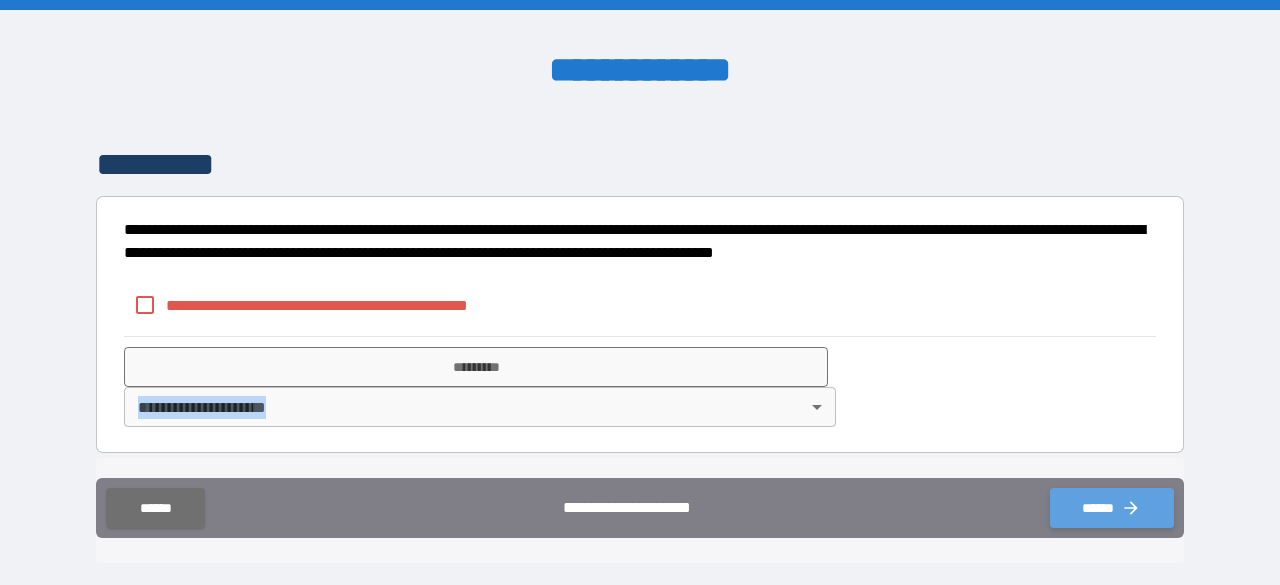 click on "******" at bounding box center [1112, 508] 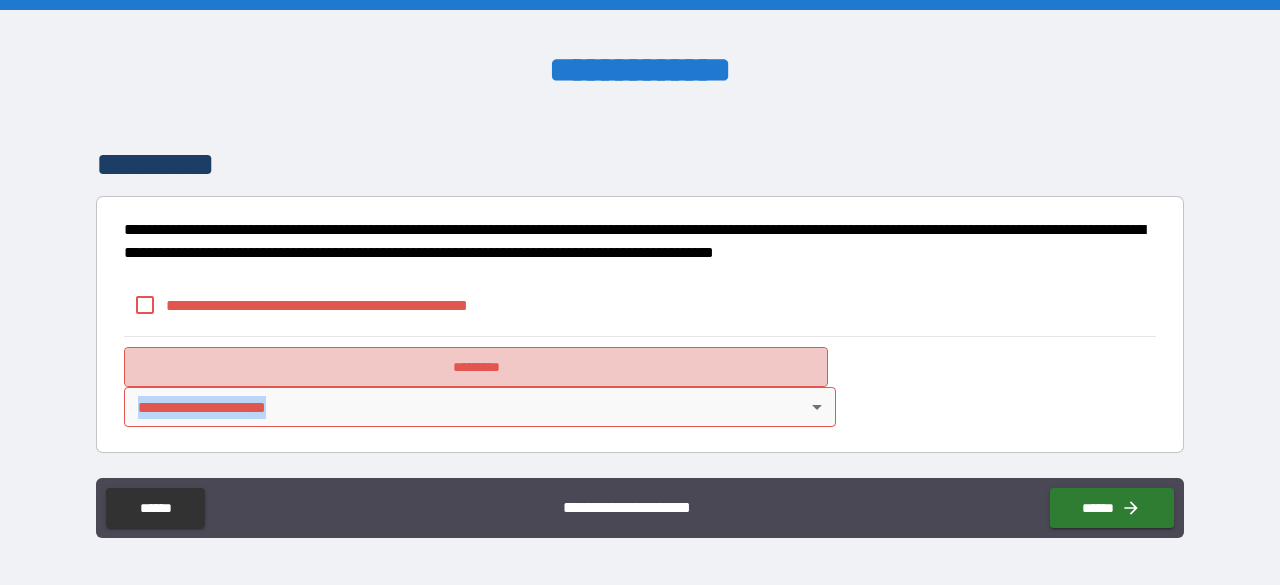 click on "*********" at bounding box center (476, 367) 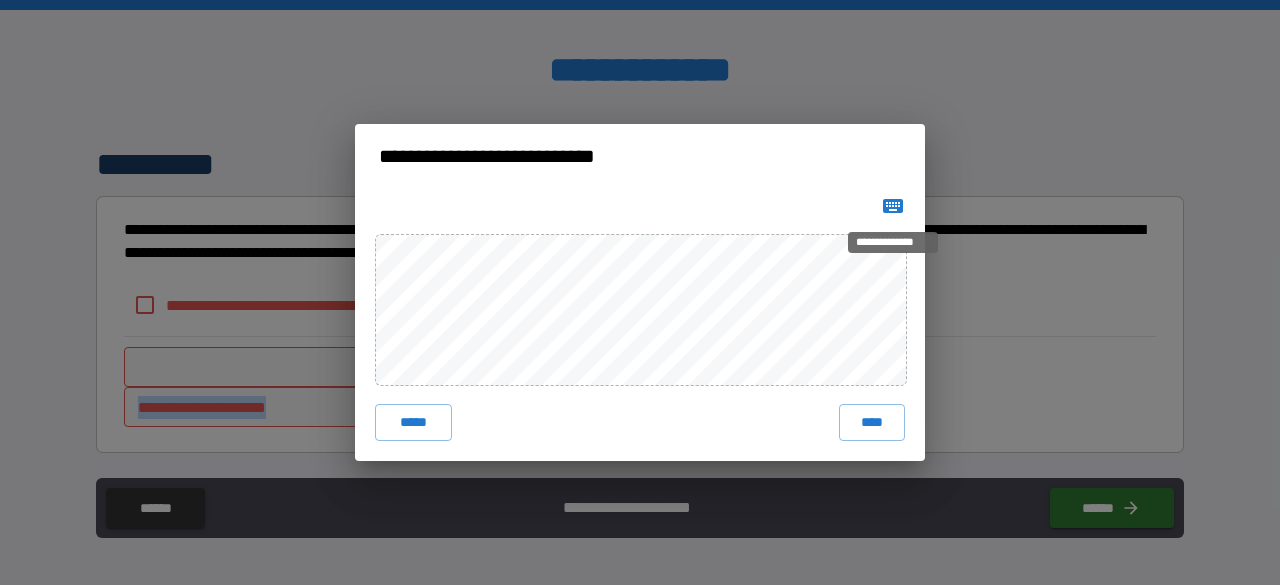 click 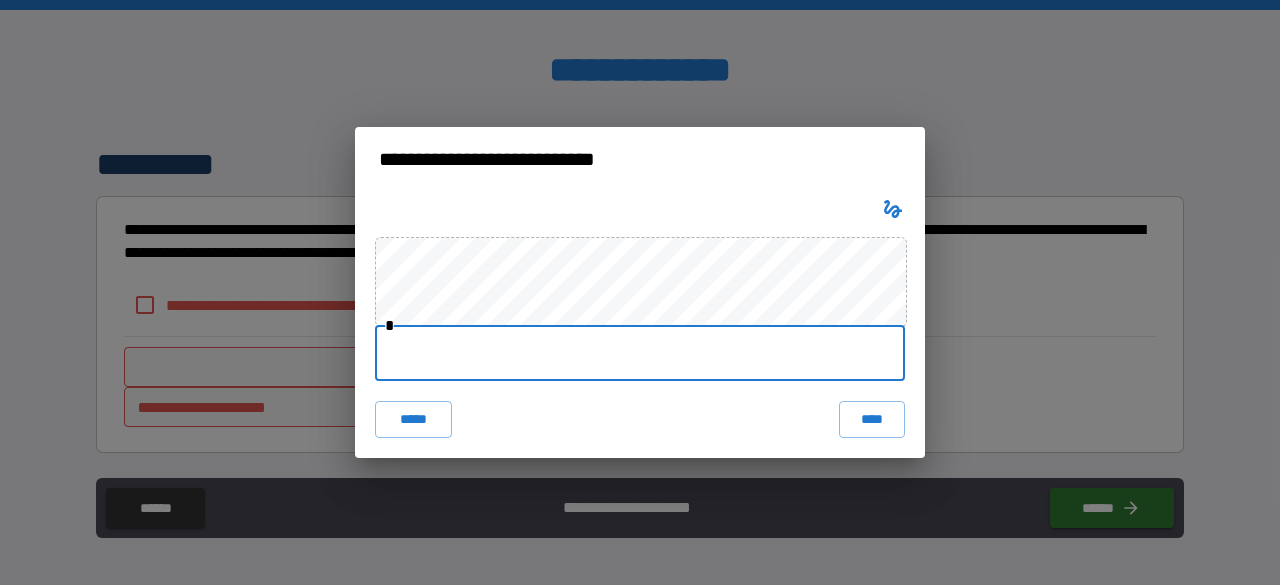 click at bounding box center [640, 353] 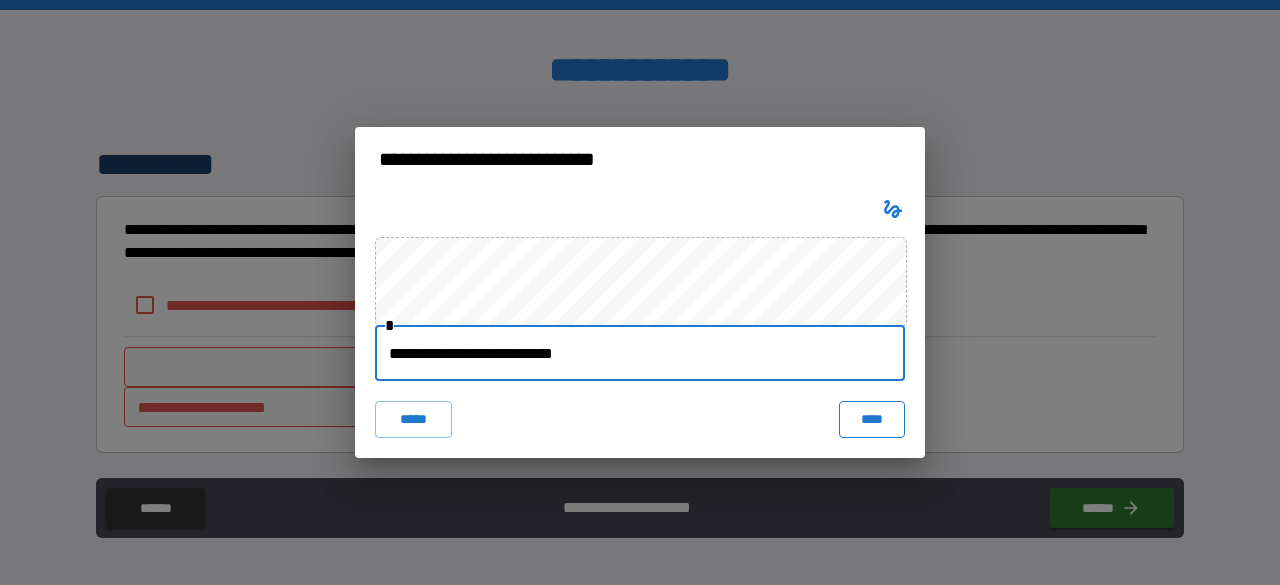 type on "**********" 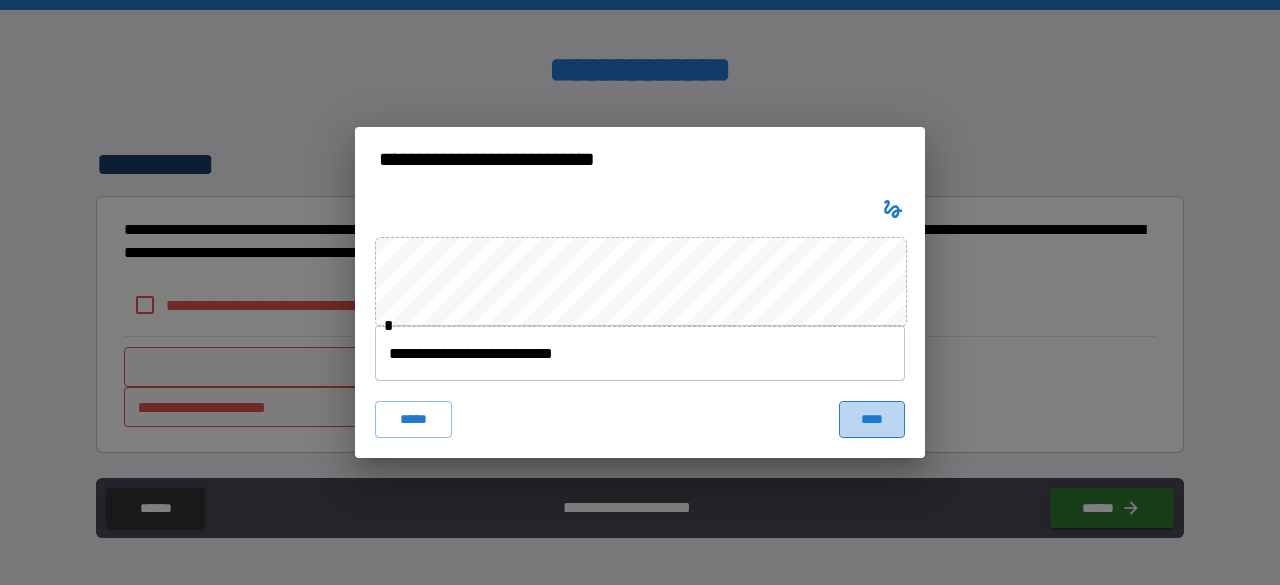 click on "****" at bounding box center [872, 419] 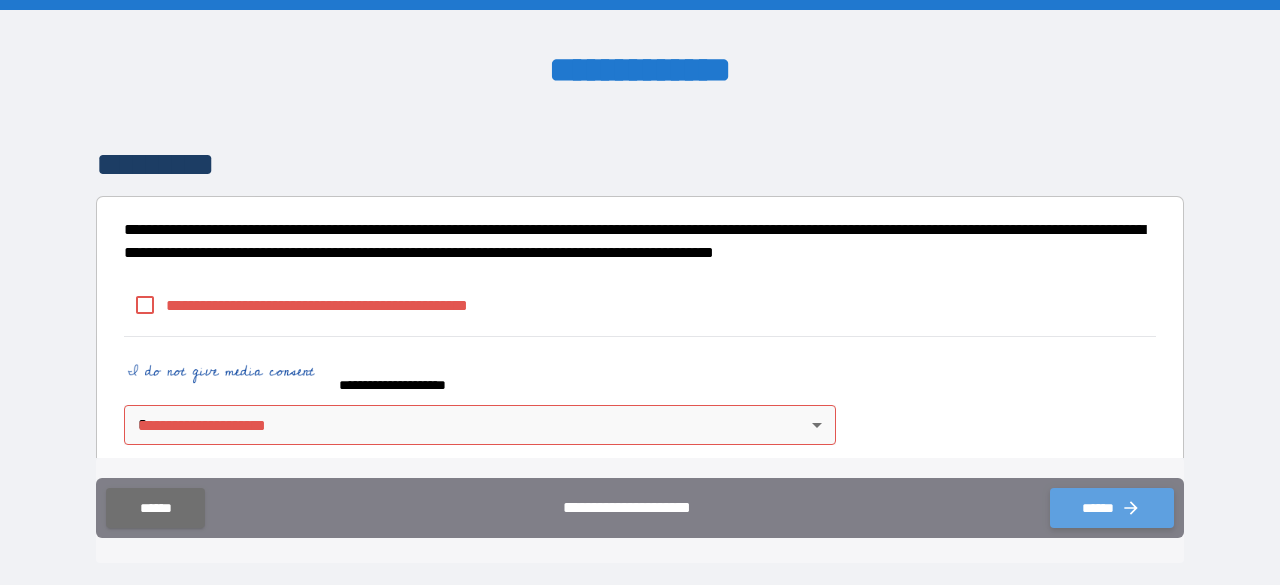 click on "******" at bounding box center (1112, 508) 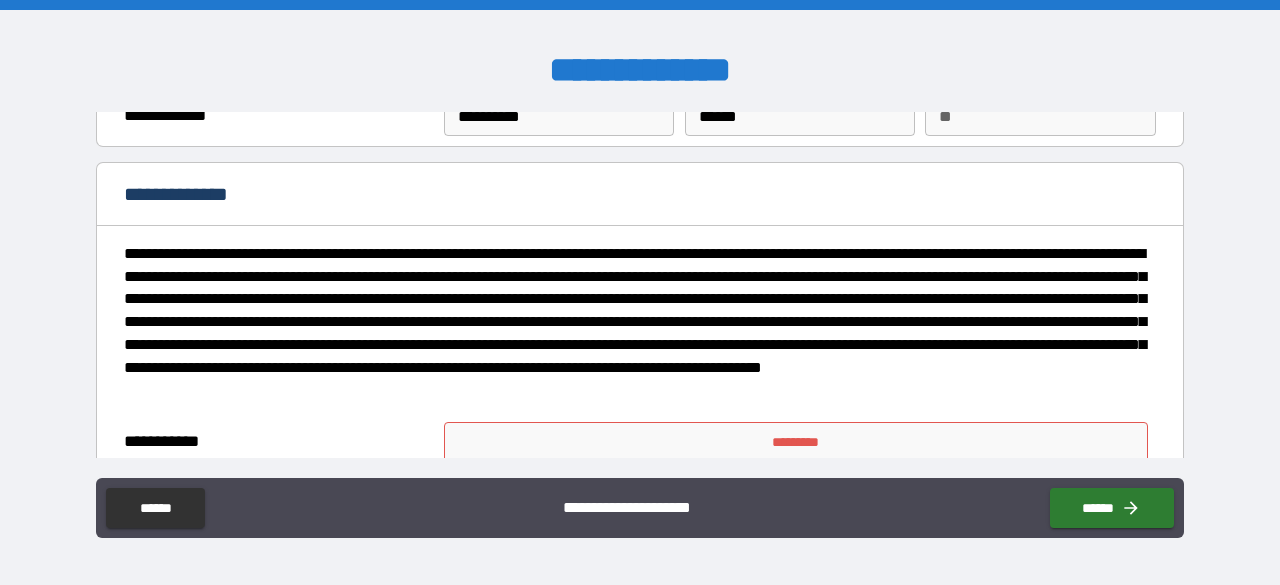 scroll, scrollTop: 0, scrollLeft: 0, axis: both 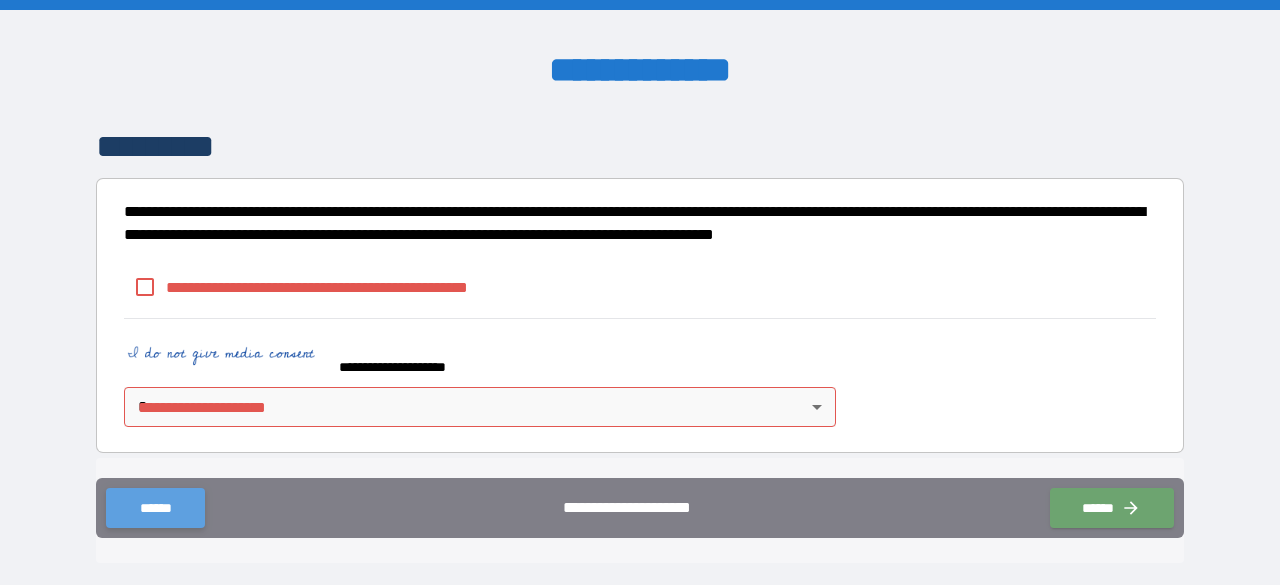 click on "******" at bounding box center [155, 508] 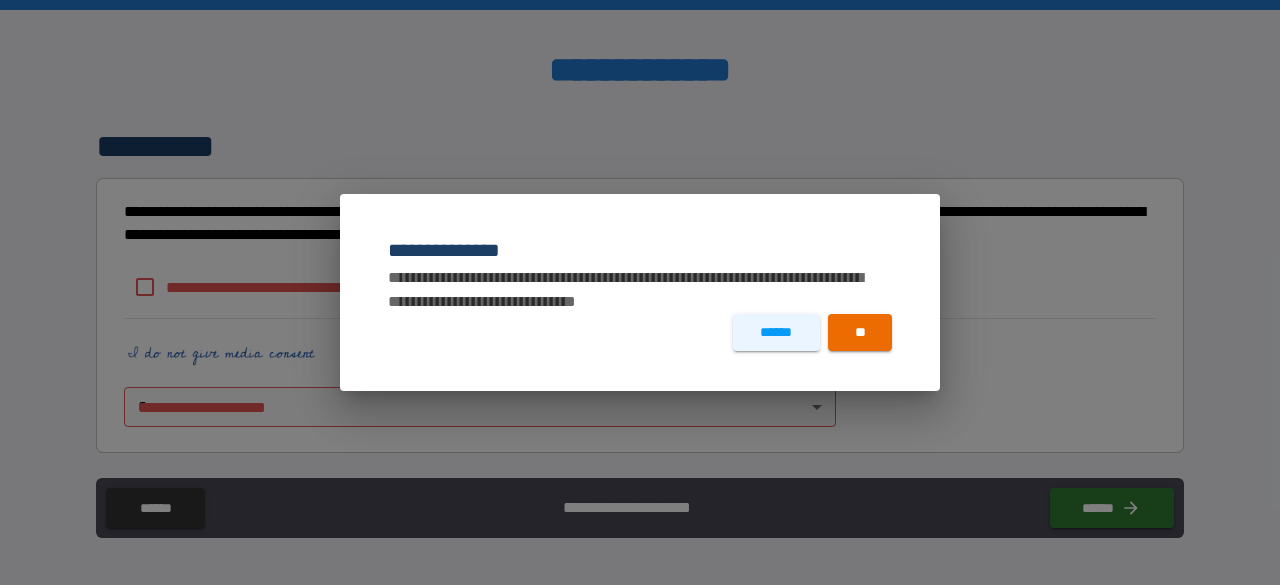 click on "**********" at bounding box center (640, 292) 